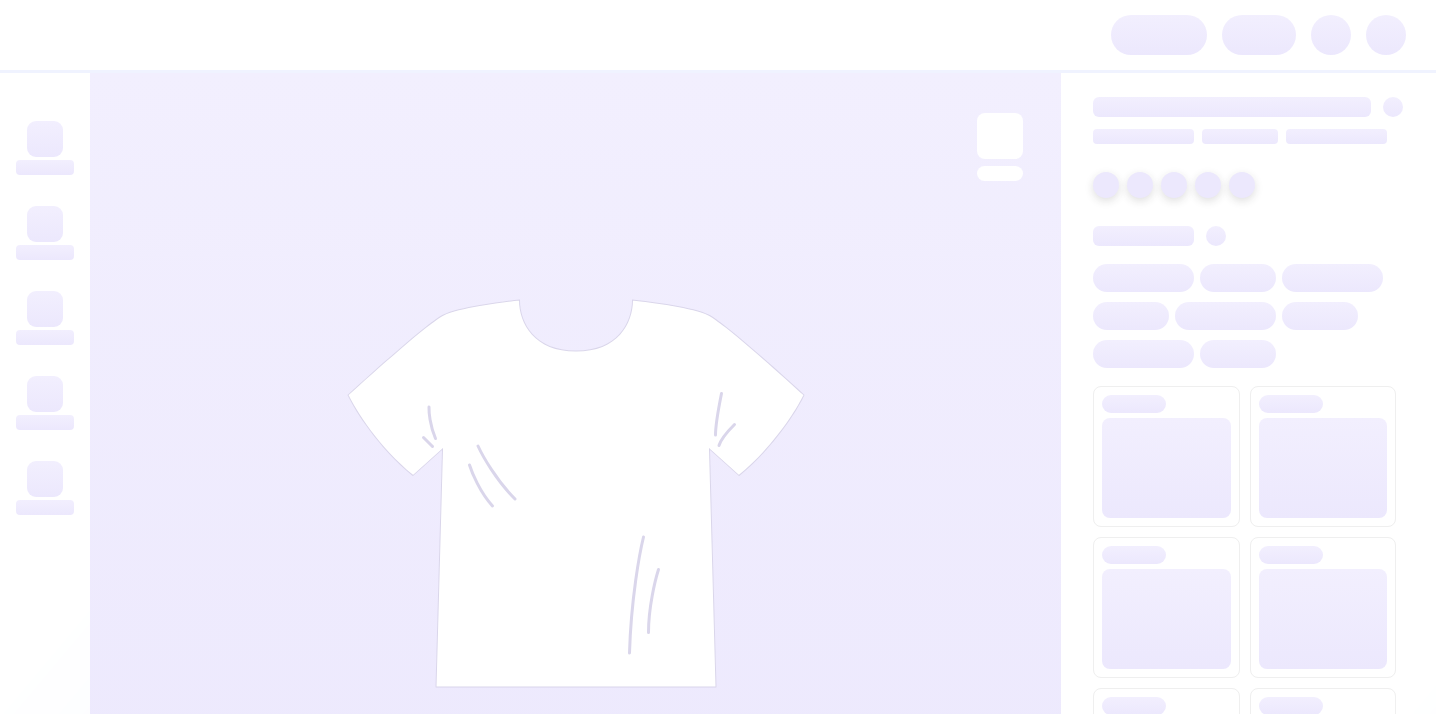 scroll, scrollTop: 0, scrollLeft: 0, axis: both 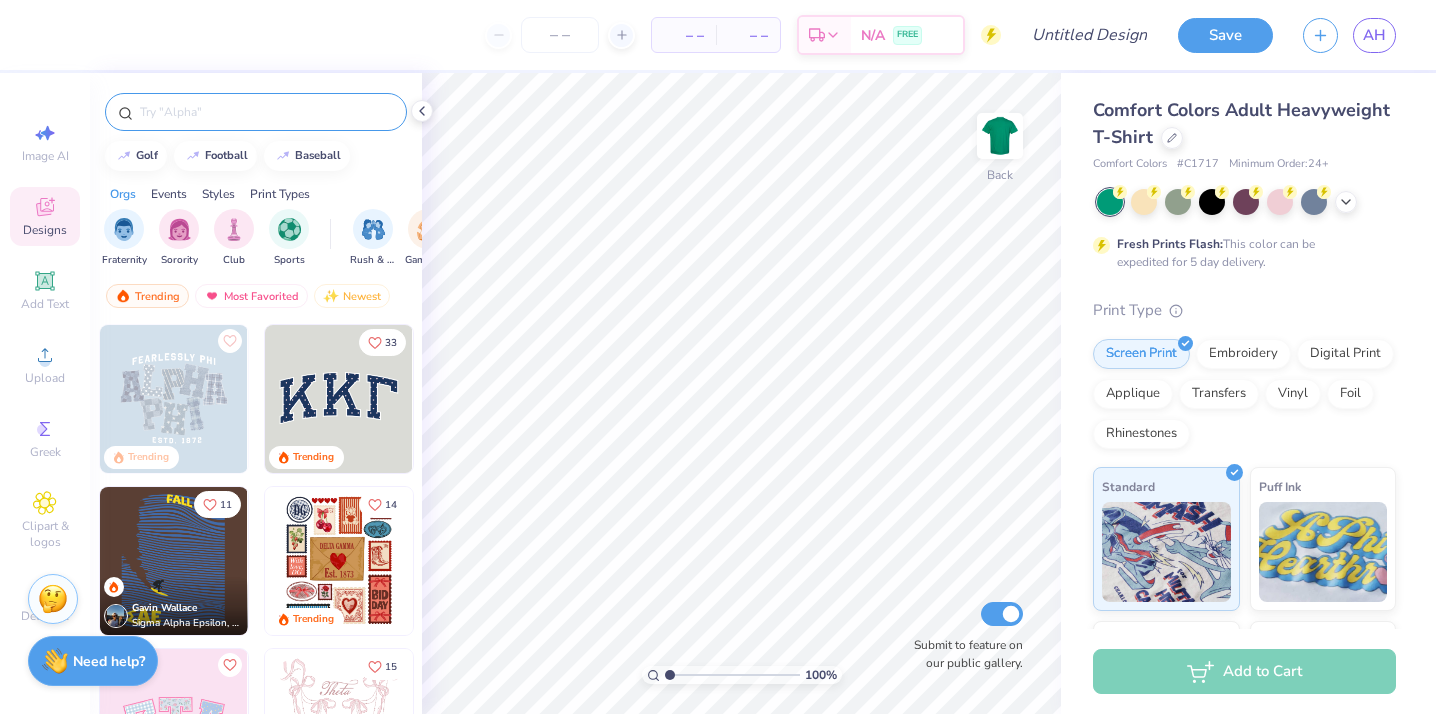 click at bounding box center (256, 112) 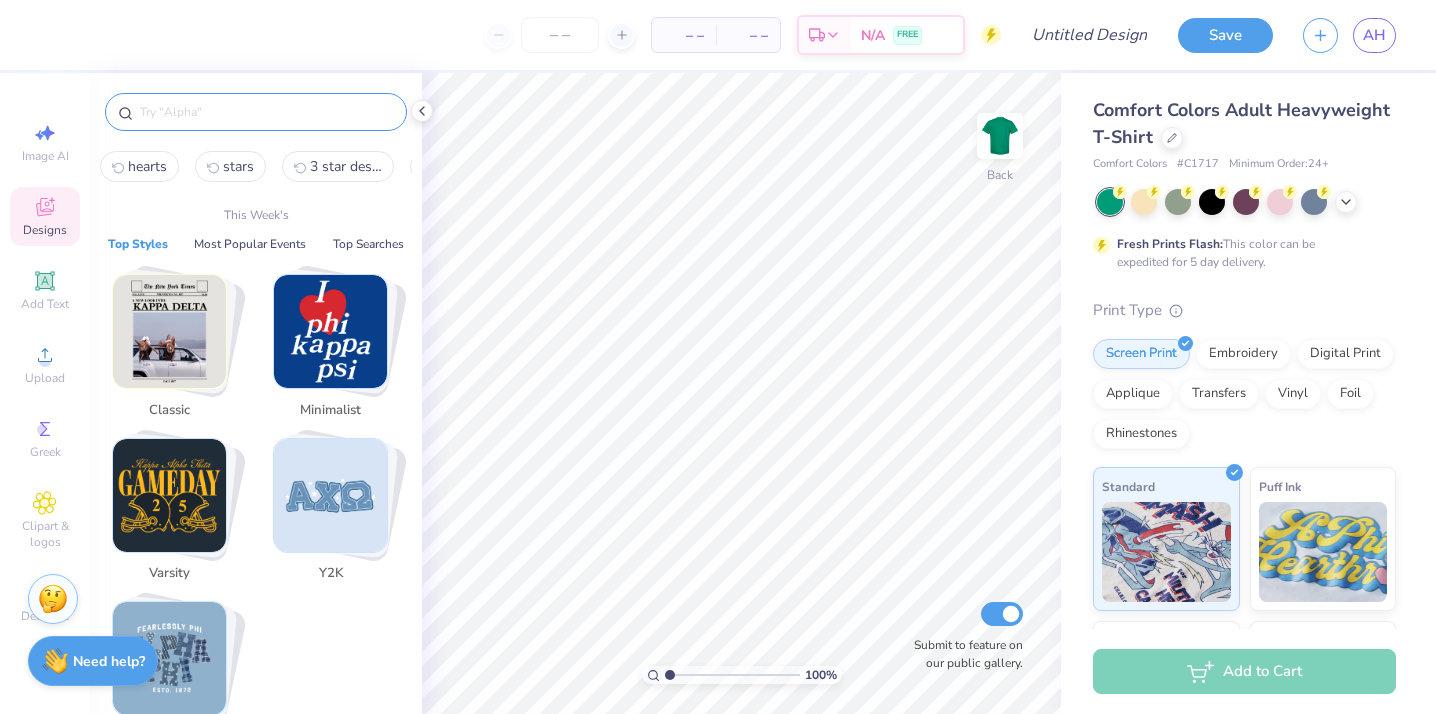 click at bounding box center (266, 112) 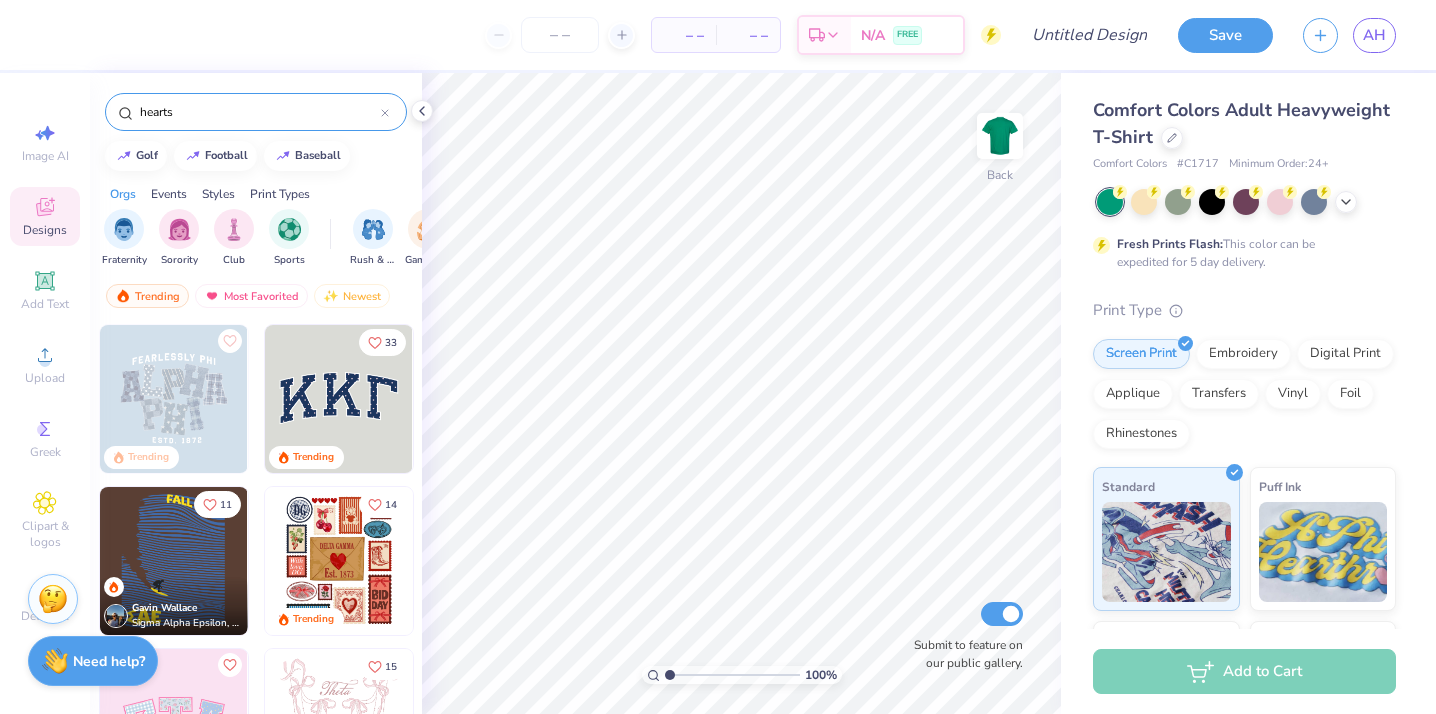 type on "hearts" 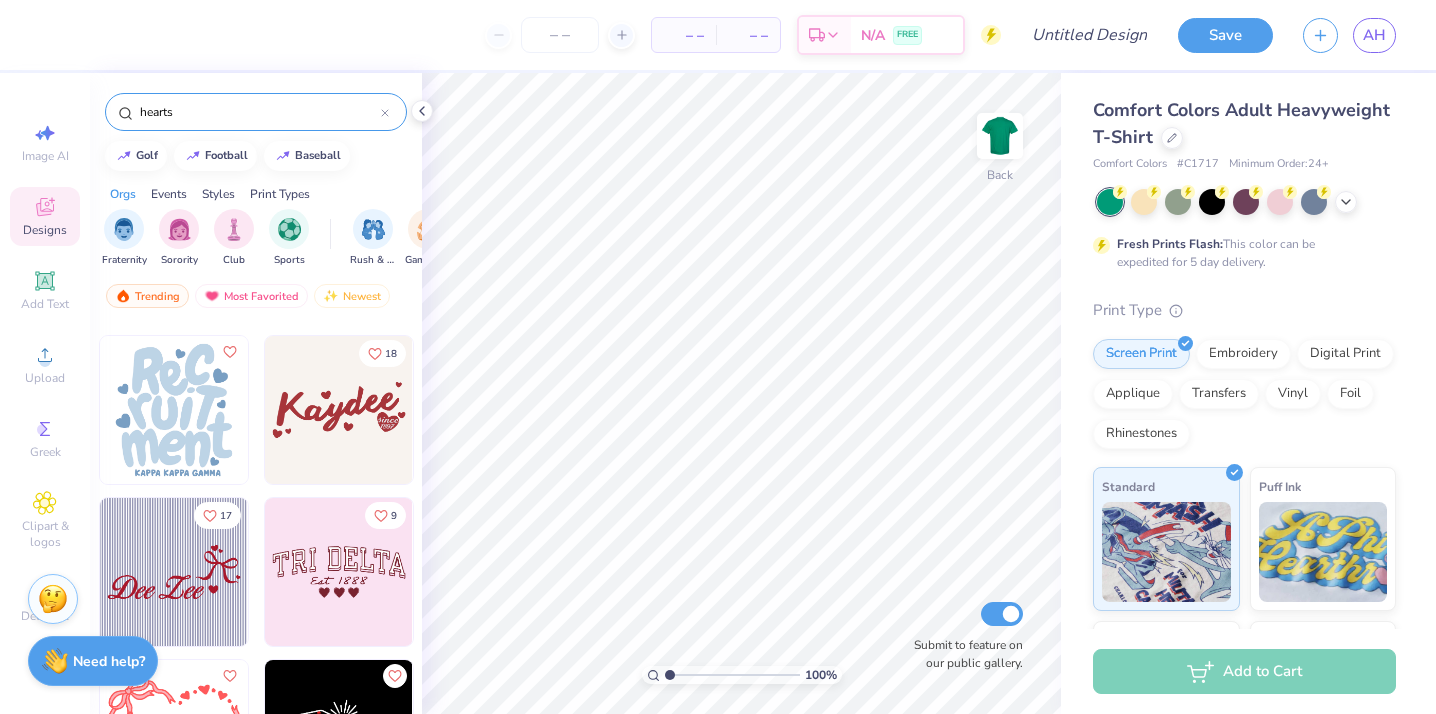 scroll, scrollTop: 3267, scrollLeft: 0, axis: vertical 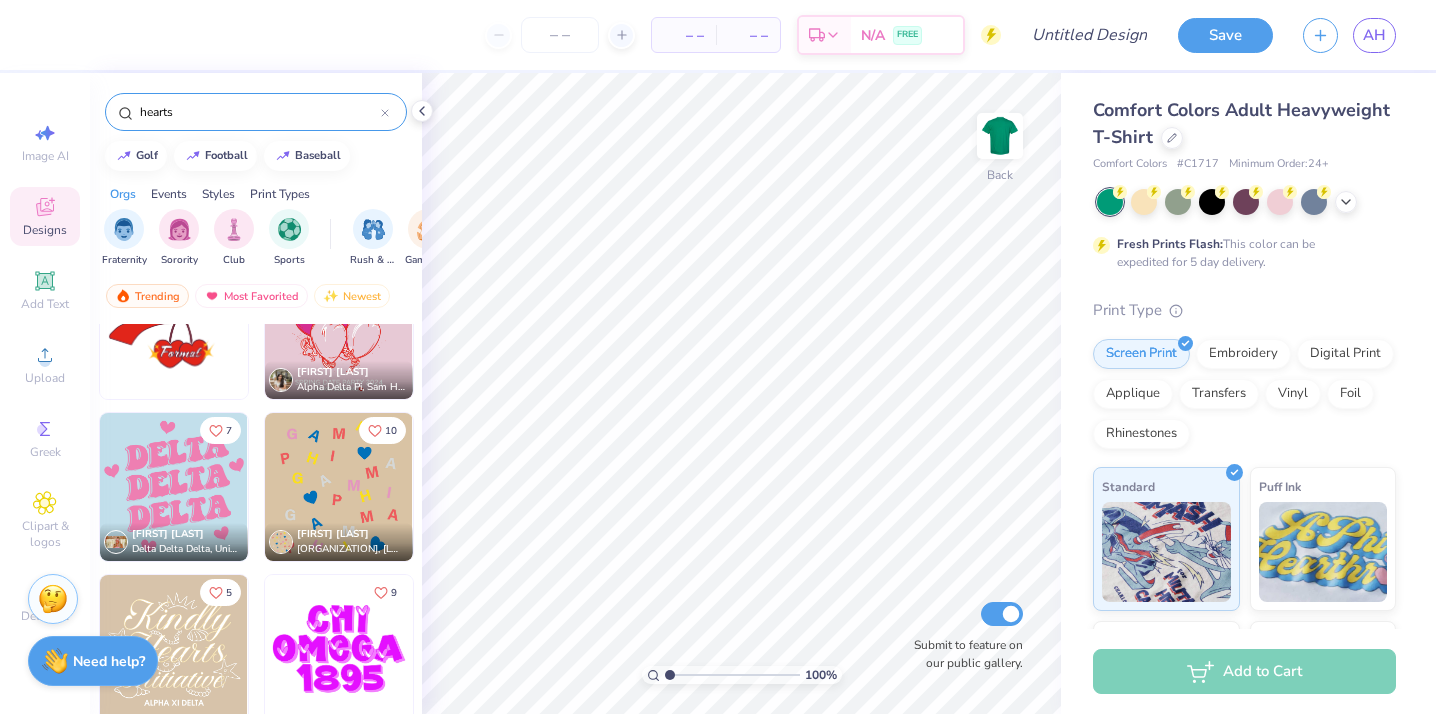 click at bounding box center [174, 487] 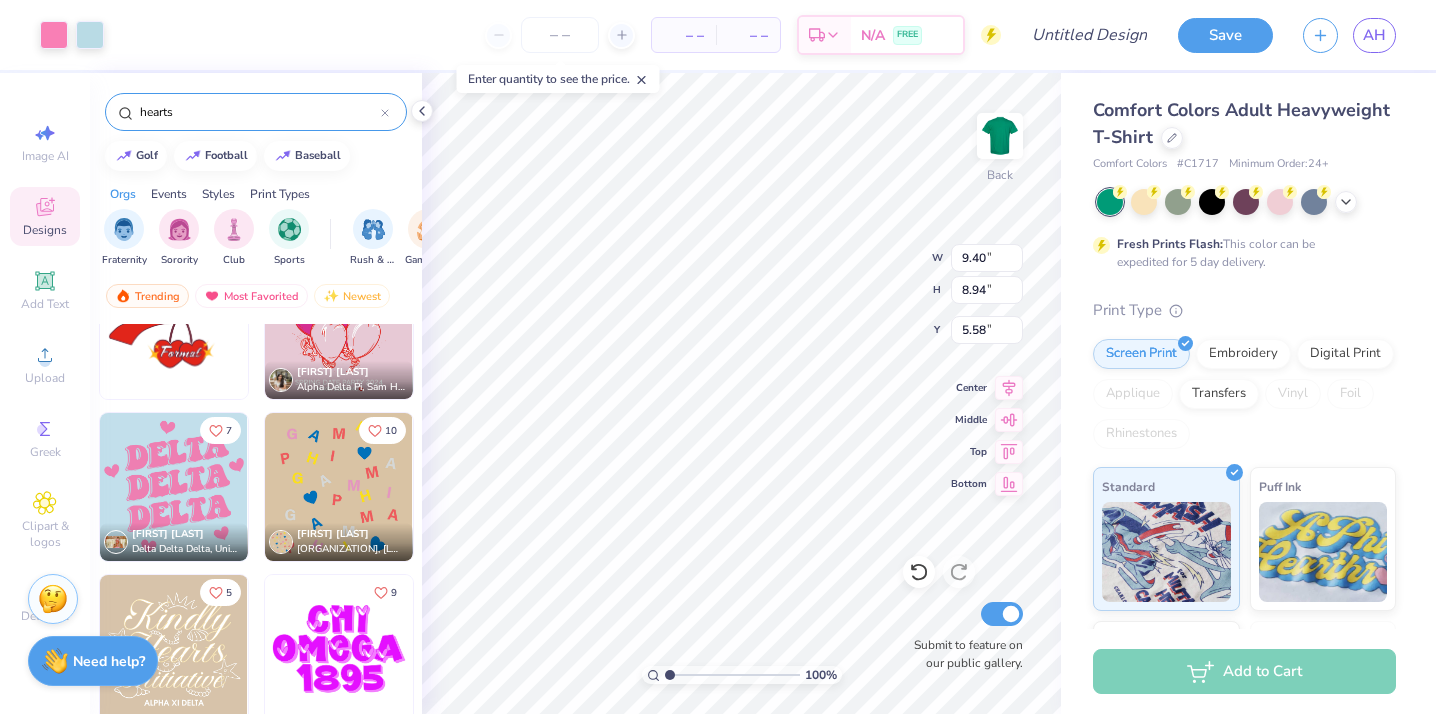 type on "5.58" 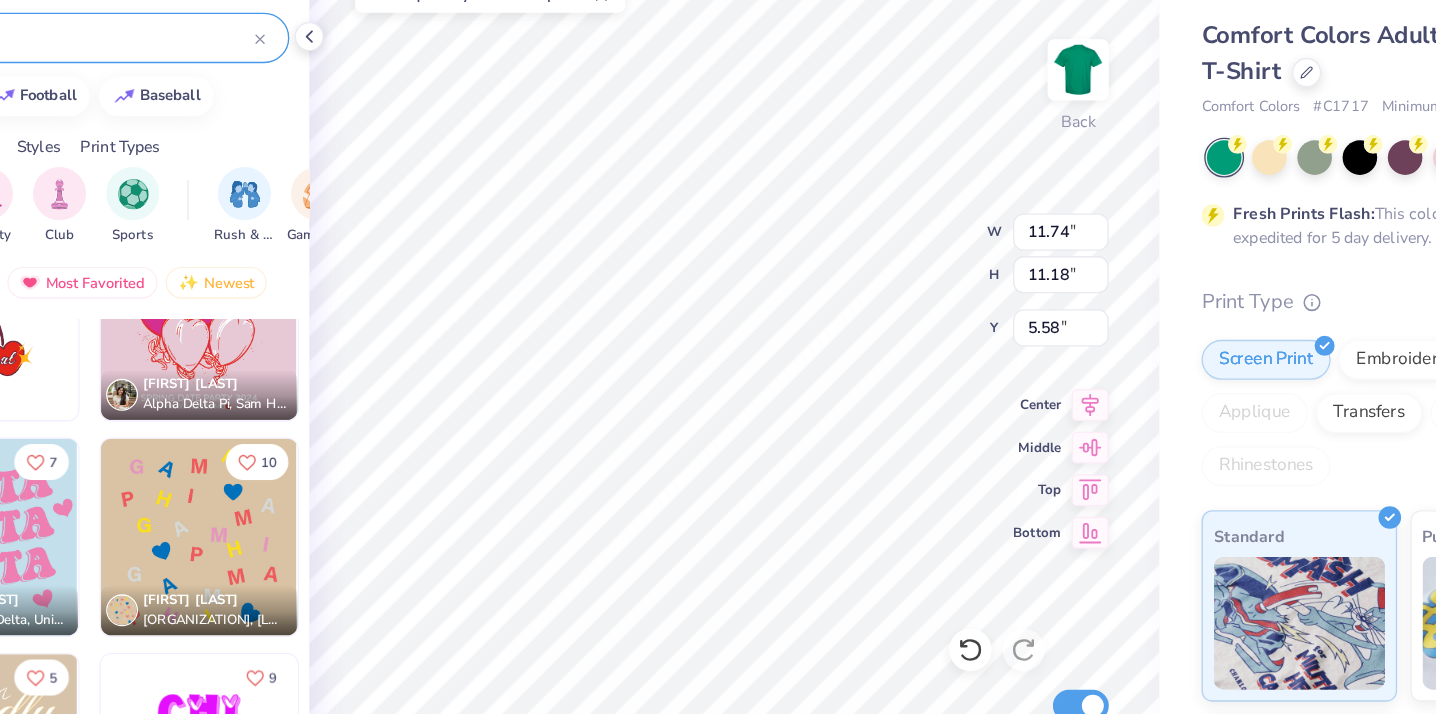 type on "11.74" 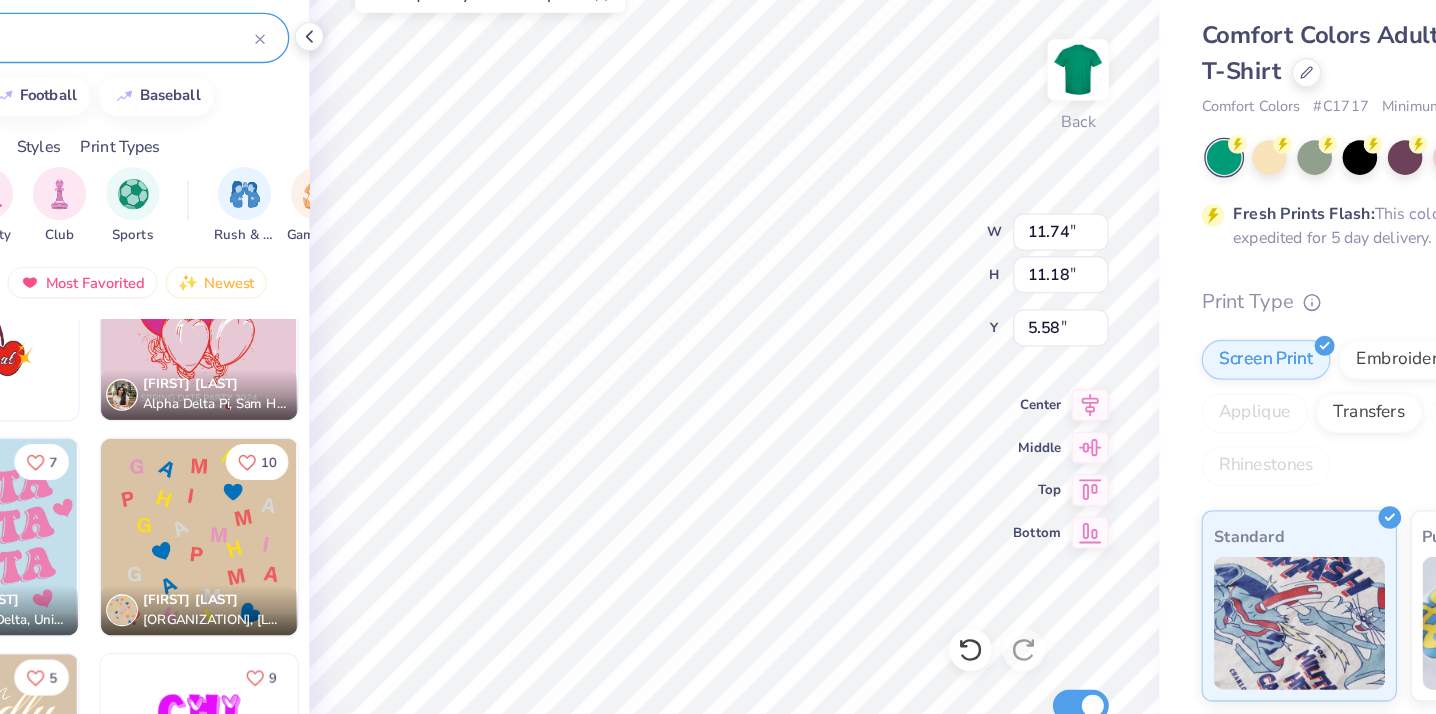 type on "11.18" 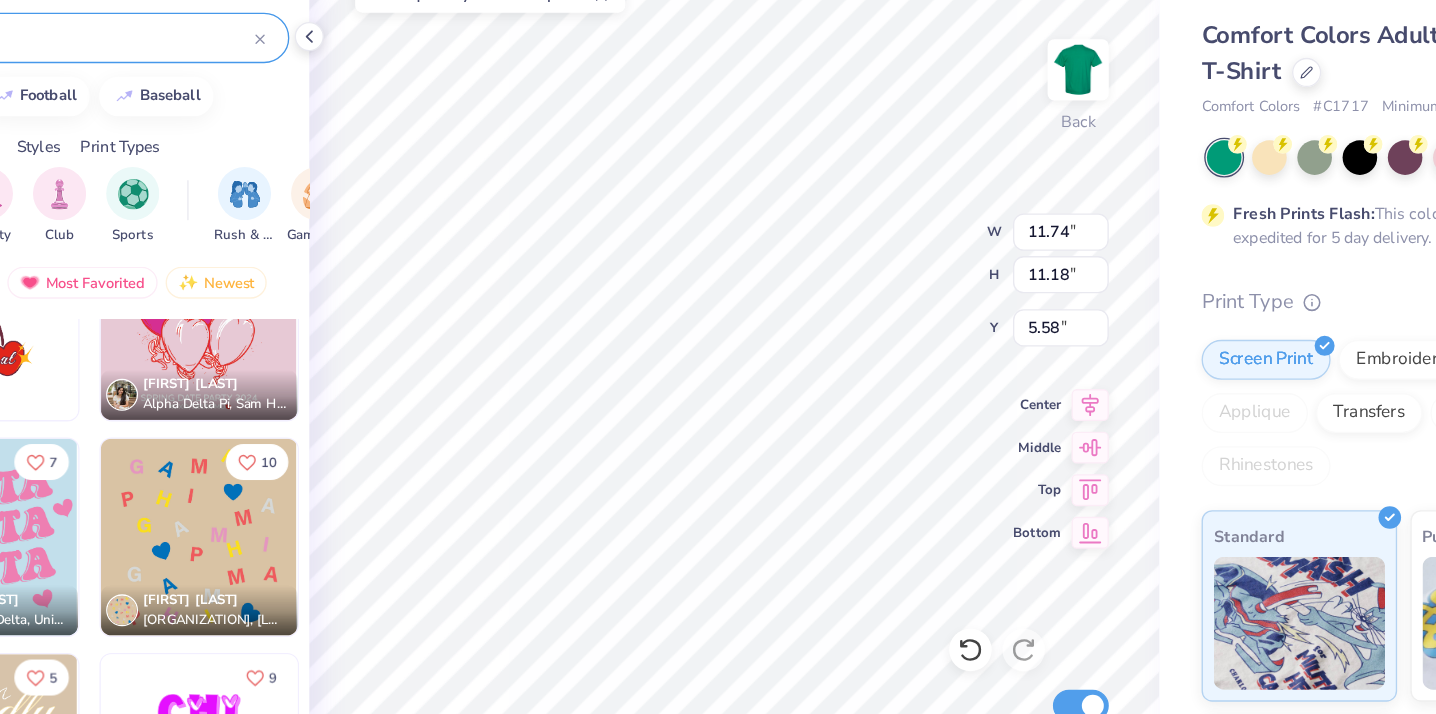 type on "3.35" 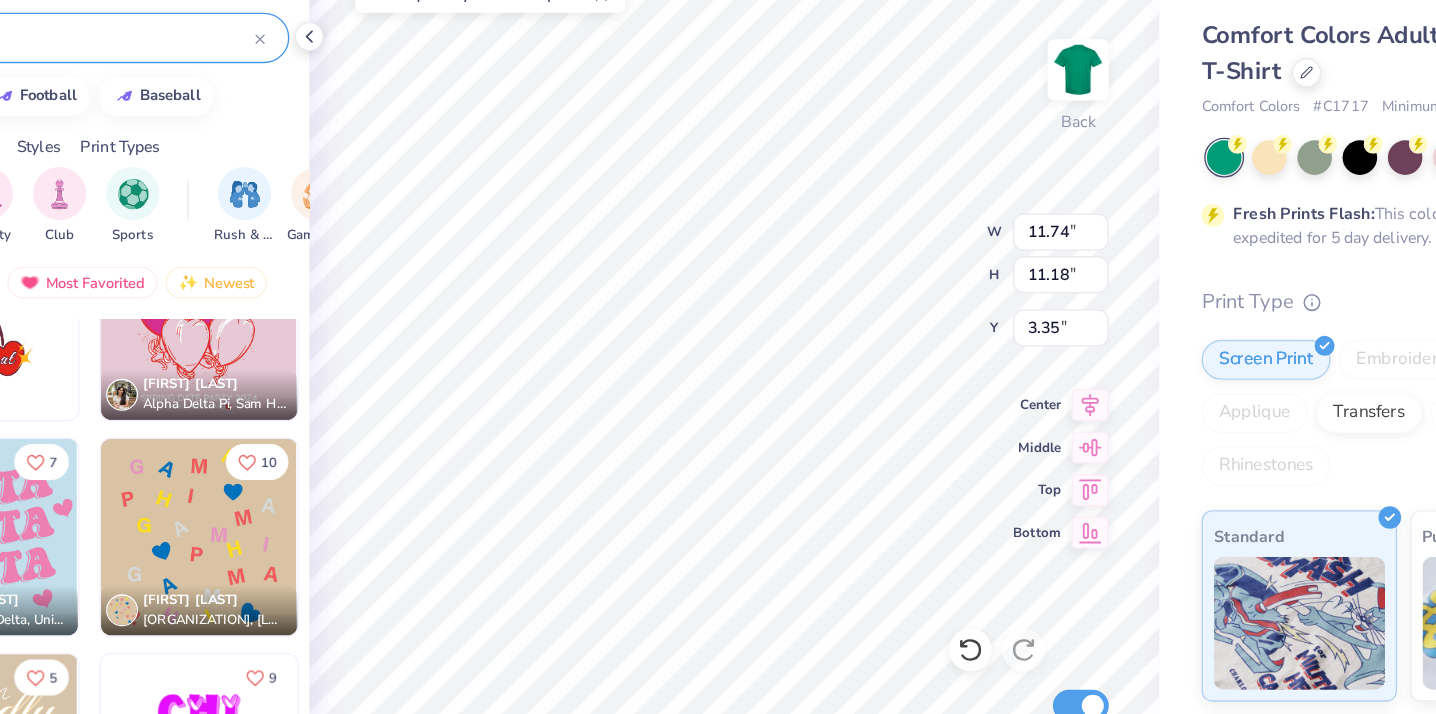 type on "14.12" 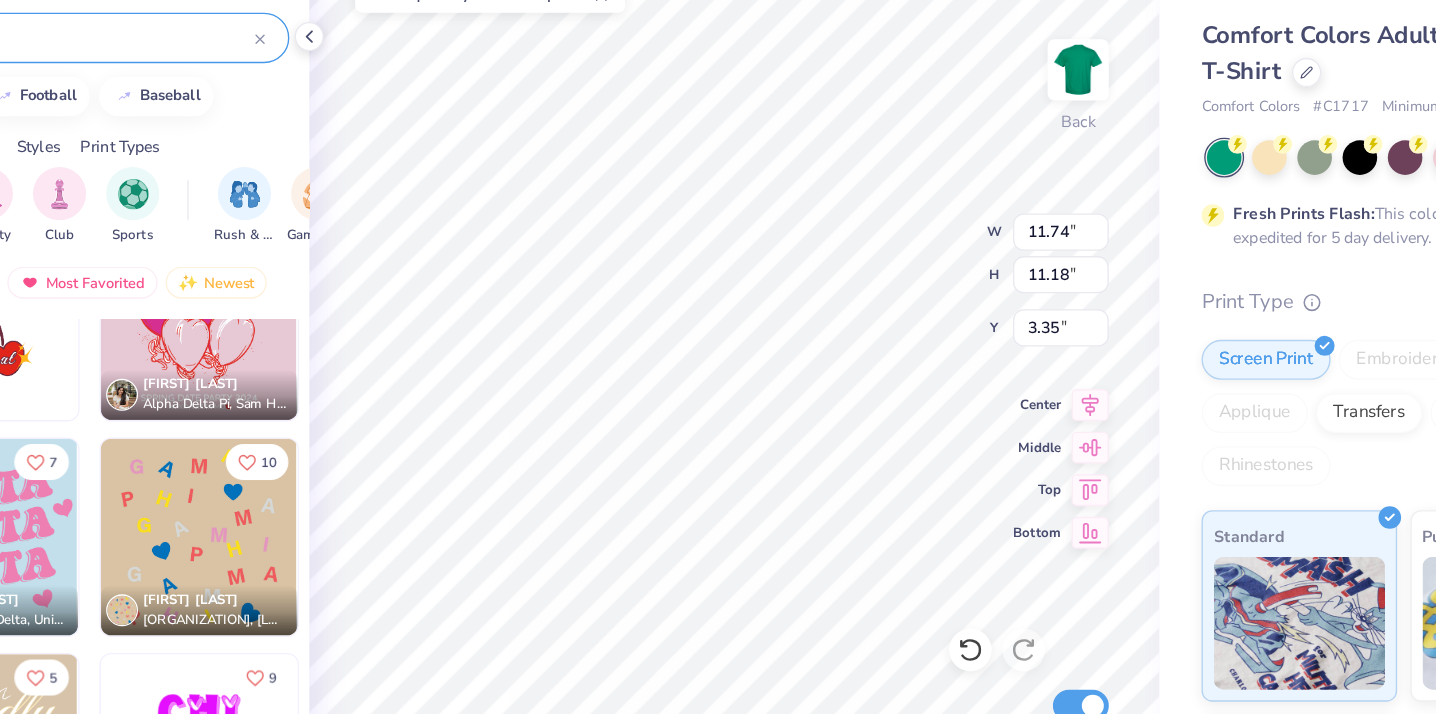 type on "13.43" 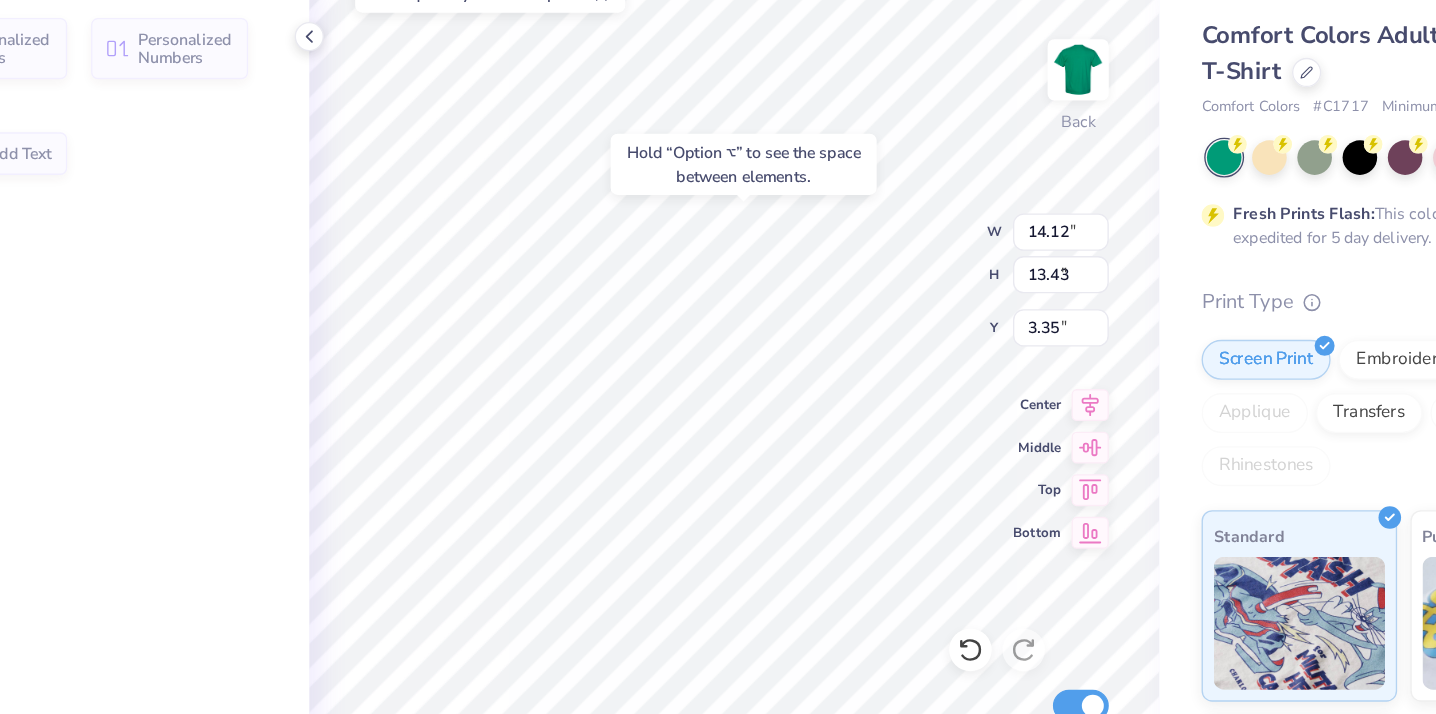 type on "10.51" 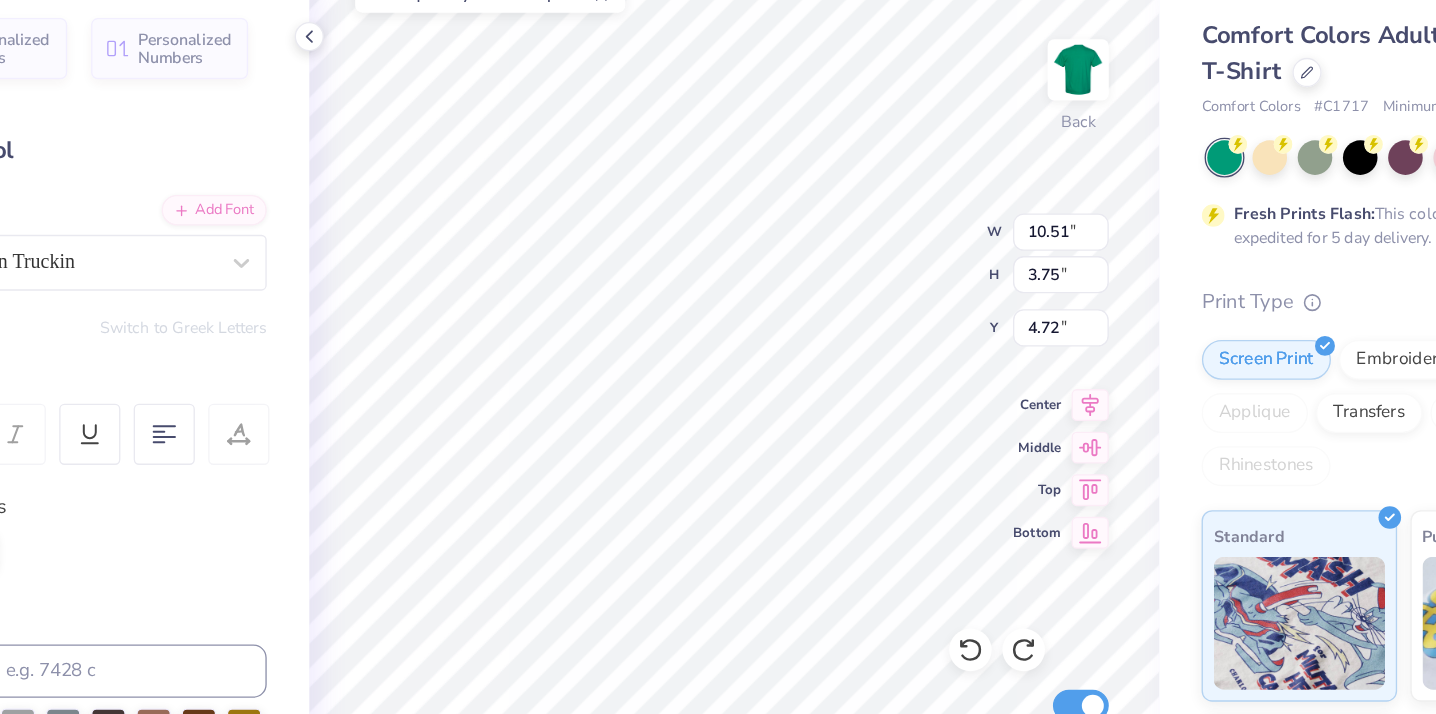 type on "HOCKADAY" 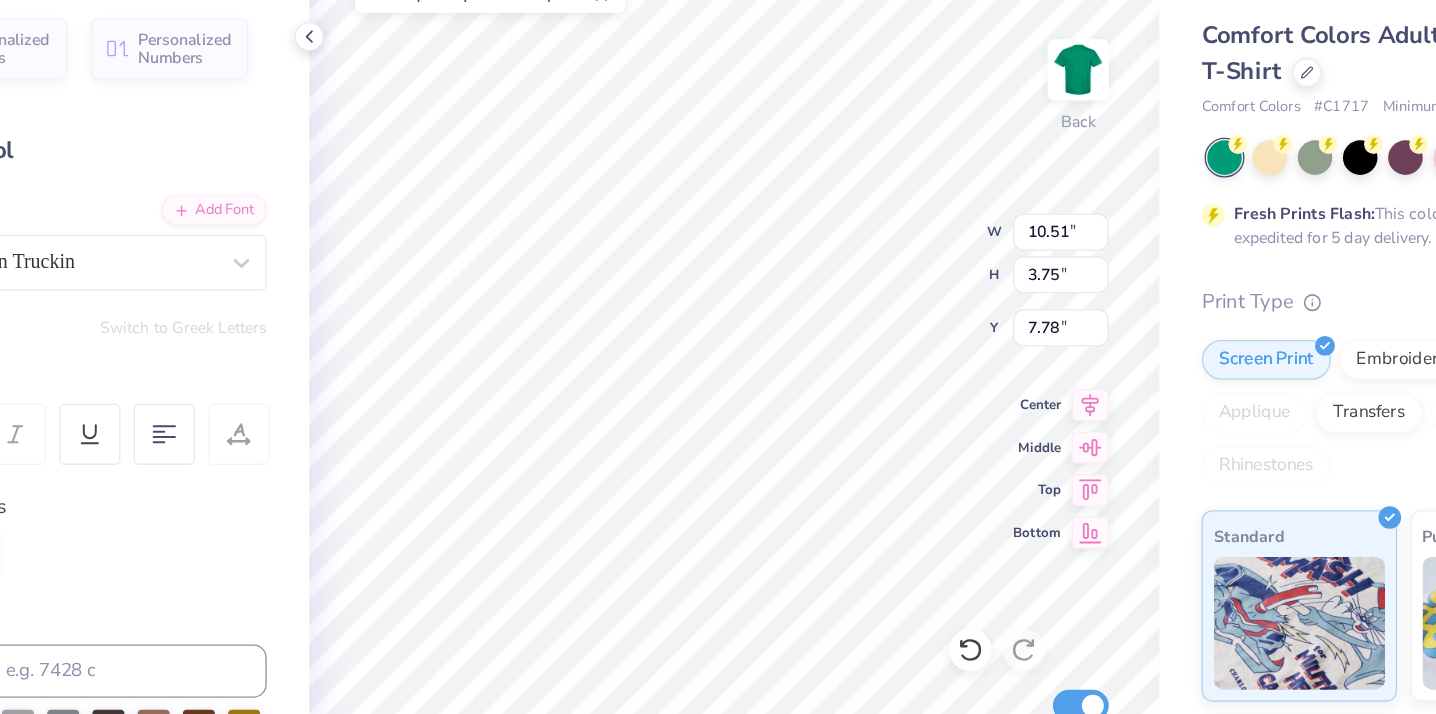 type on "7.78" 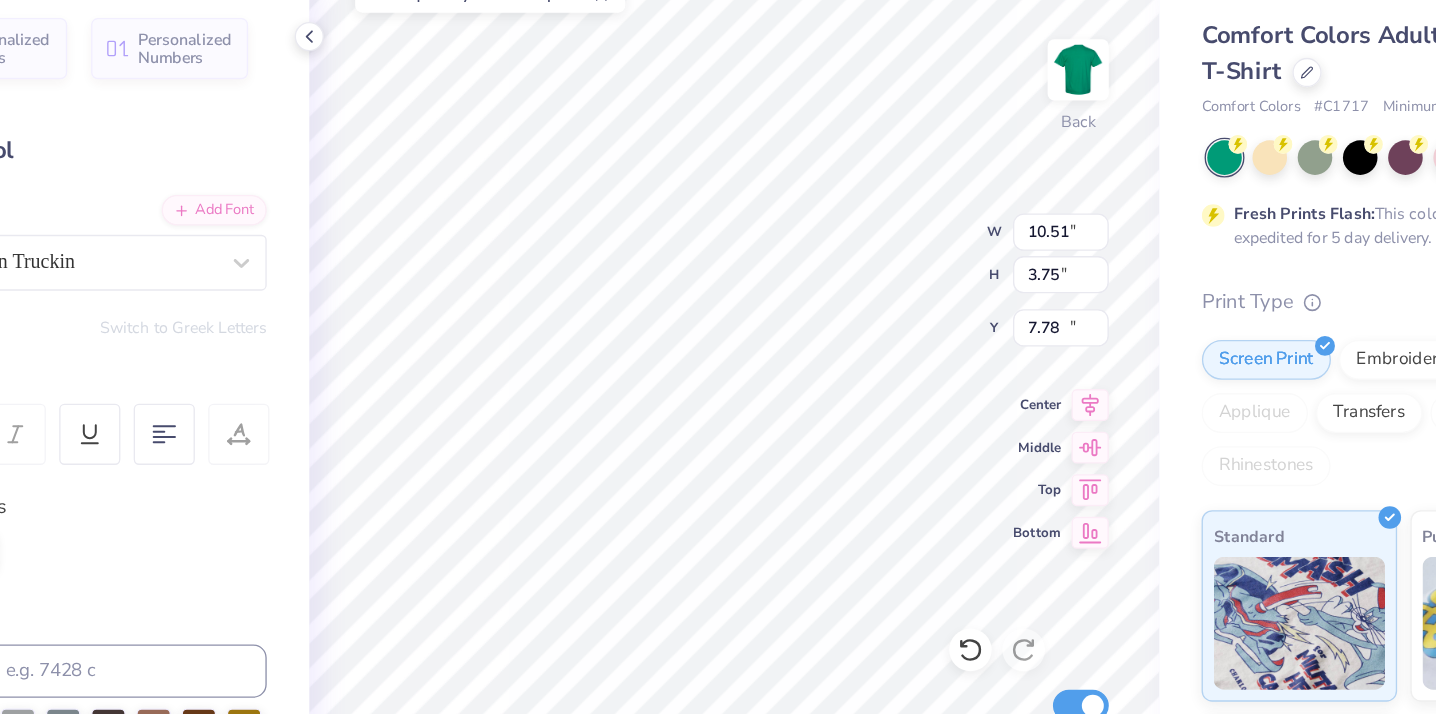 type on "11.01" 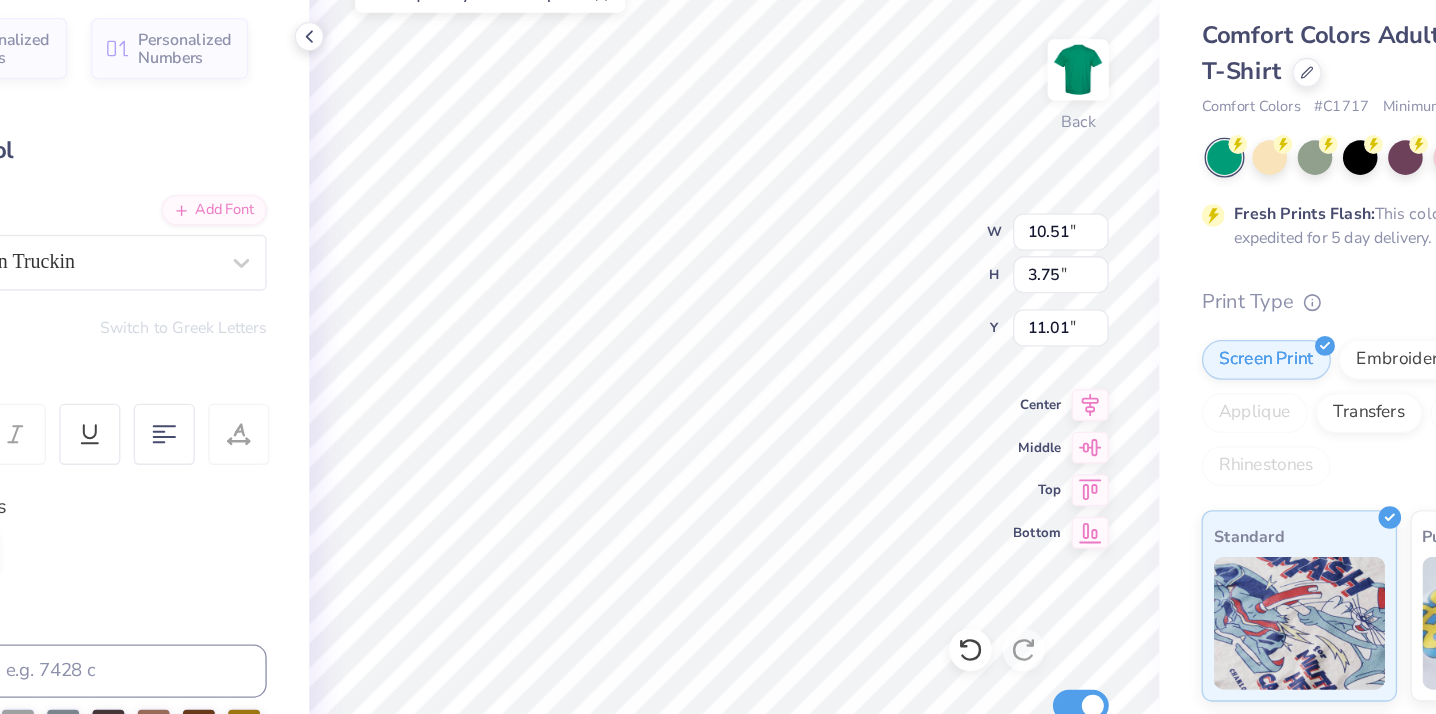 type on "VOLLEYBALL" 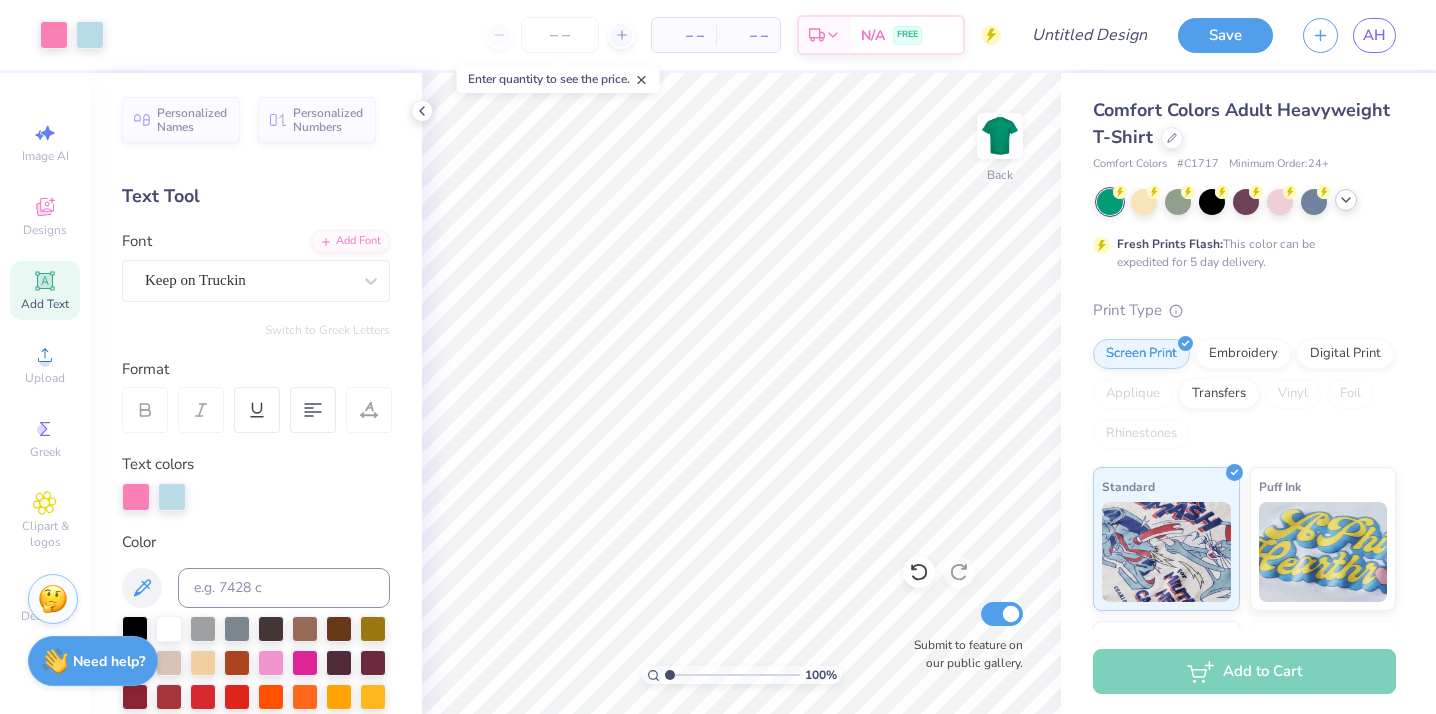 click 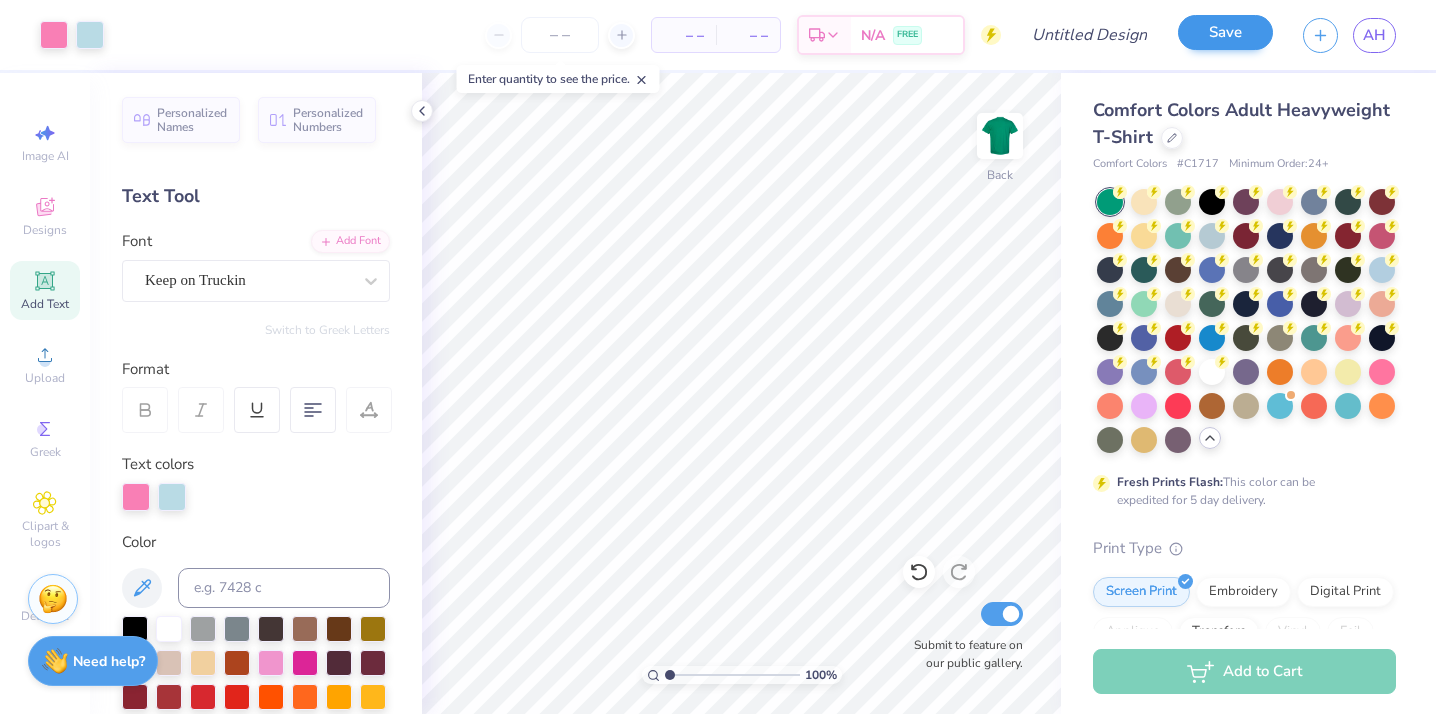click at bounding box center [1212, 372] 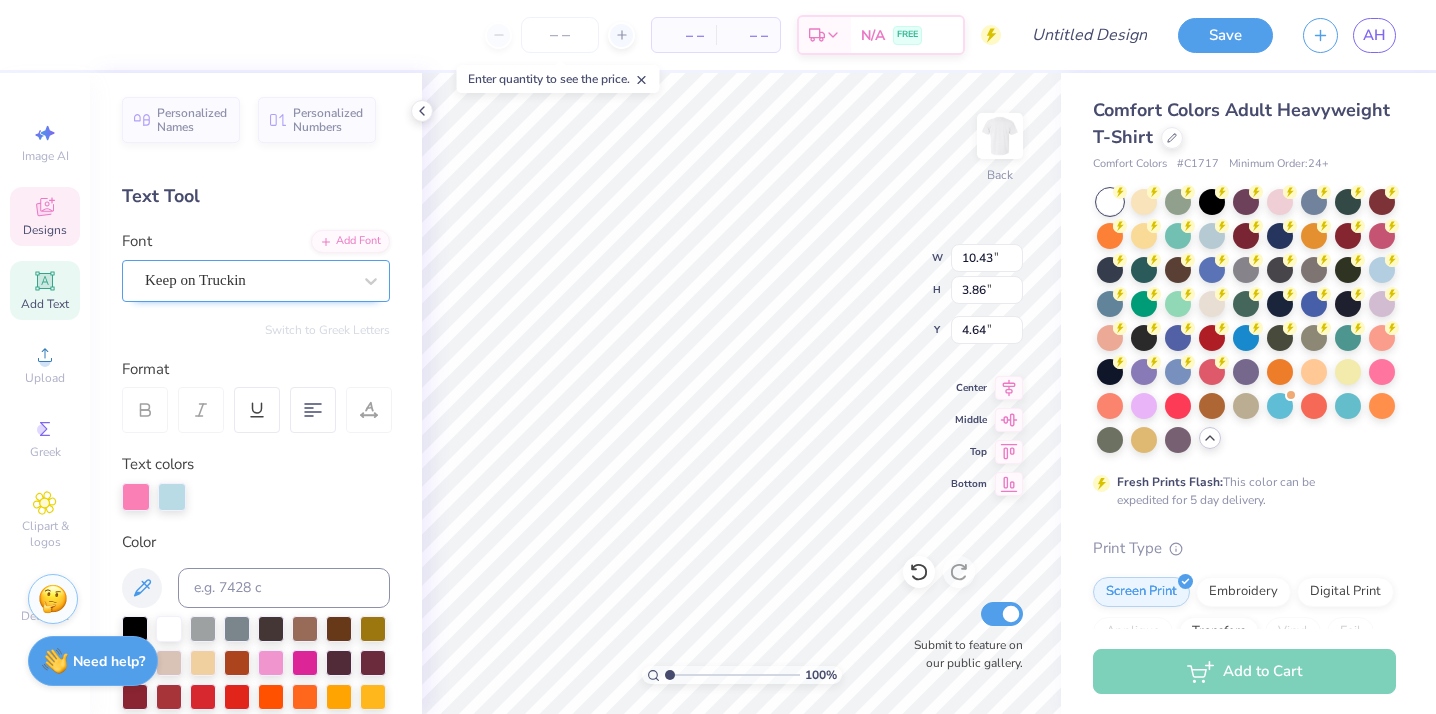 click on "Keep on Truckin" at bounding box center (248, 280) 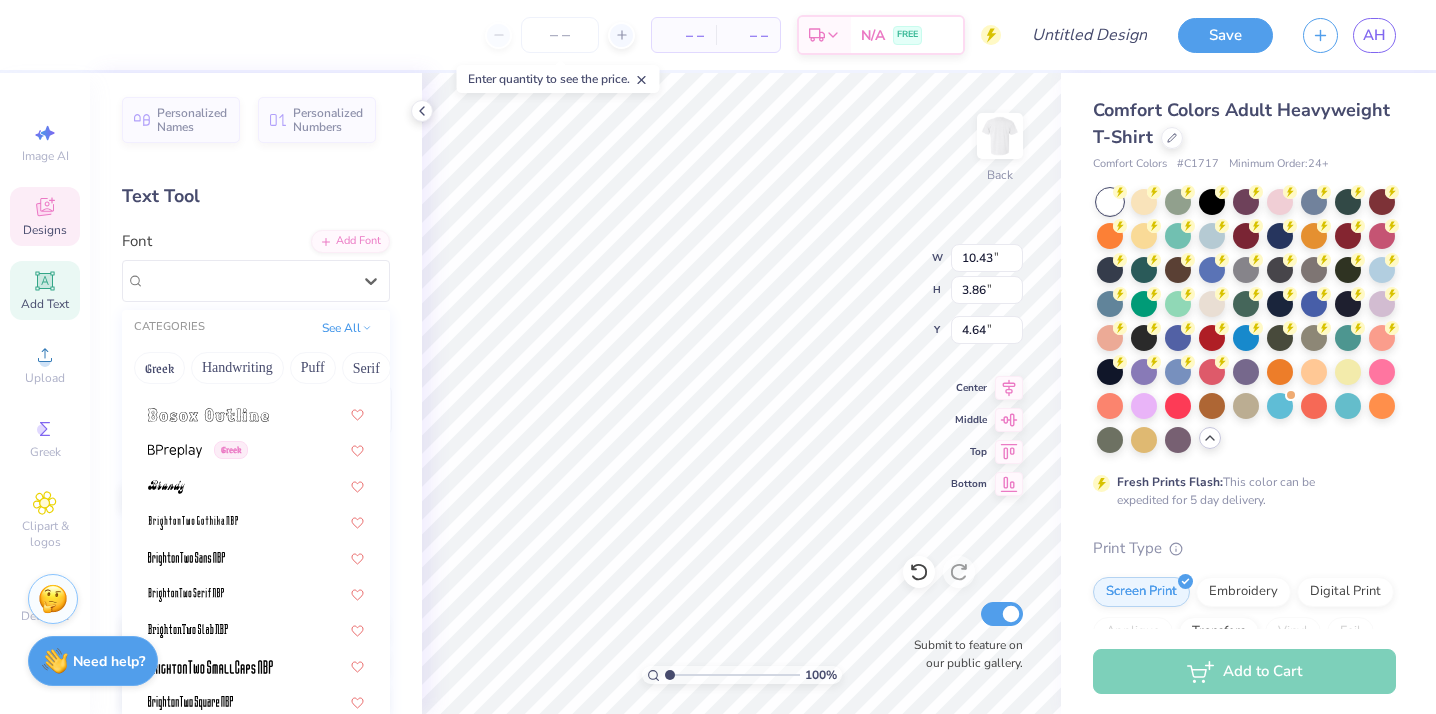 scroll, scrollTop: 1469, scrollLeft: 0, axis: vertical 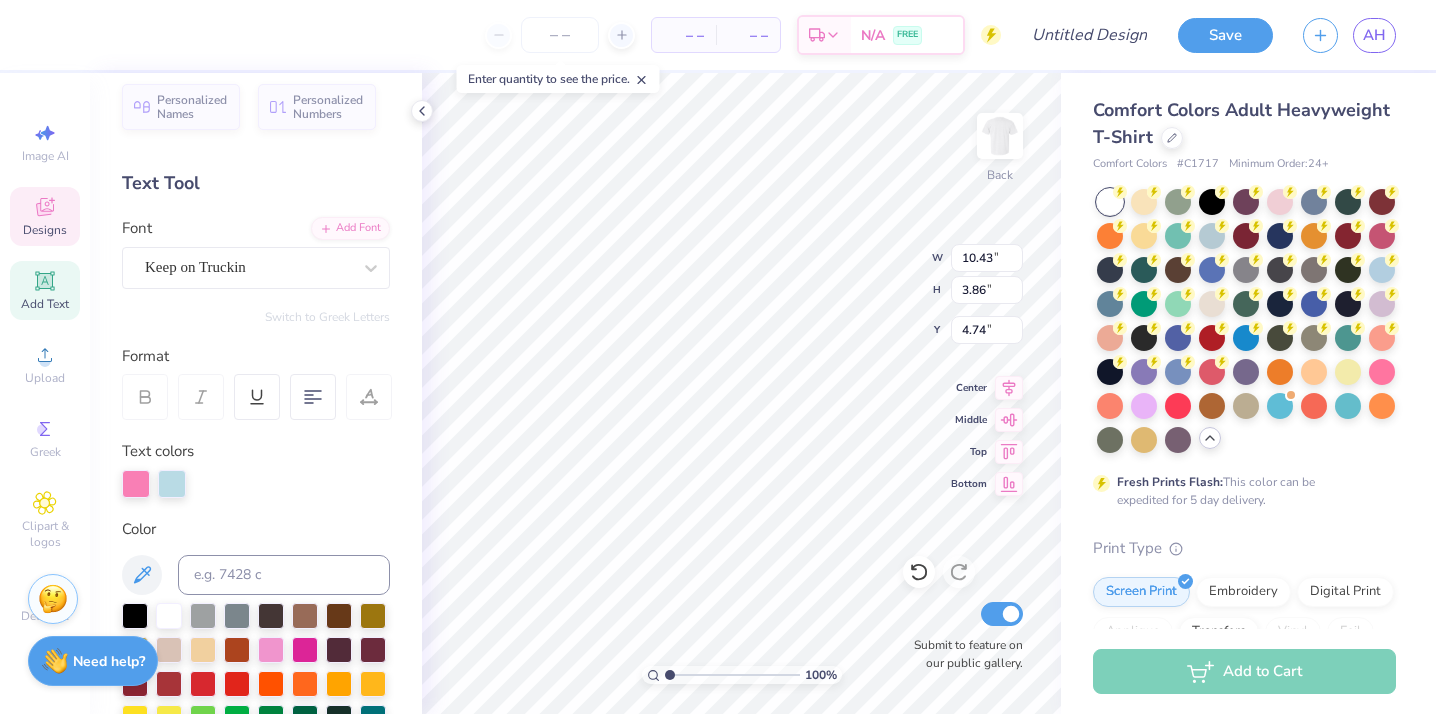 click at bounding box center [369, 397] 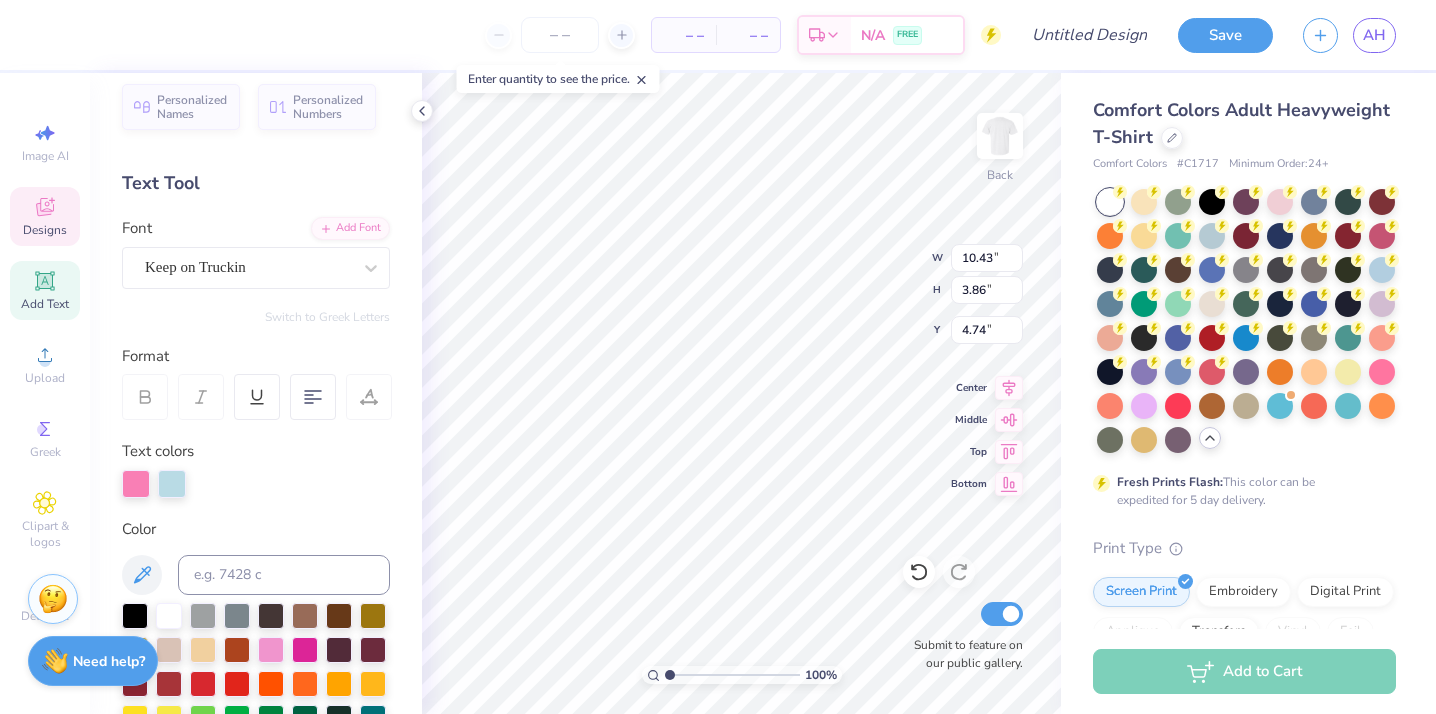 scroll, scrollTop: 0, scrollLeft: 0, axis: both 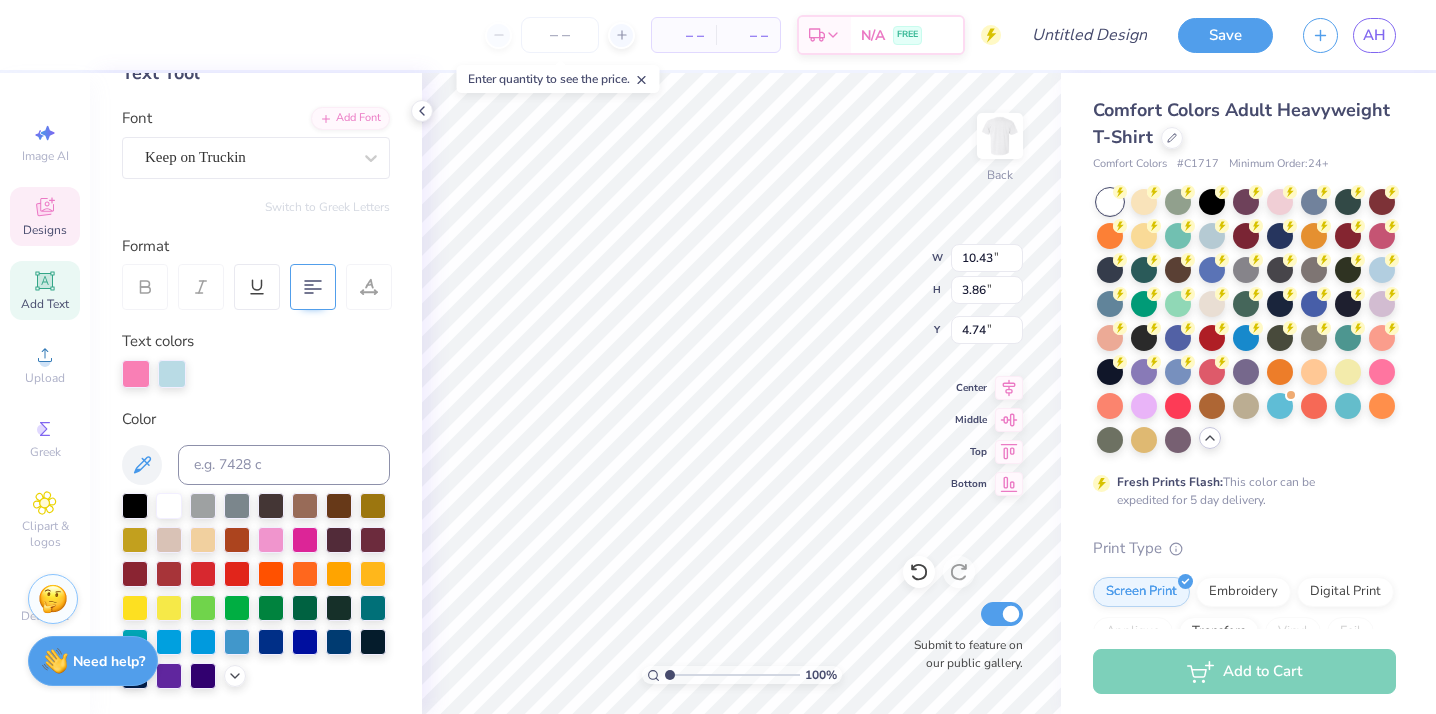click 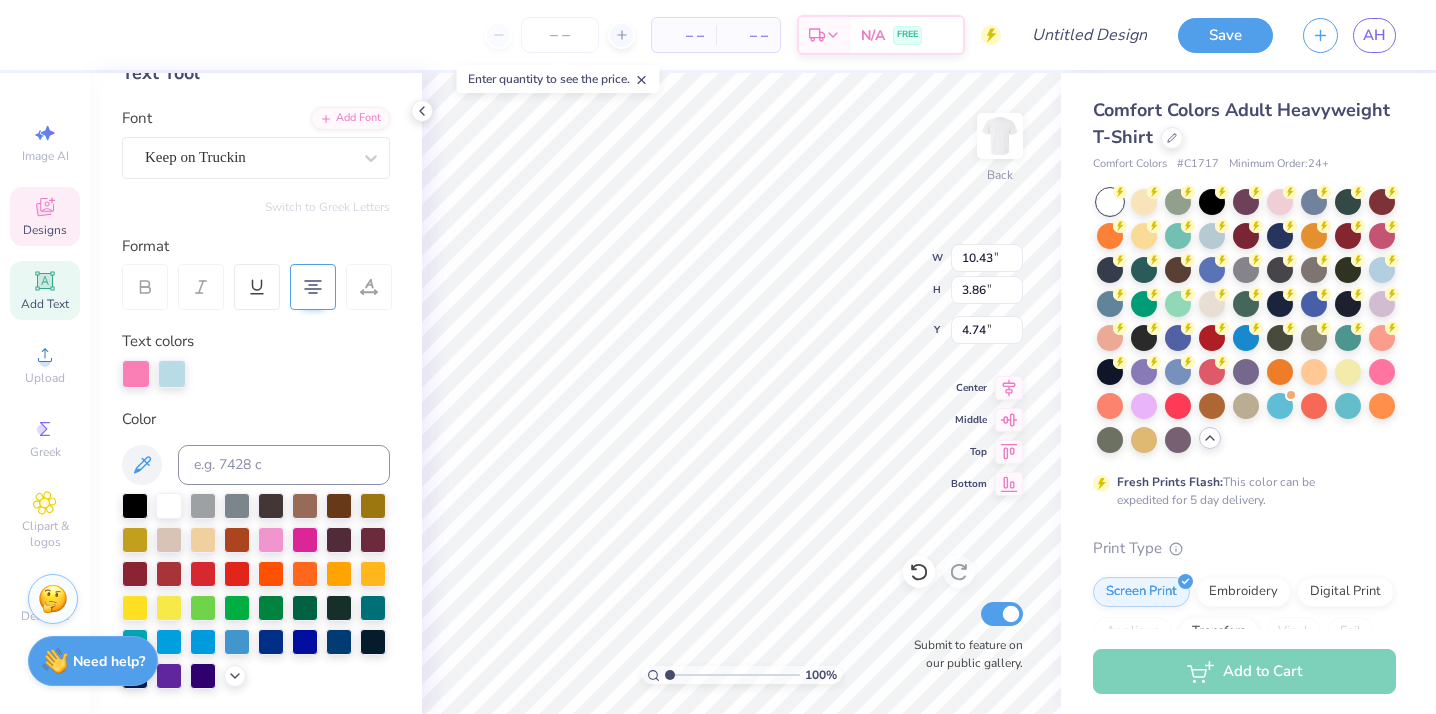 click 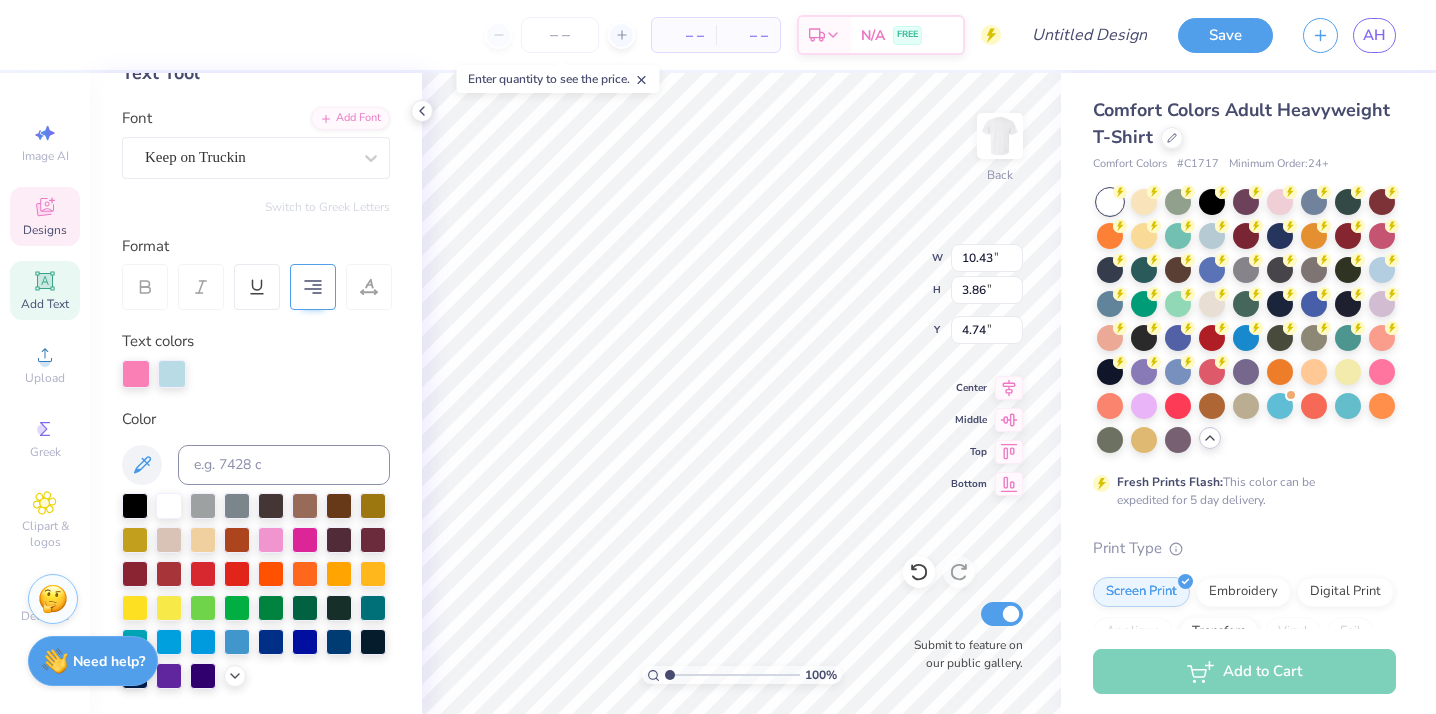 click 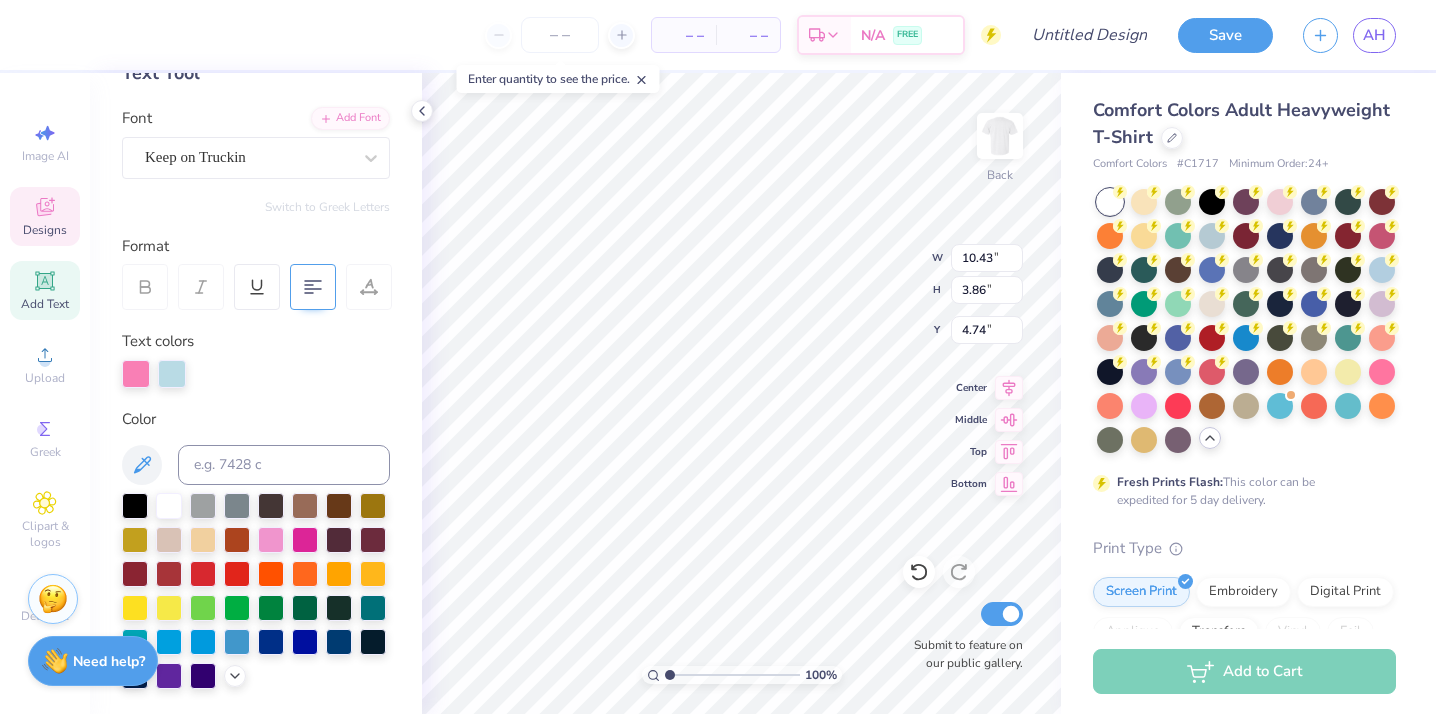 click at bounding box center (313, 287) 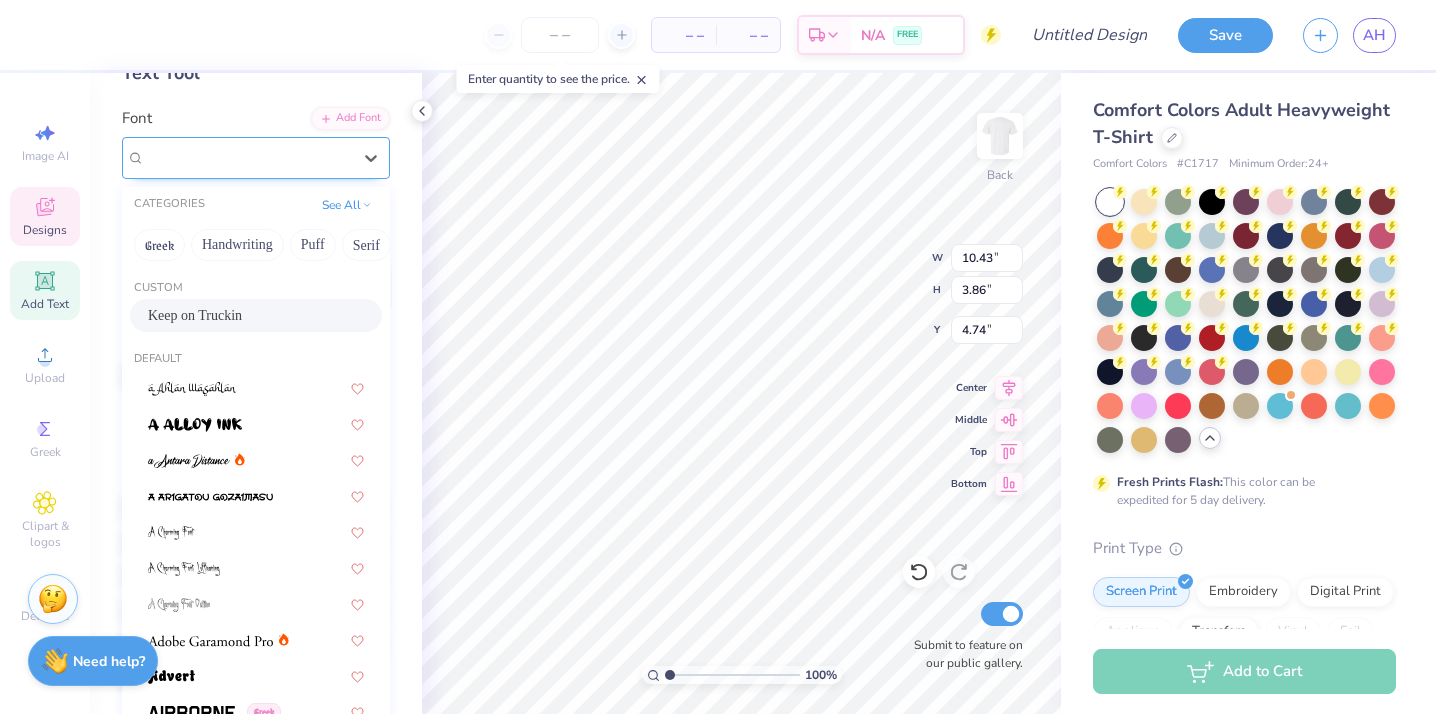click on "Keep on Truckin" at bounding box center [248, 157] 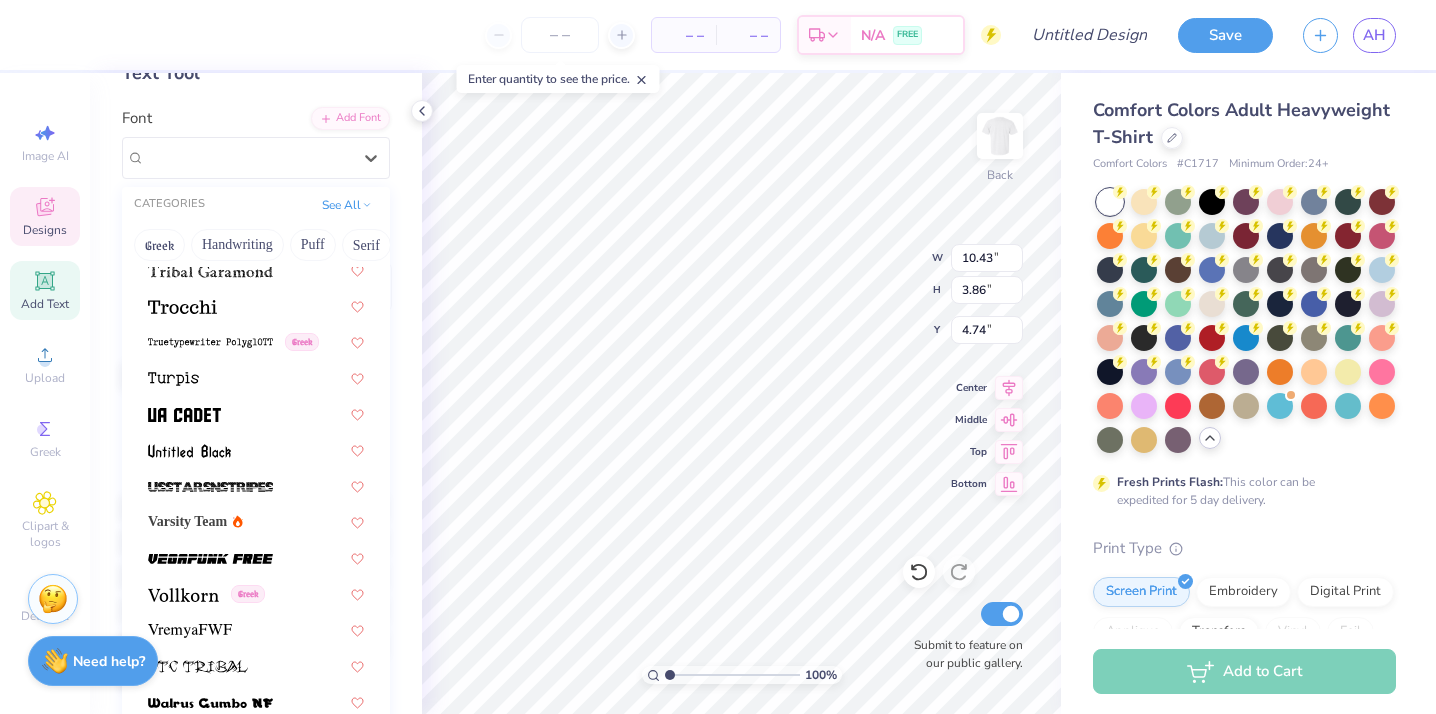 scroll, scrollTop: 10714, scrollLeft: 0, axis: vertical 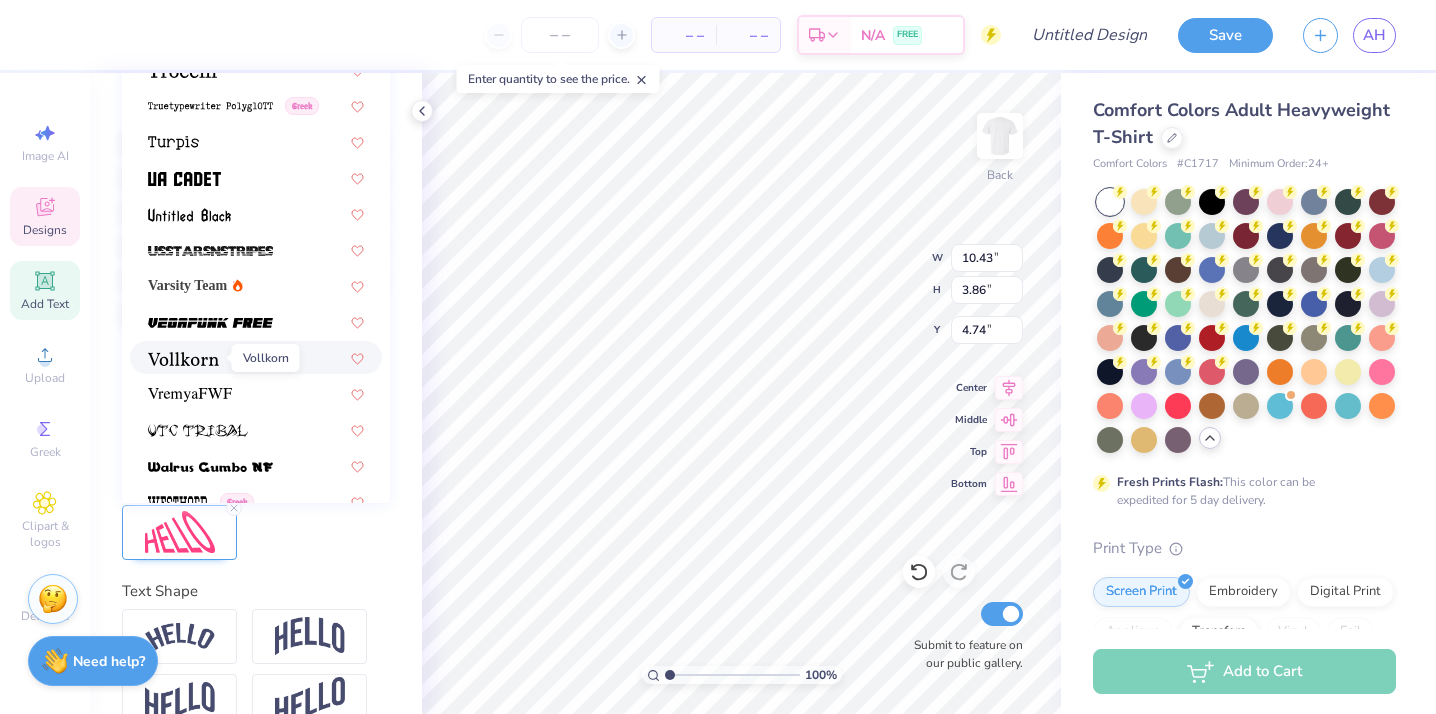 click at bounding box center [183, 359] 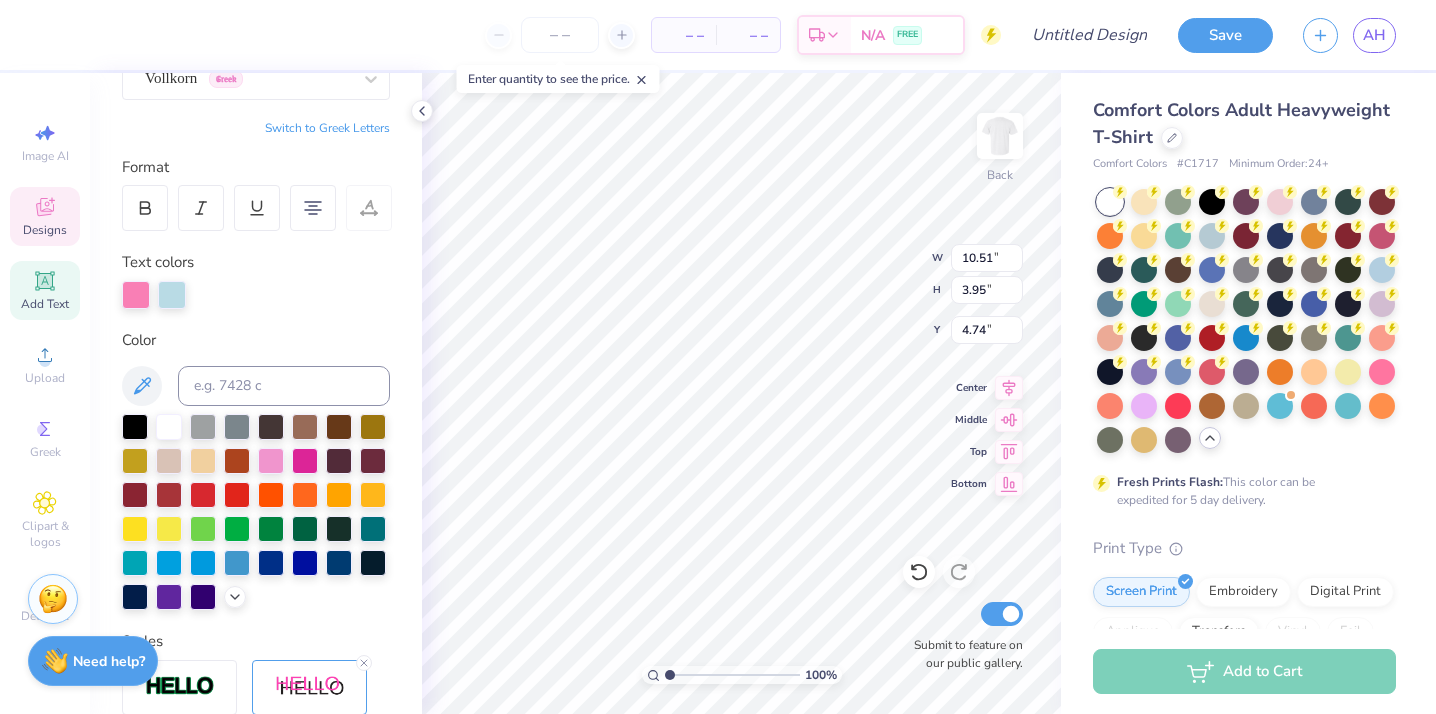 scroll, scrollTop: 0, scrollLeft: 0, axis: both 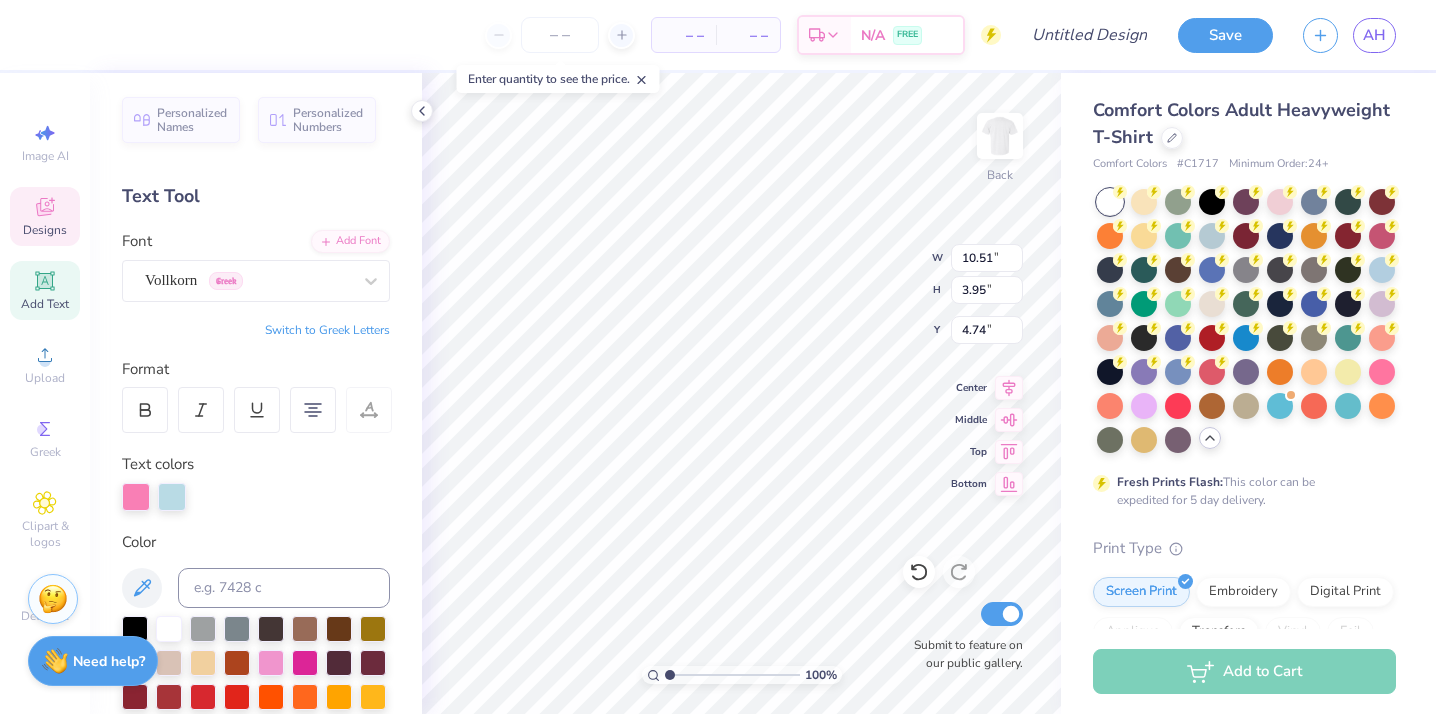 click on "Text colors" at bounding box center (256, 482) 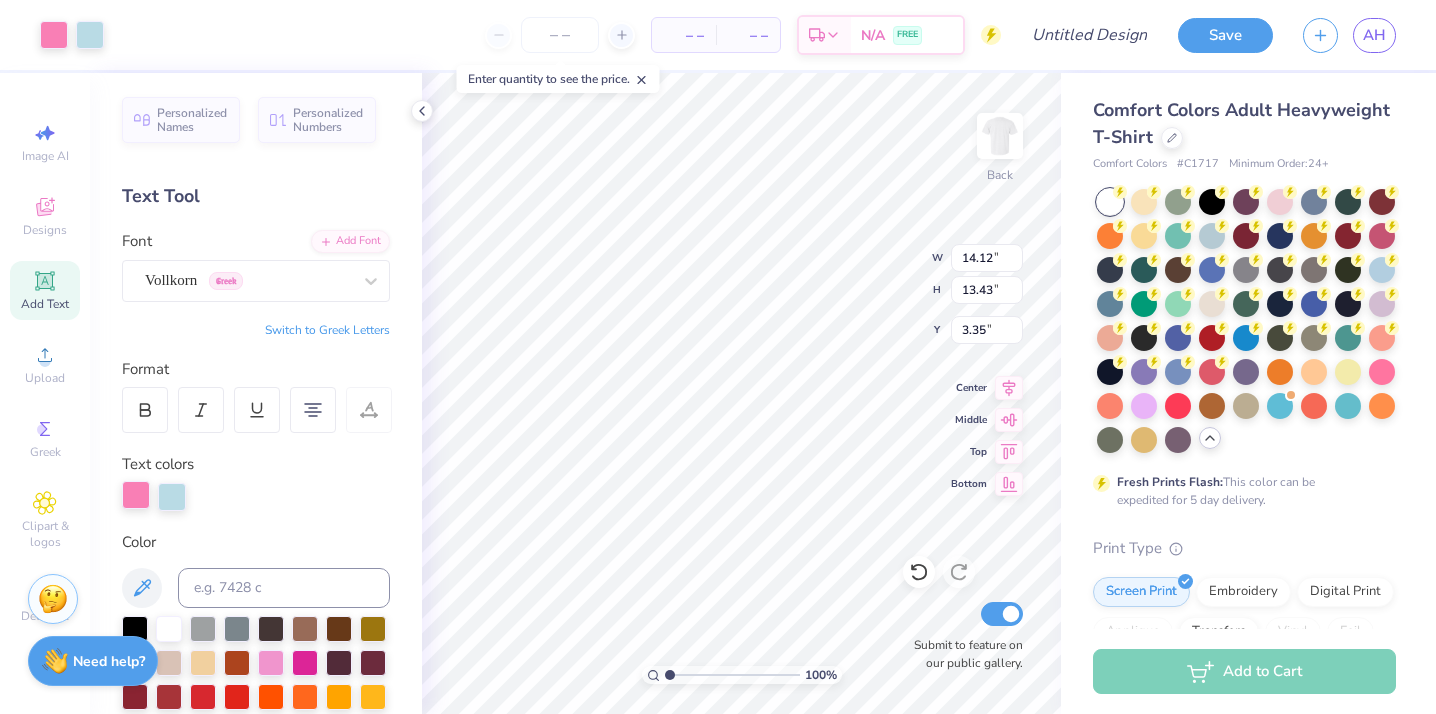 click at bounding box center [136, 495] 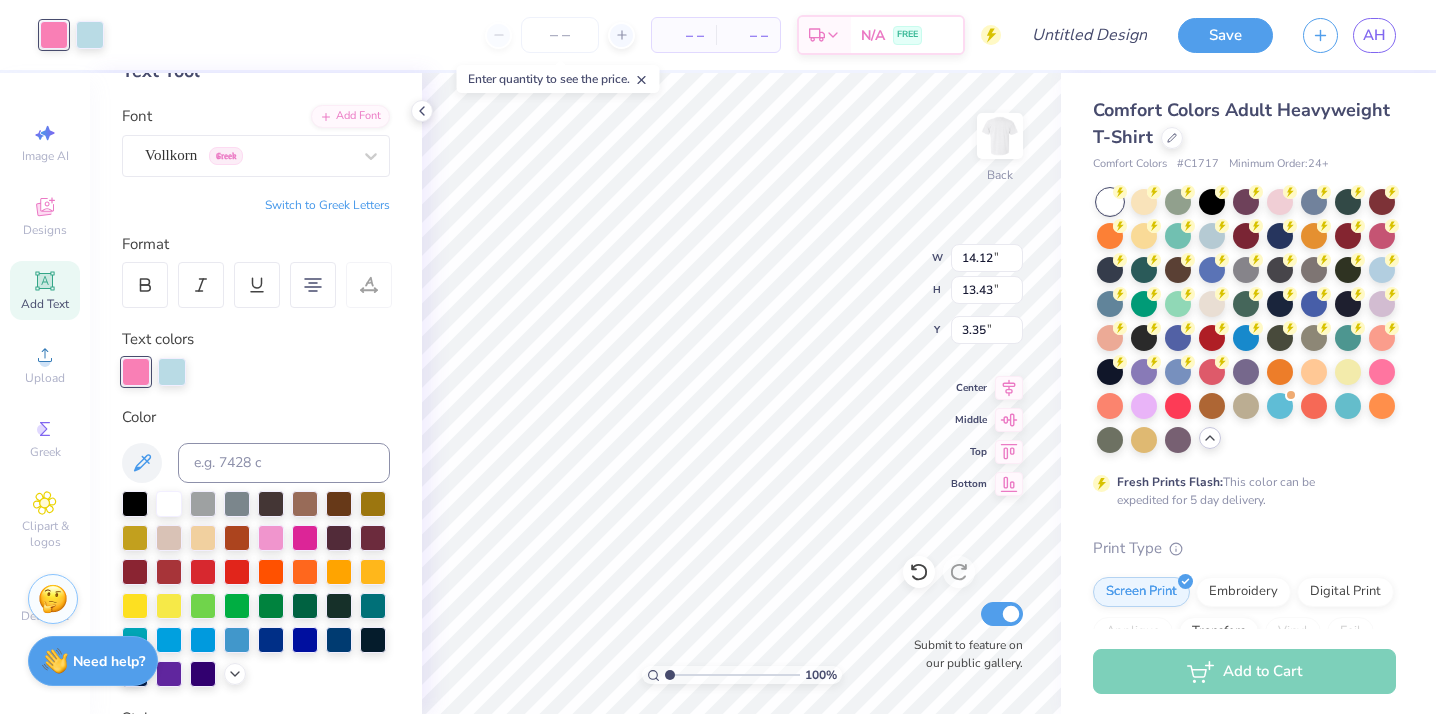 scroll, scrollTop: 141, scrollLeft: 0, axis: vertical 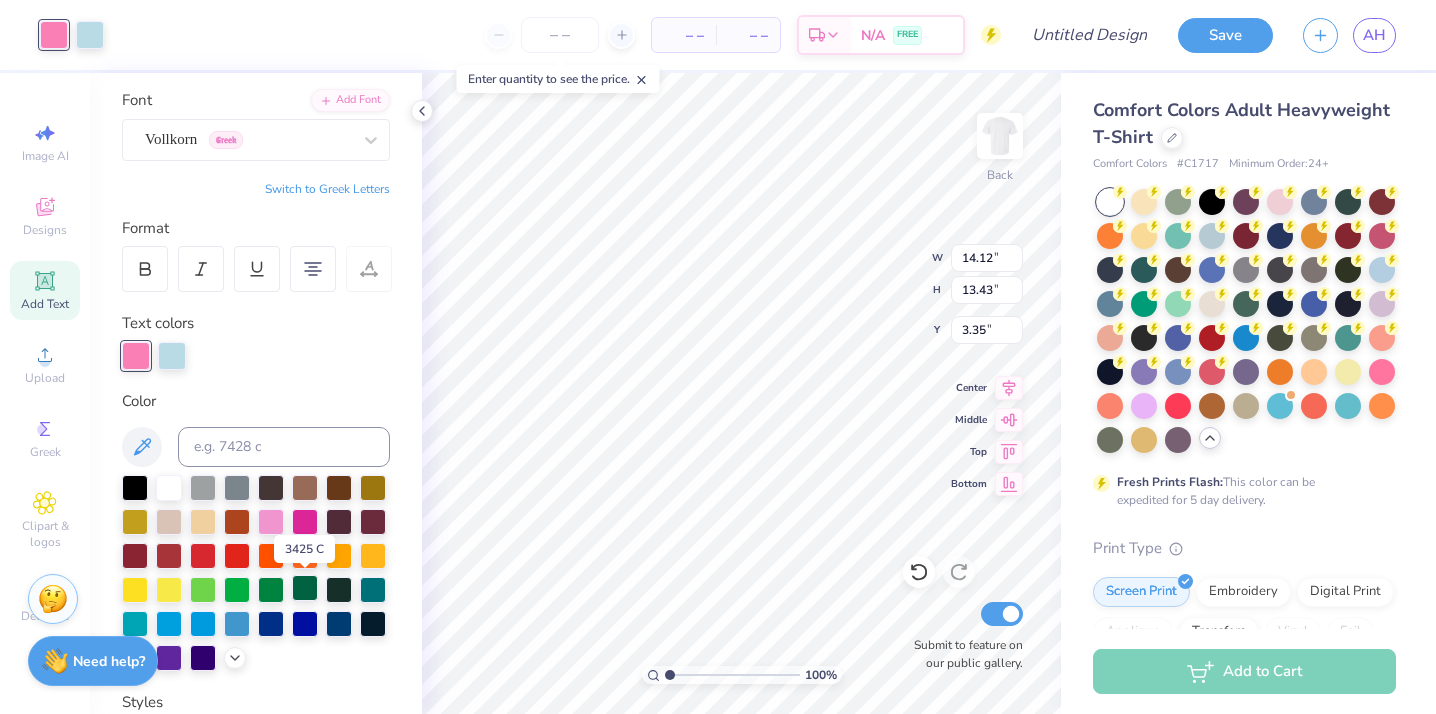 click at bounding box center [305, 588] 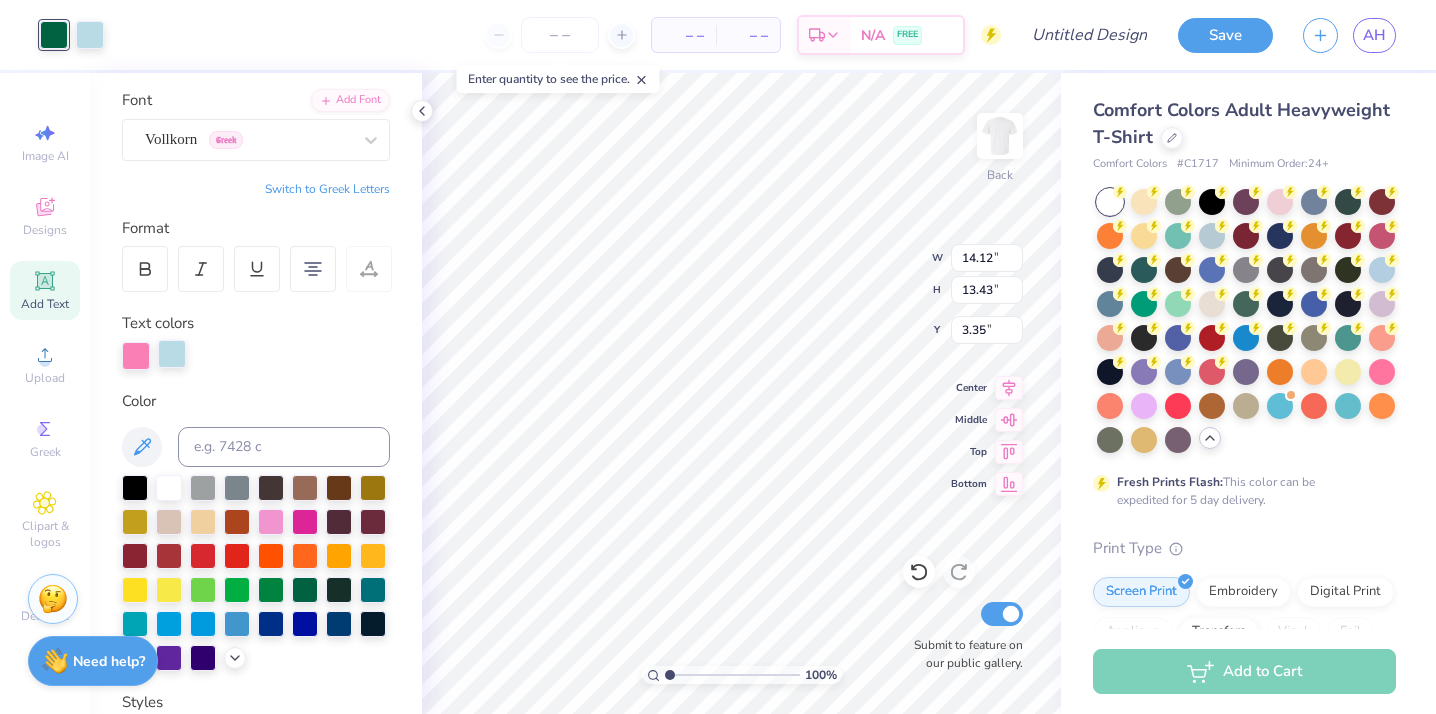 click at bounding box center [172, 354] 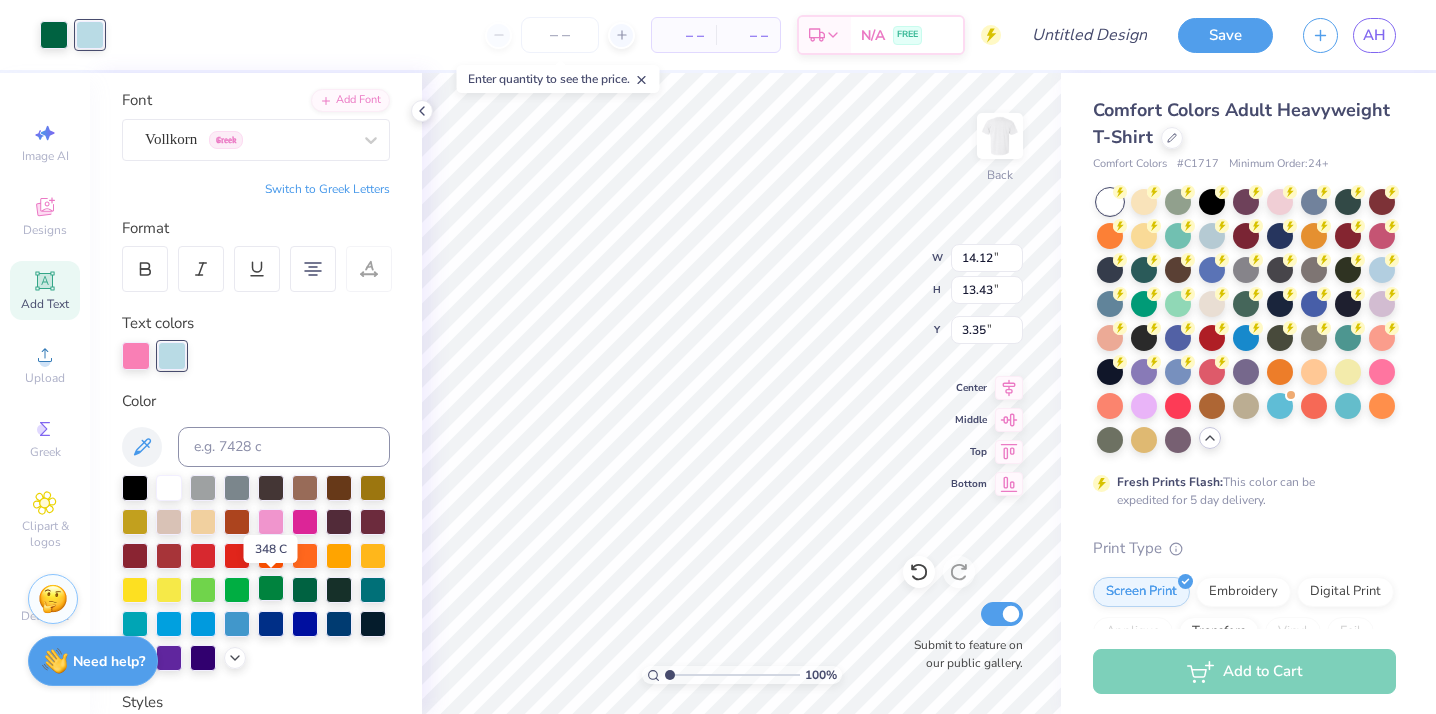 click at bounding box center (271, 588) 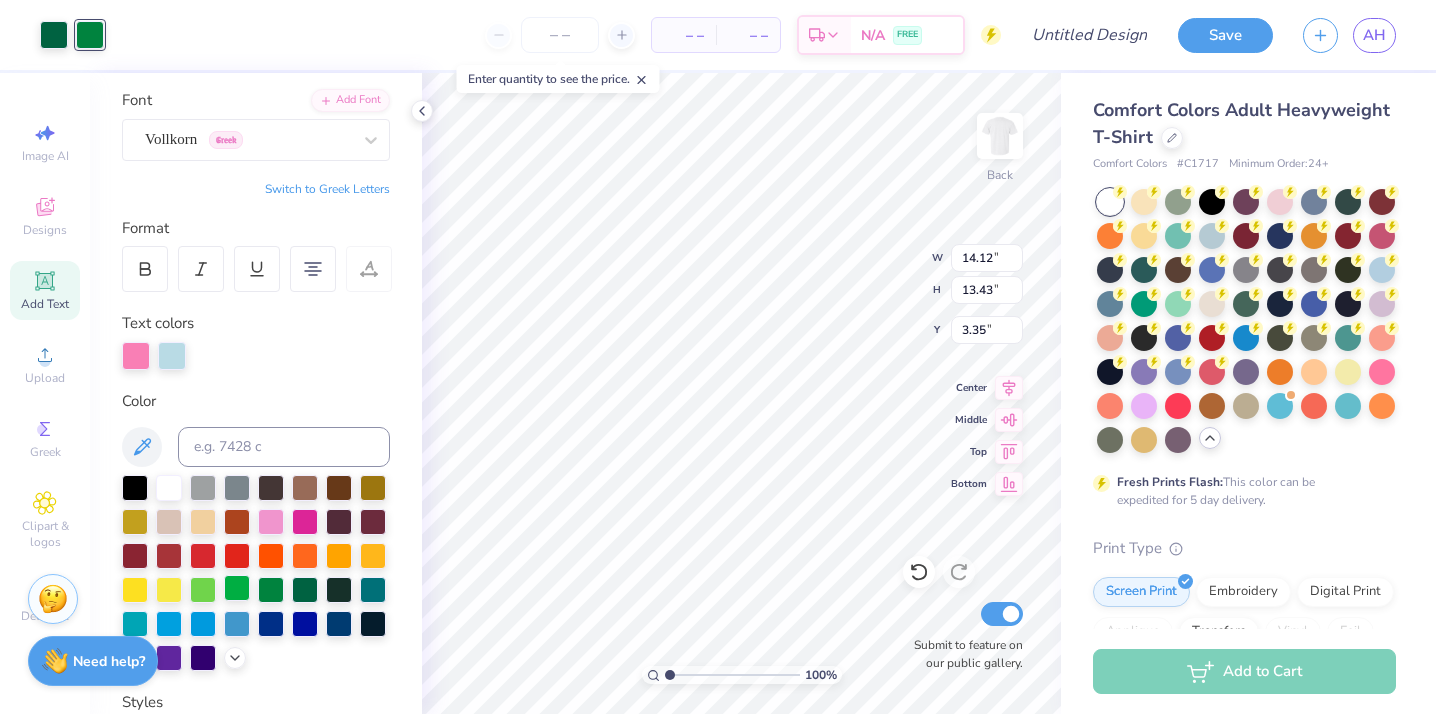 click at bounding box center (237, 588) 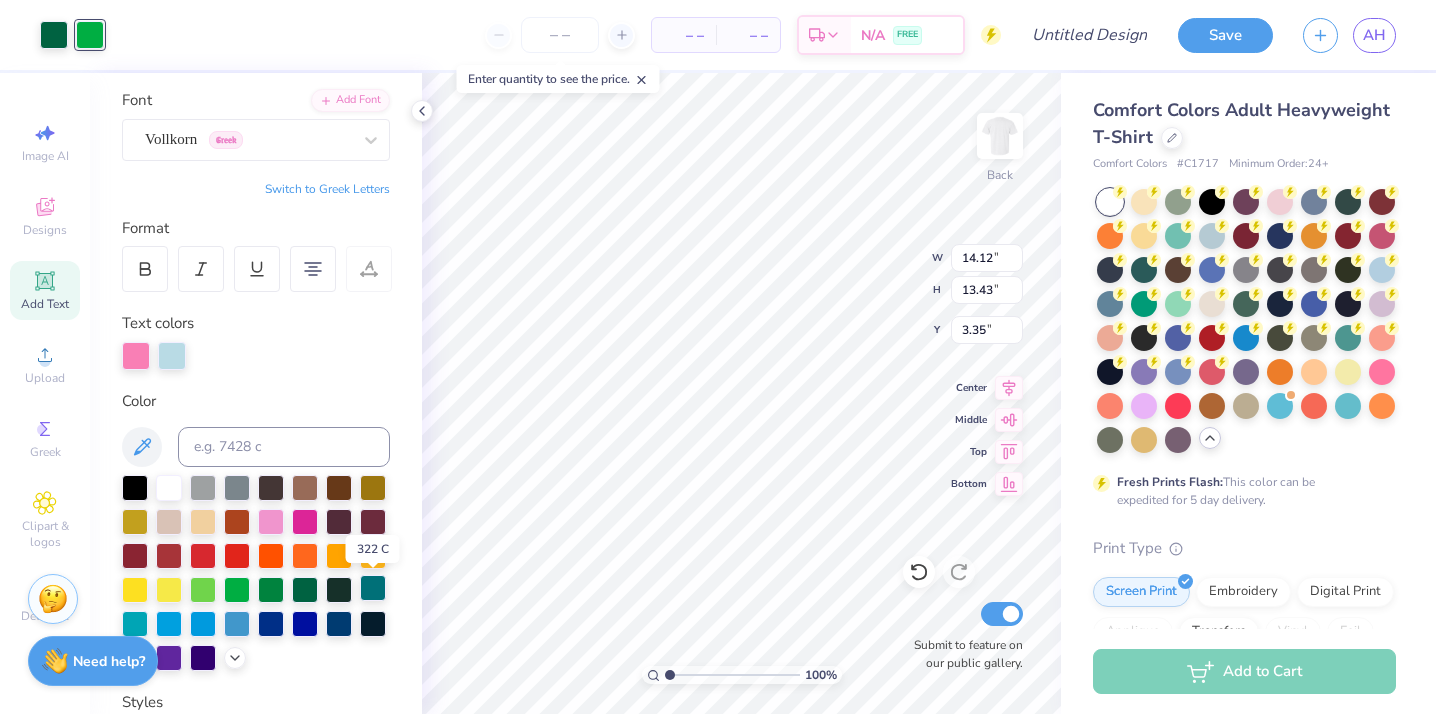 click at bounding box center [373, 588] 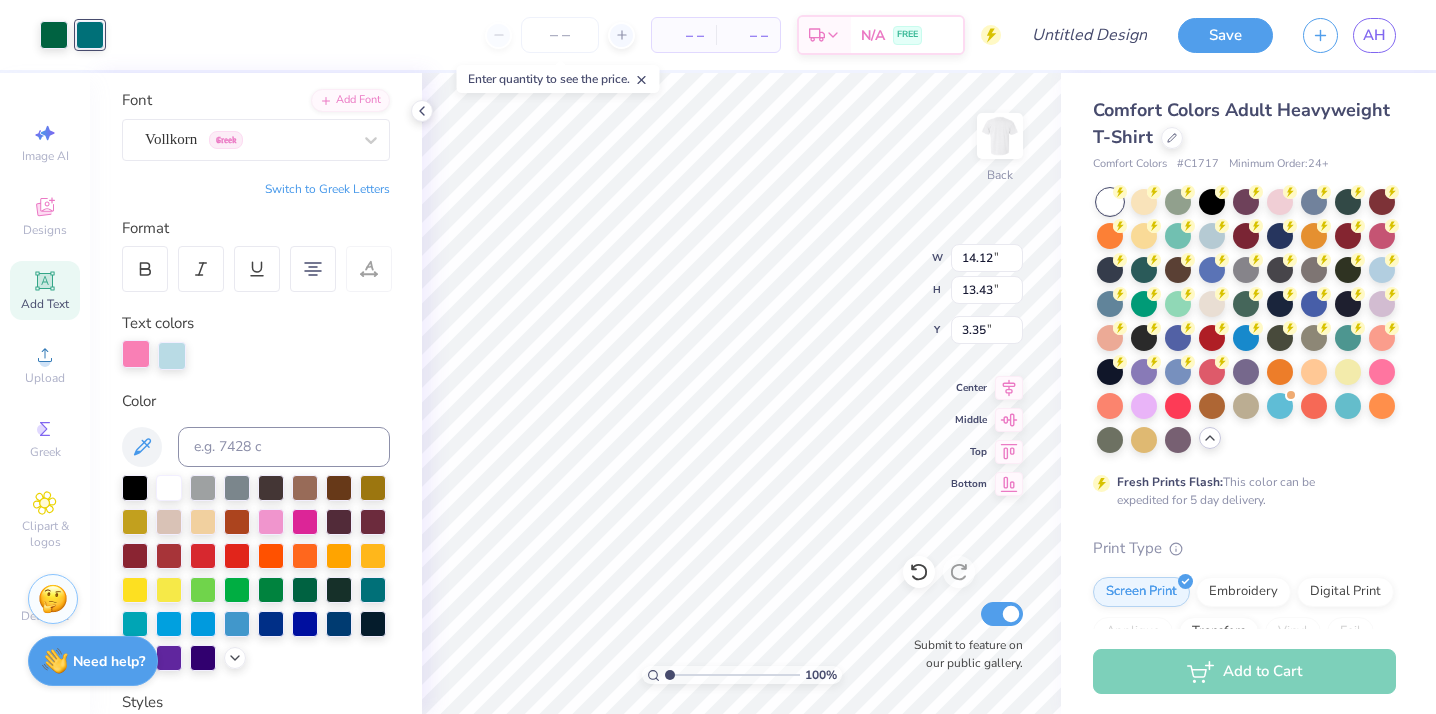 click at bounding box center (136, 354) 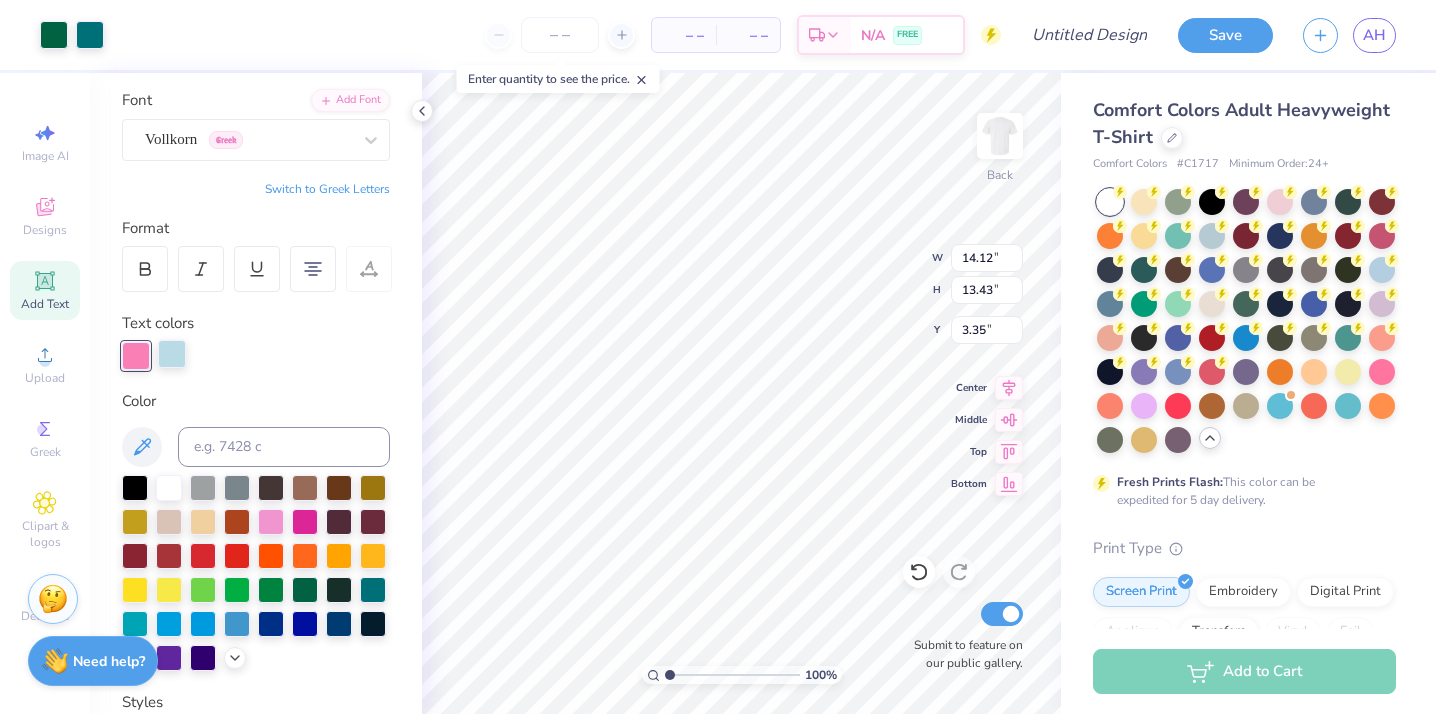 click at bounding box center (172, 354) 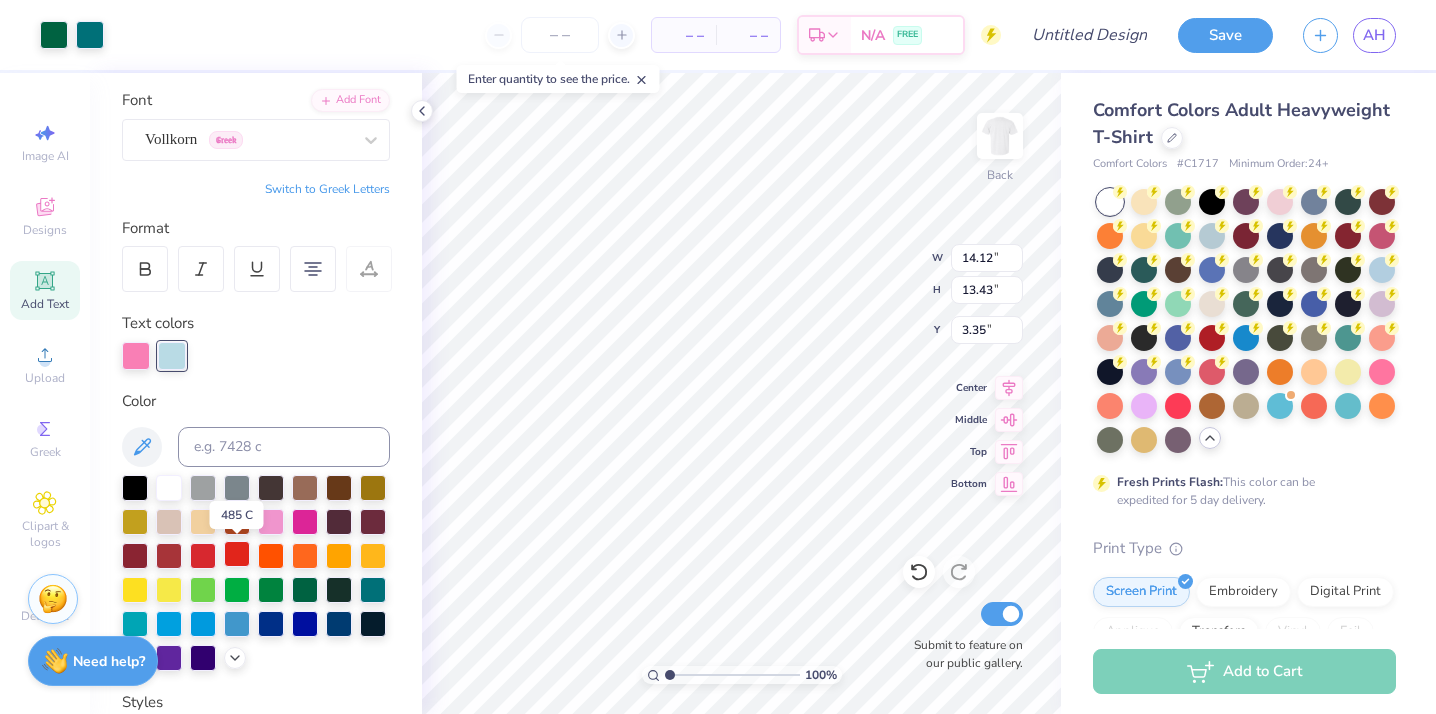 click at bounding box center [237, 554] 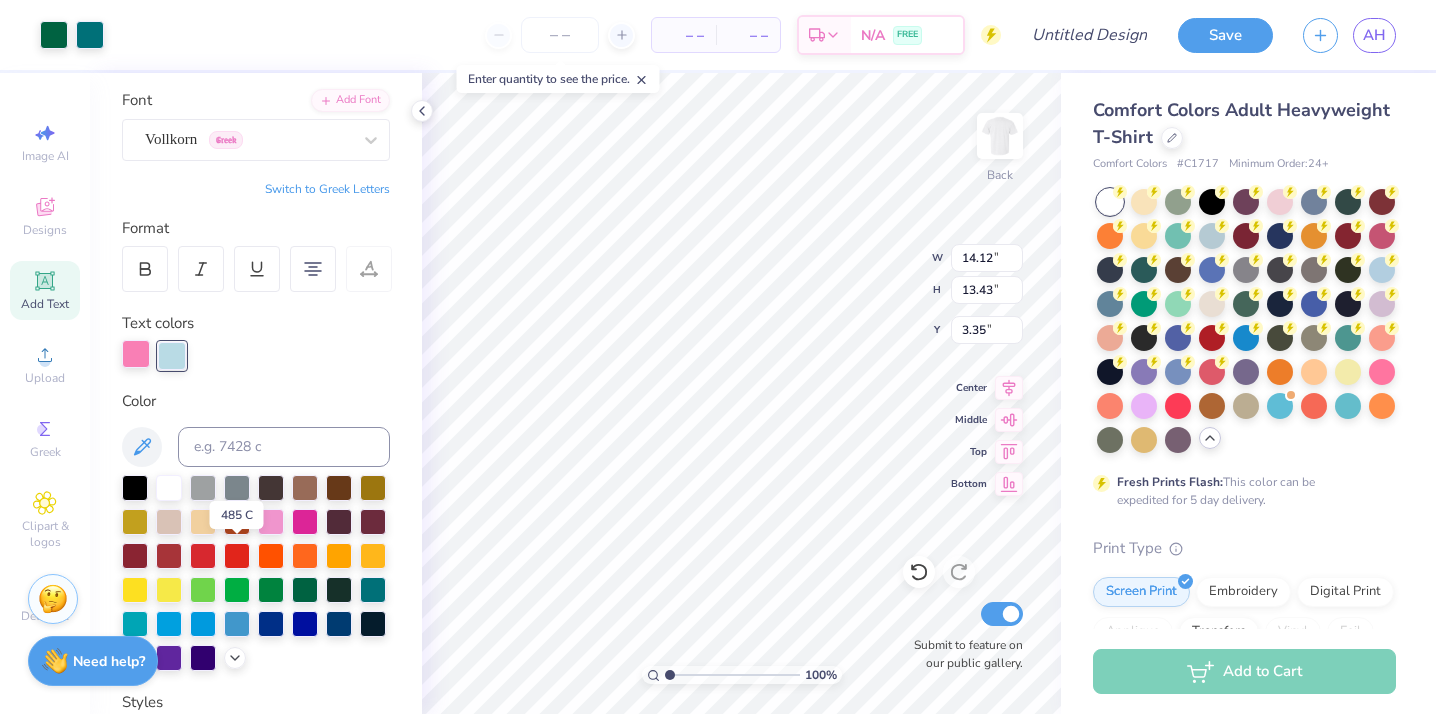 click at bounding box center [136, 354] 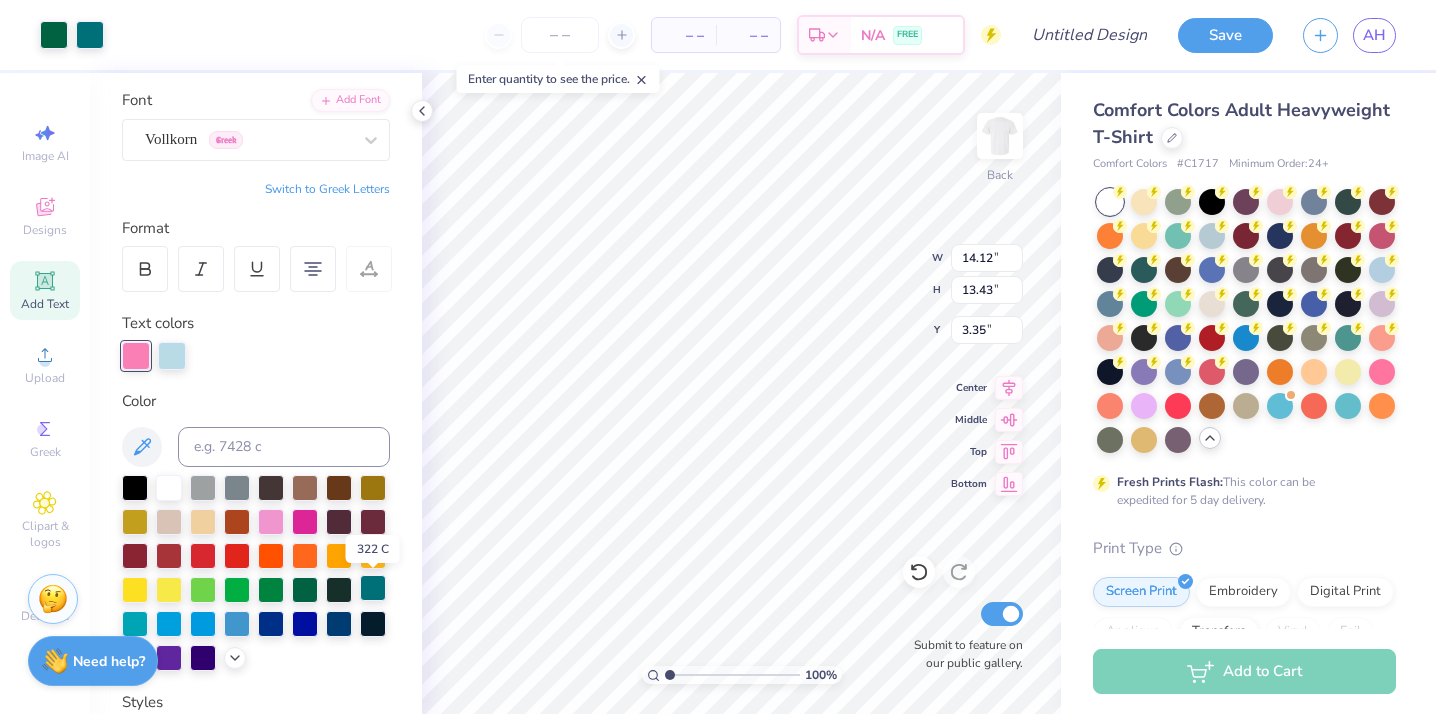 click at bounding box center [373, 588] 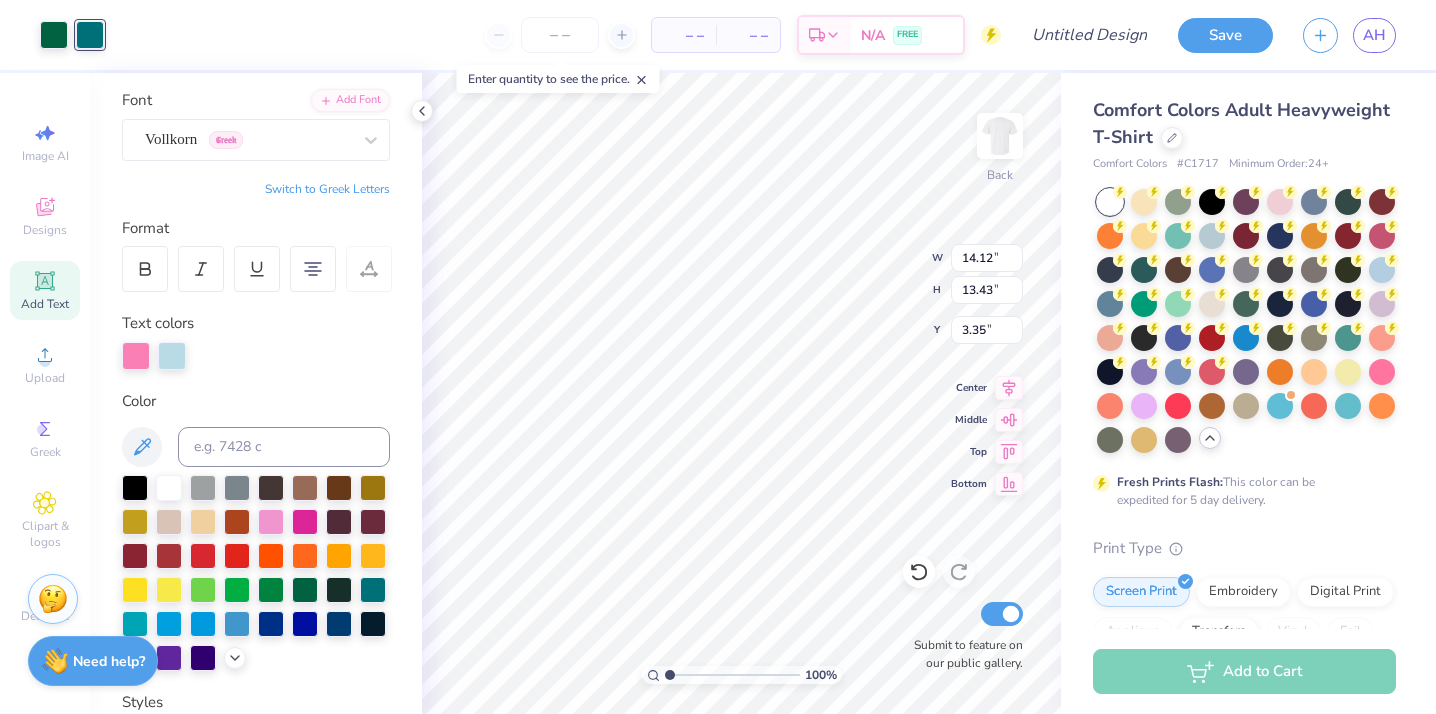 click at bounding box center (256, 356) 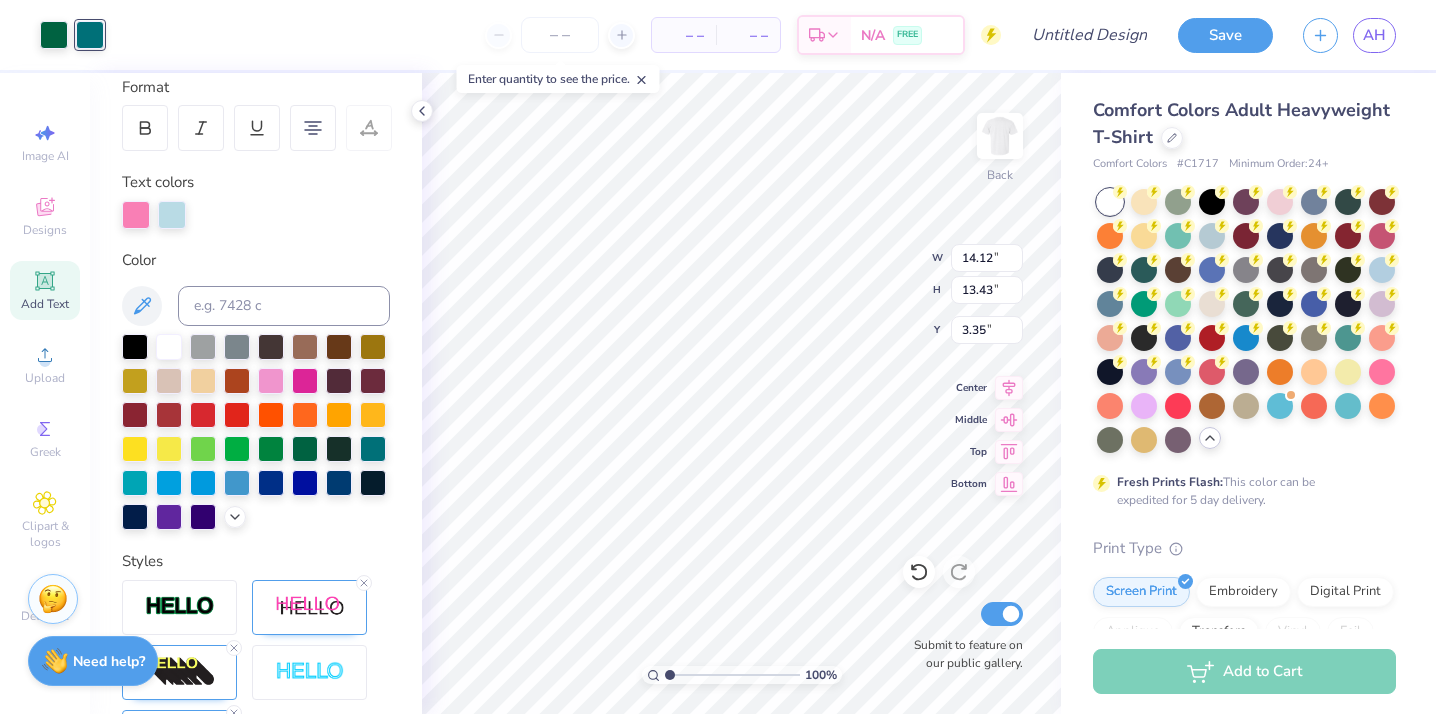 scroll, scrollTop: 358, scrollLeft: 0, axis: vertical 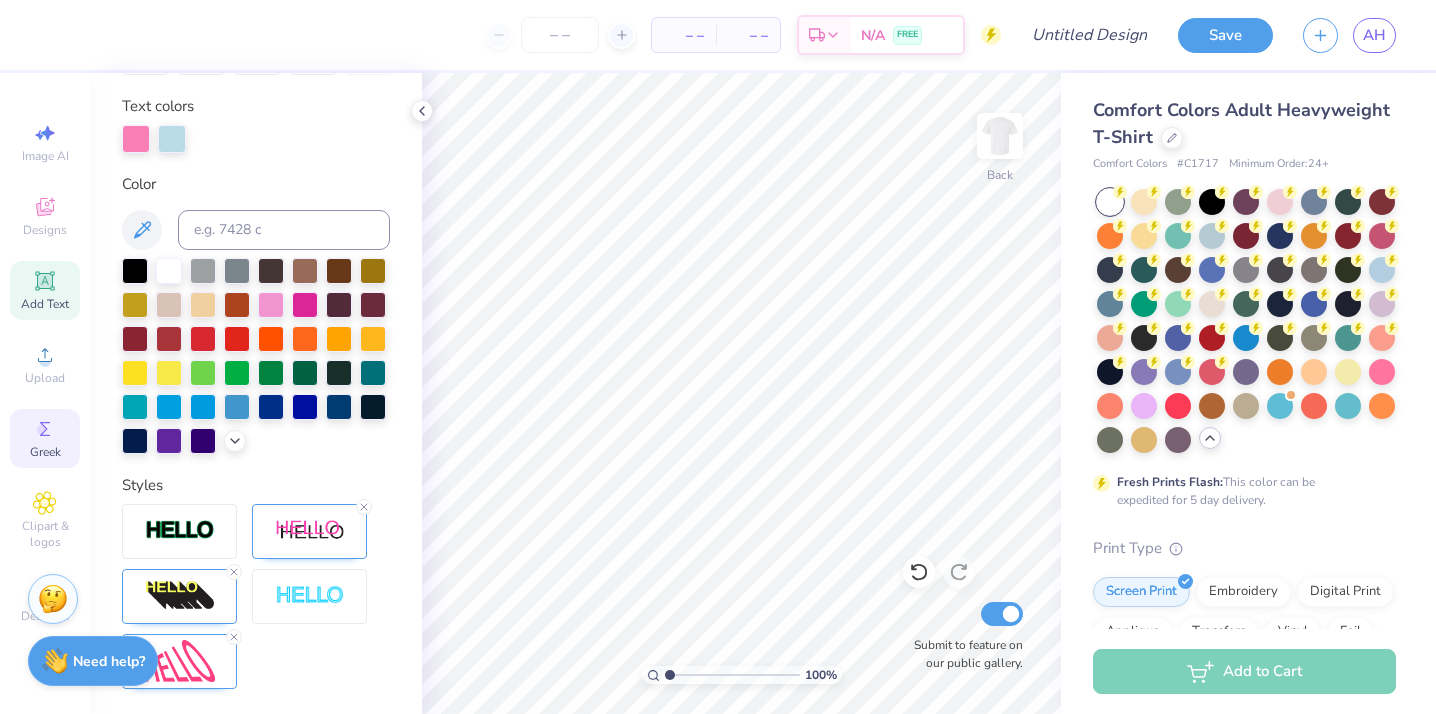 click 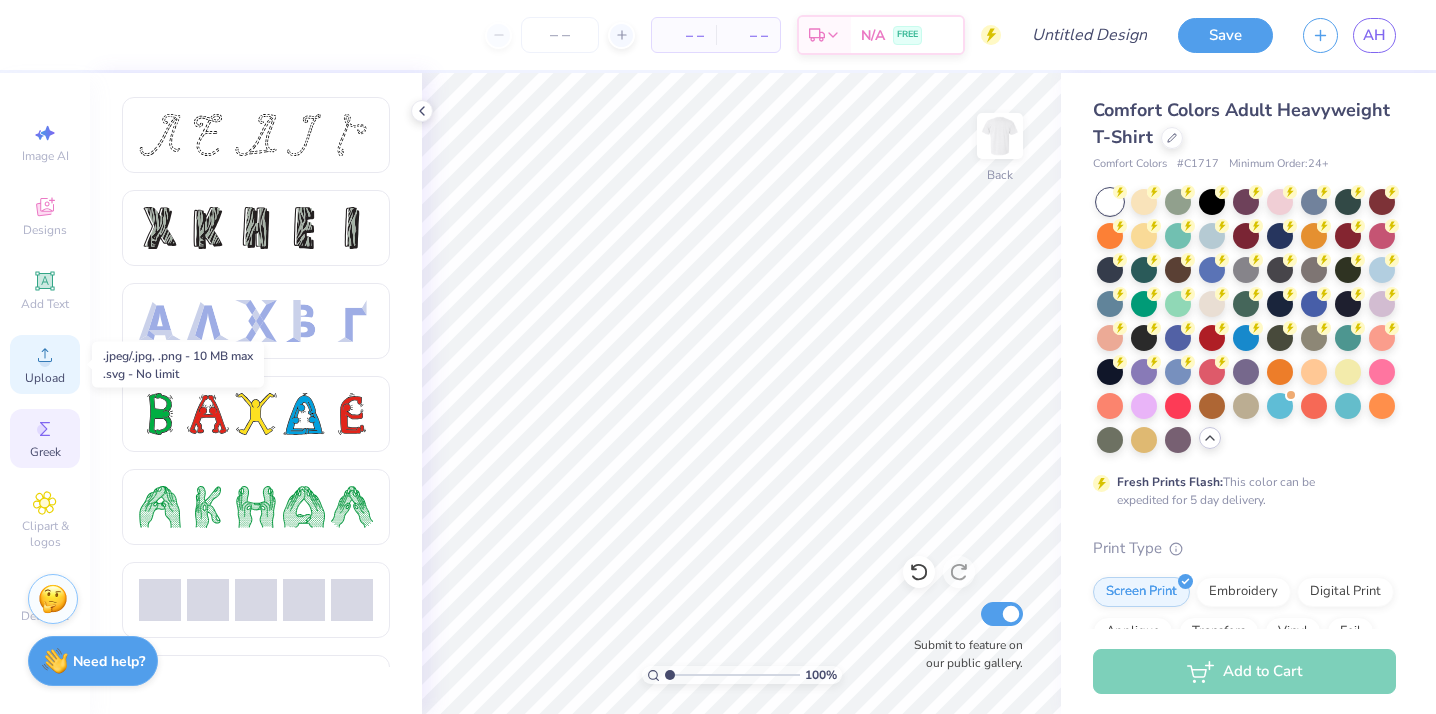 click on "Upload" at bounding box center [45, 378] 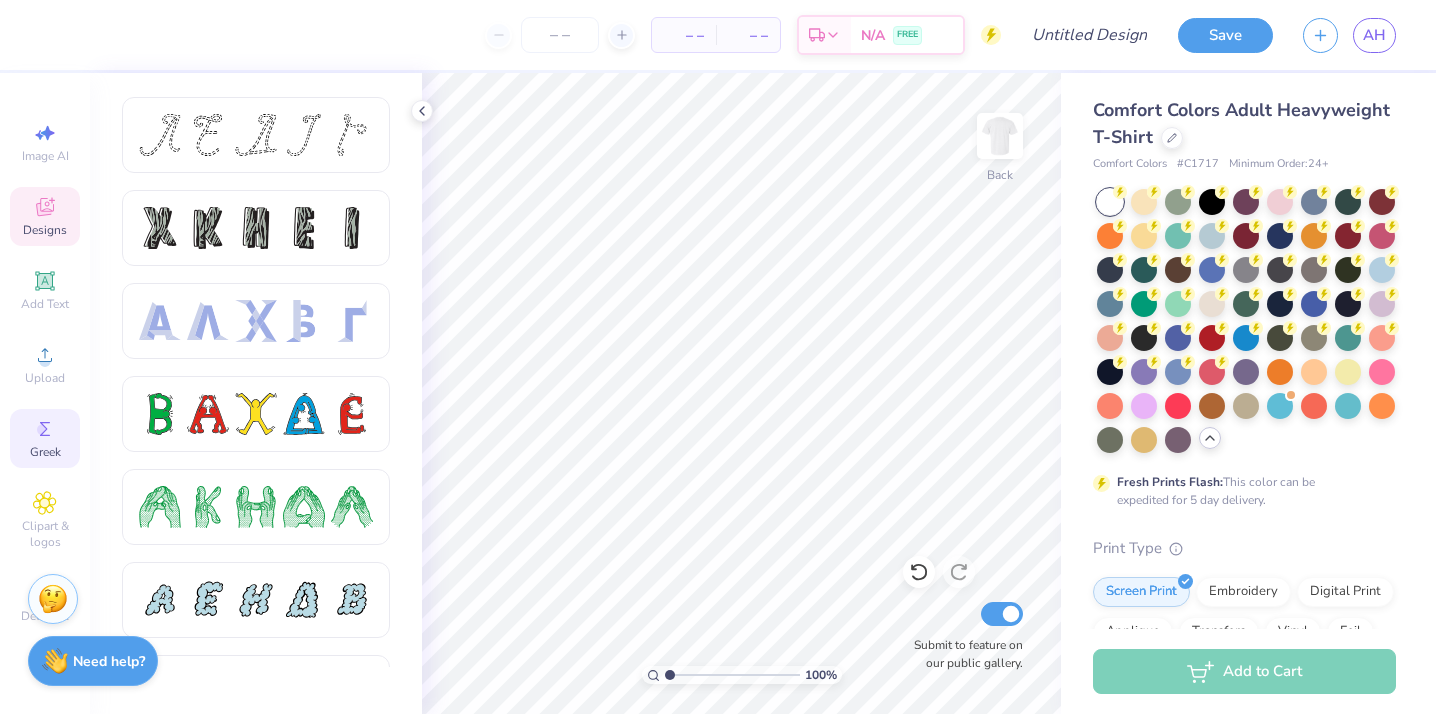click 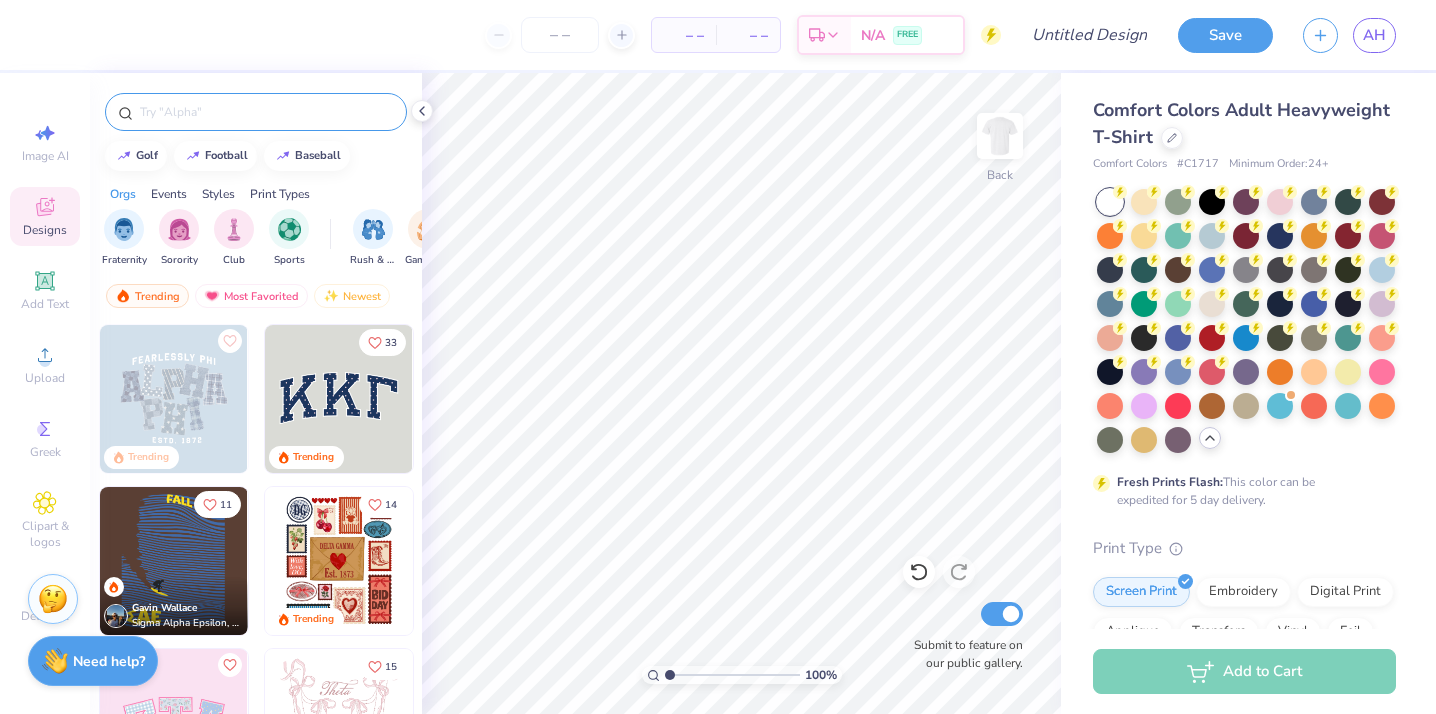 click at bounding box center [266, 112] 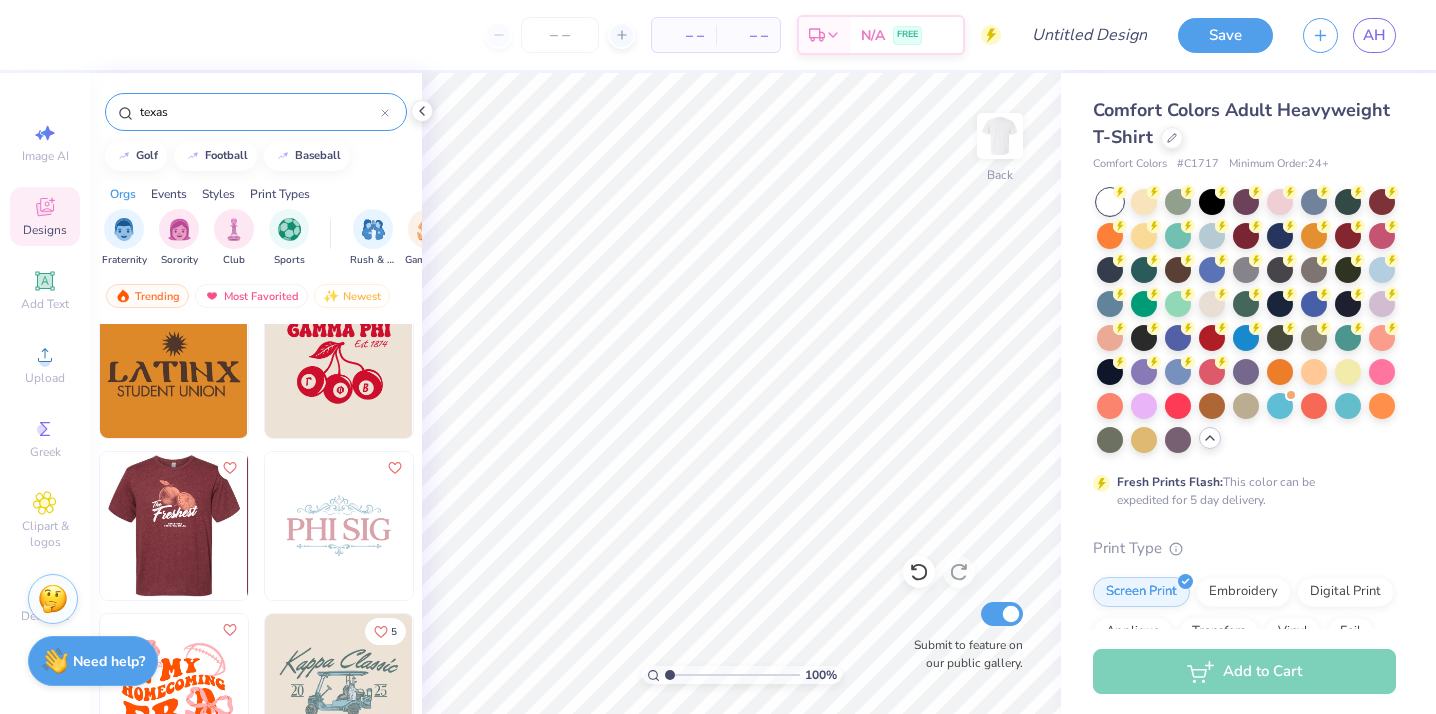 scroll, scrollTop: 2791, scrollLeft: 0, axis: vertical 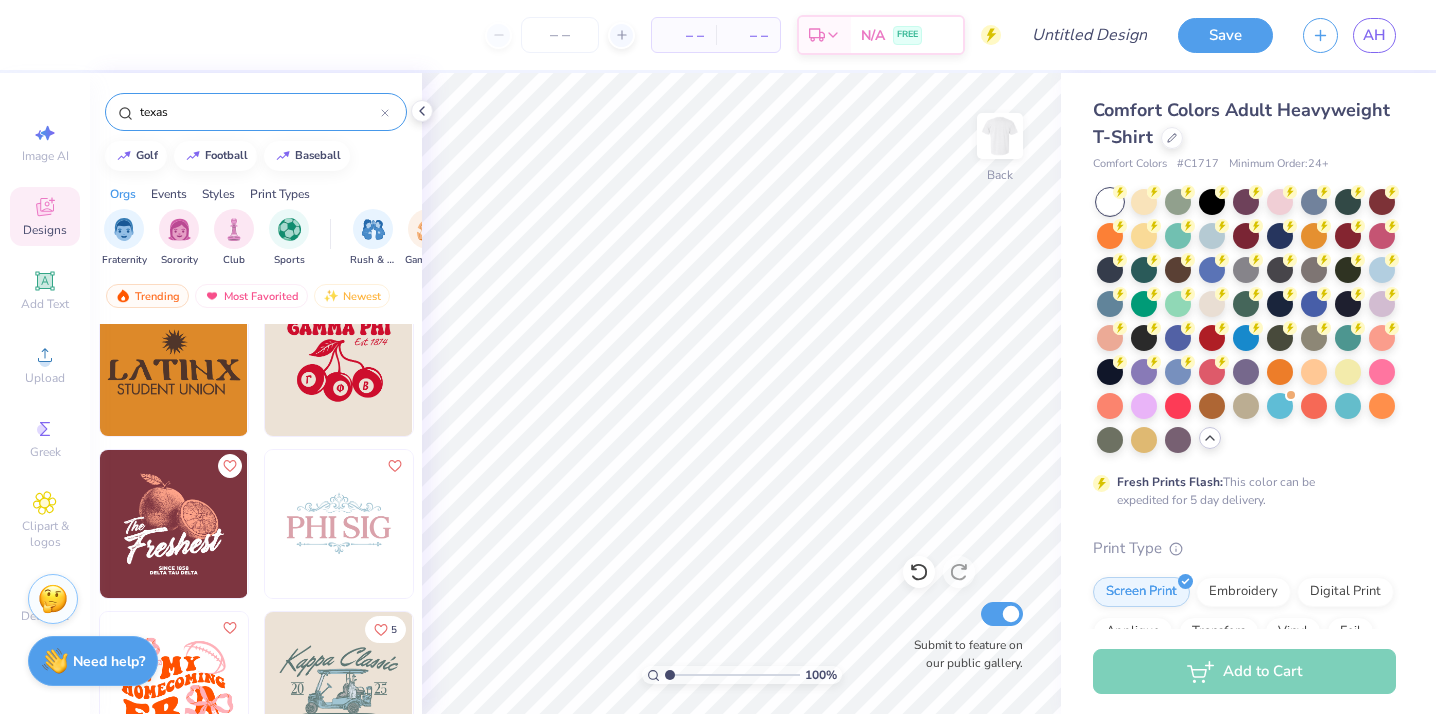 drag, startPoint x: 207, startPoint y: 114, endPoint x: 92, endPoint y: 113, distance: 115.00435 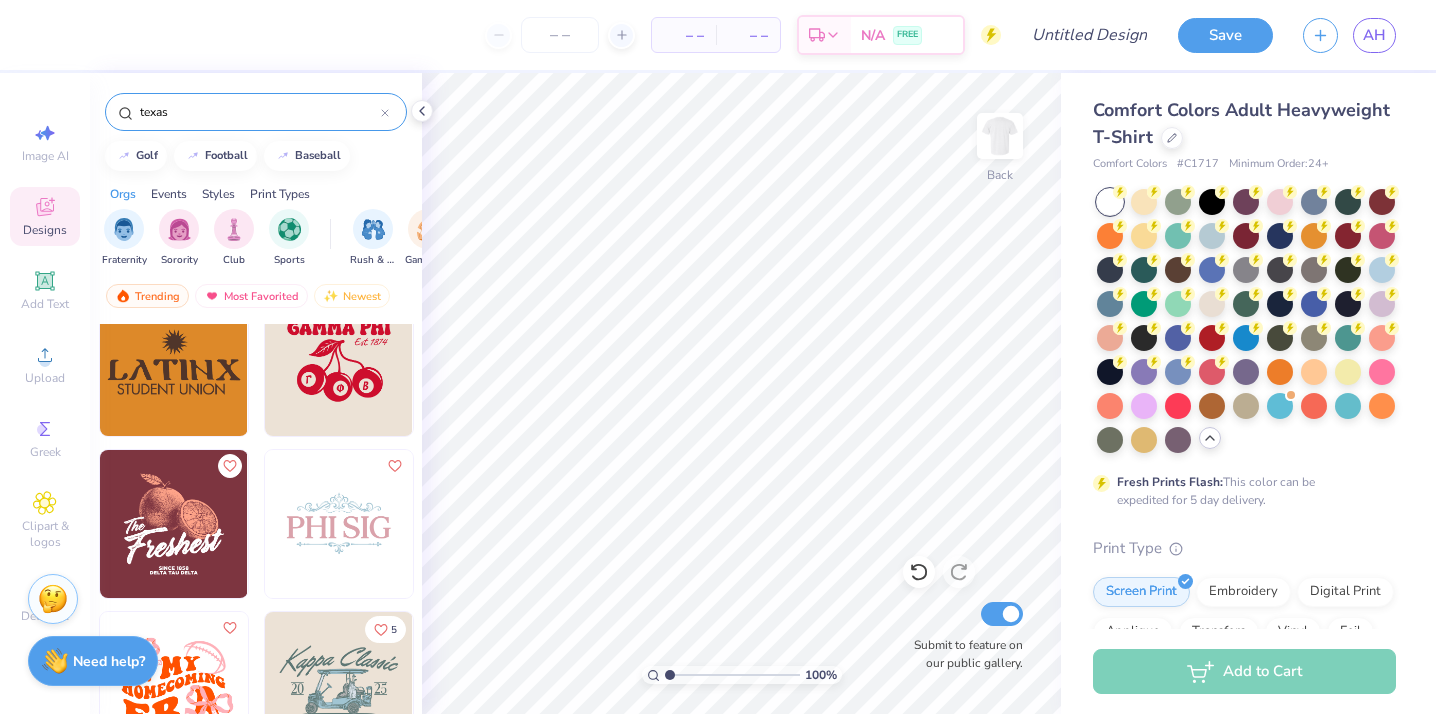 click on "texas" at bounding box center (256, 107) 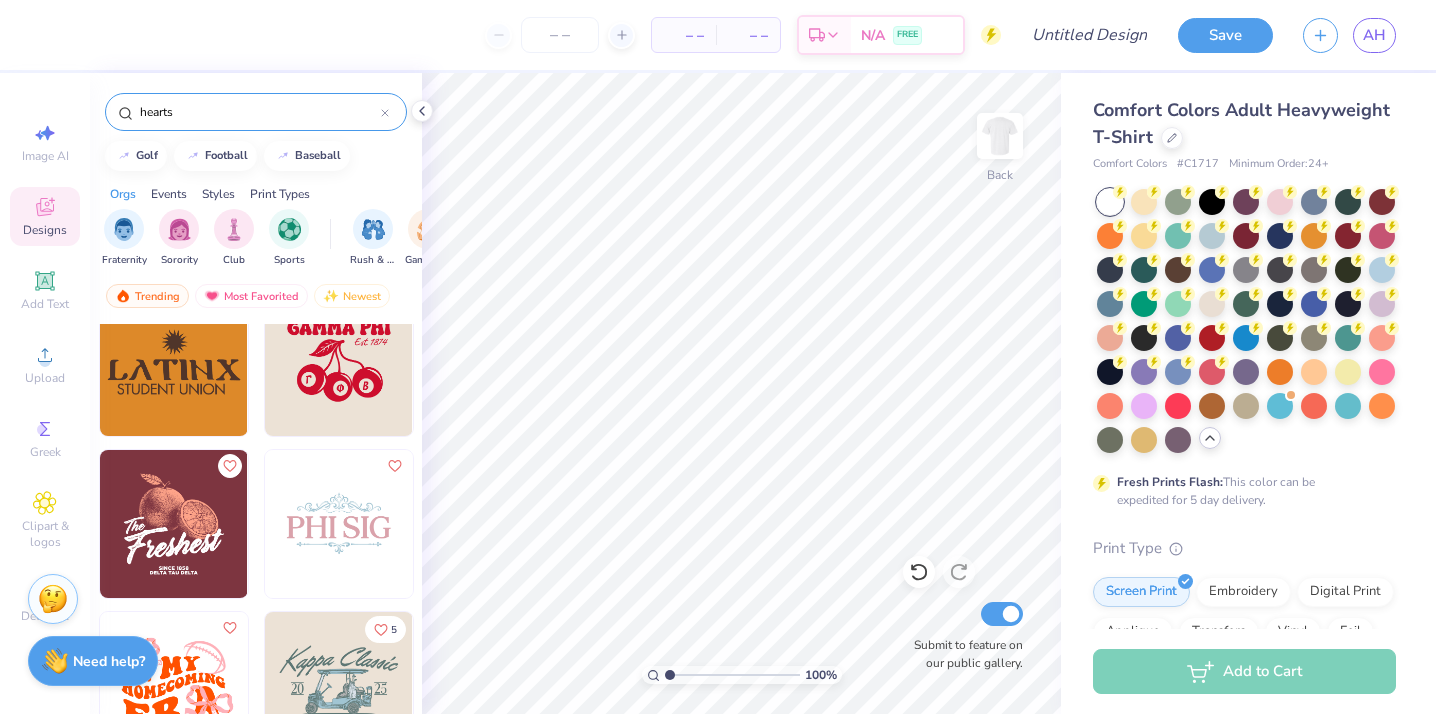type on "hearts" 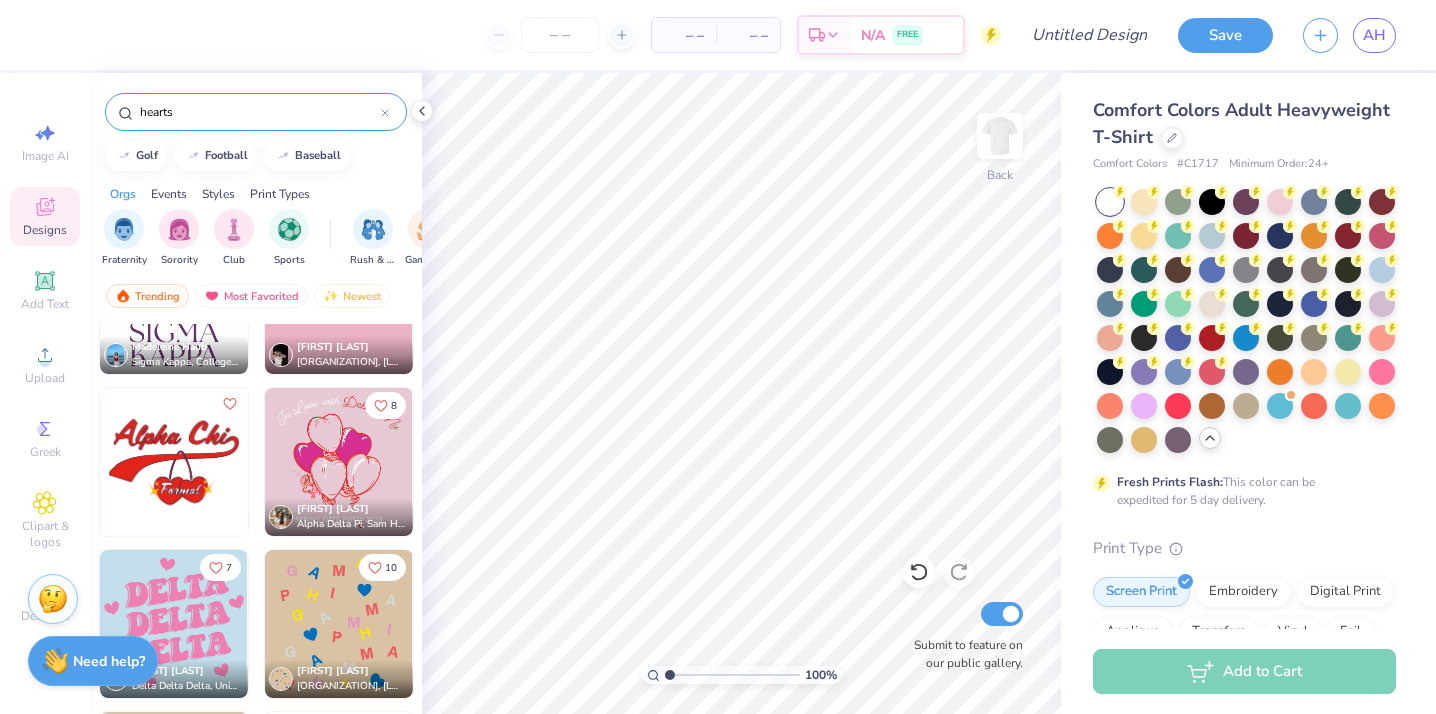 scroll, scrollTop: 8909, scrollLeft: 0, axis: vertical 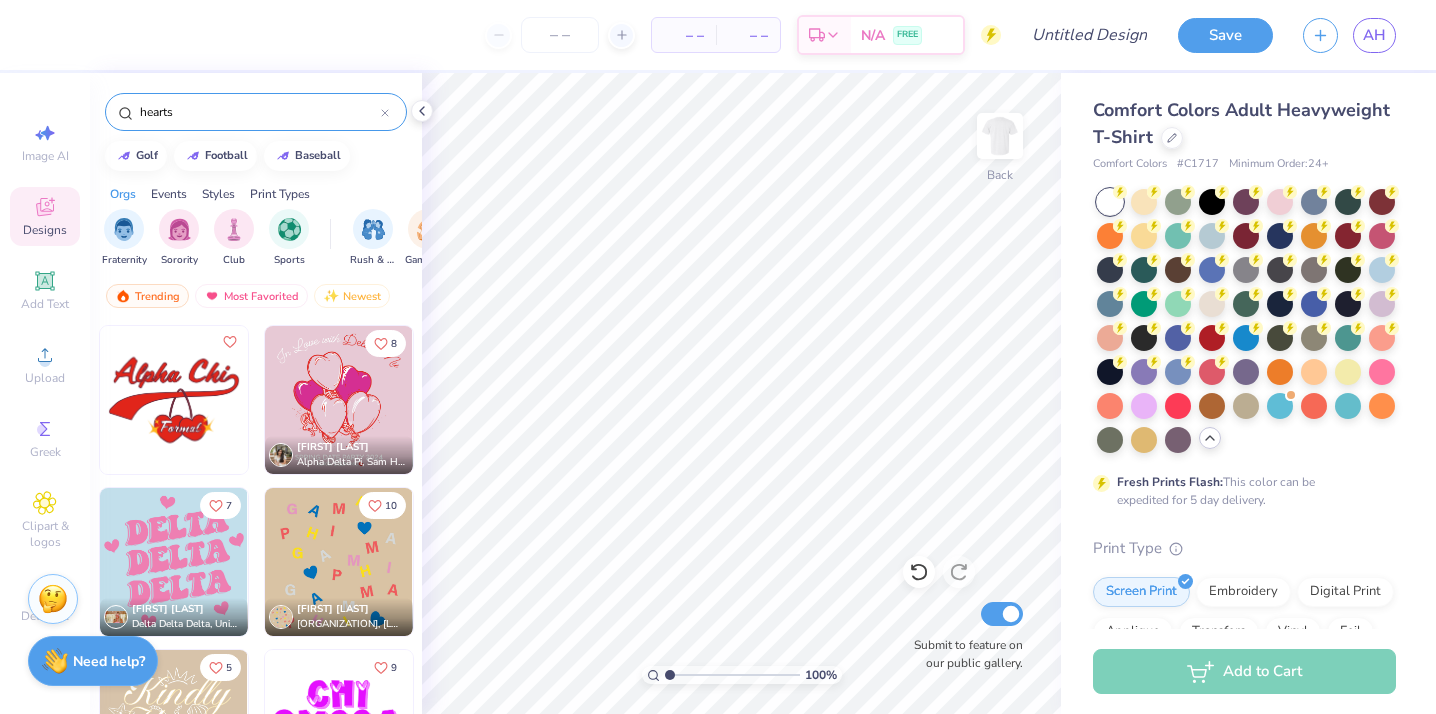 click at bounding box center (174, 562) 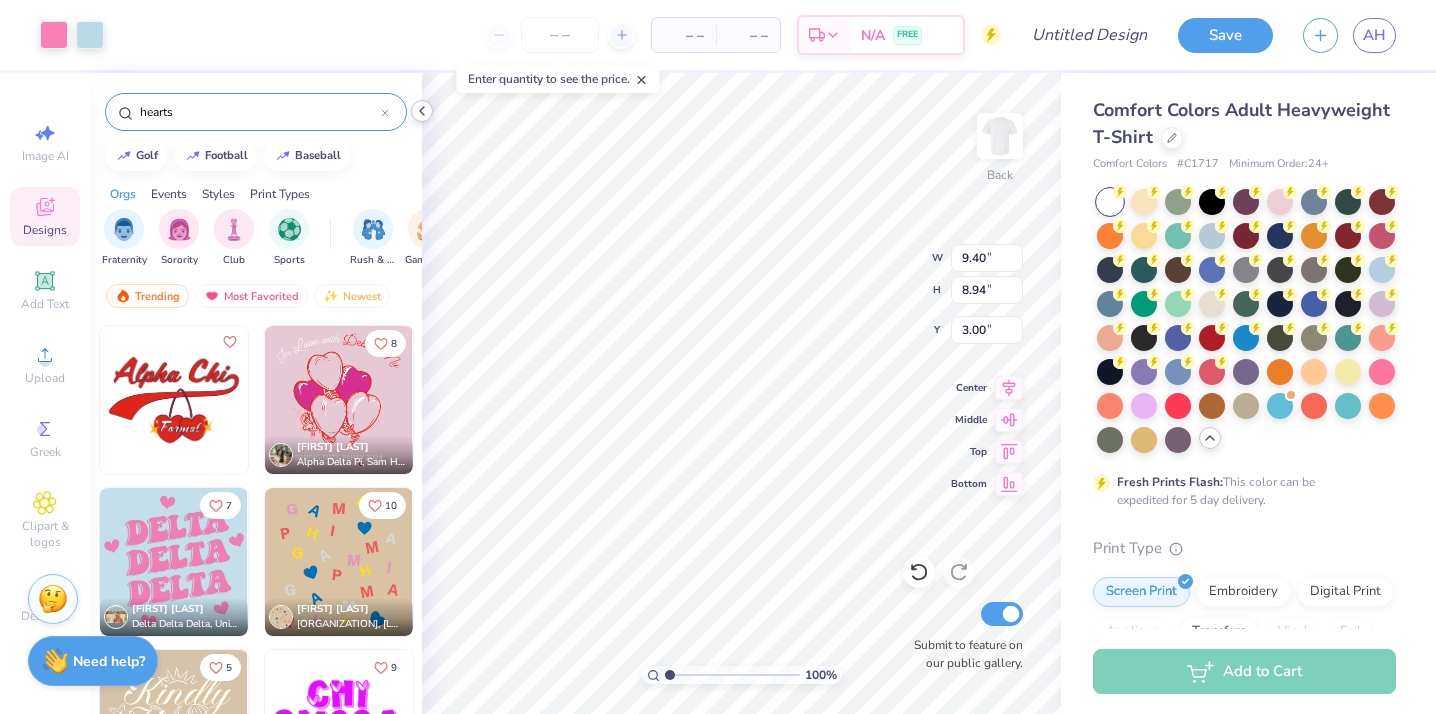 click 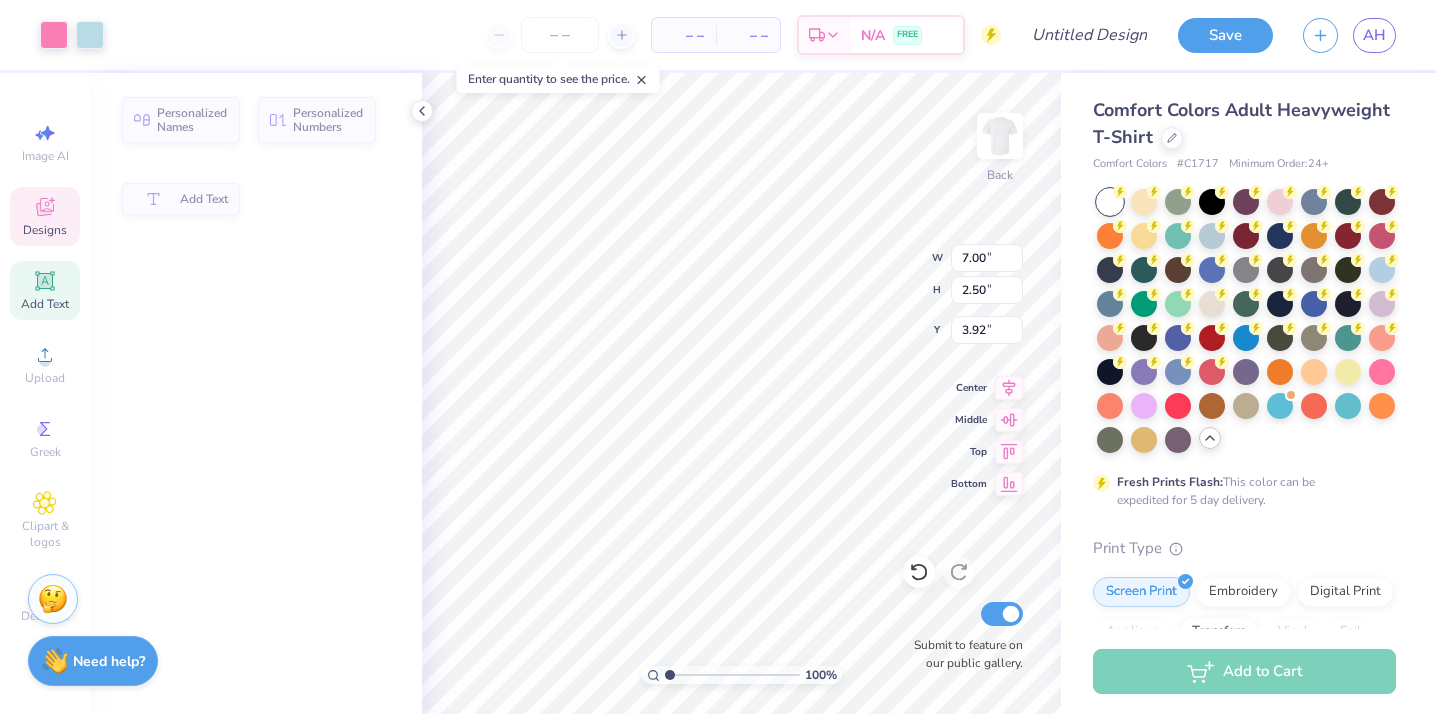type on "7.00" 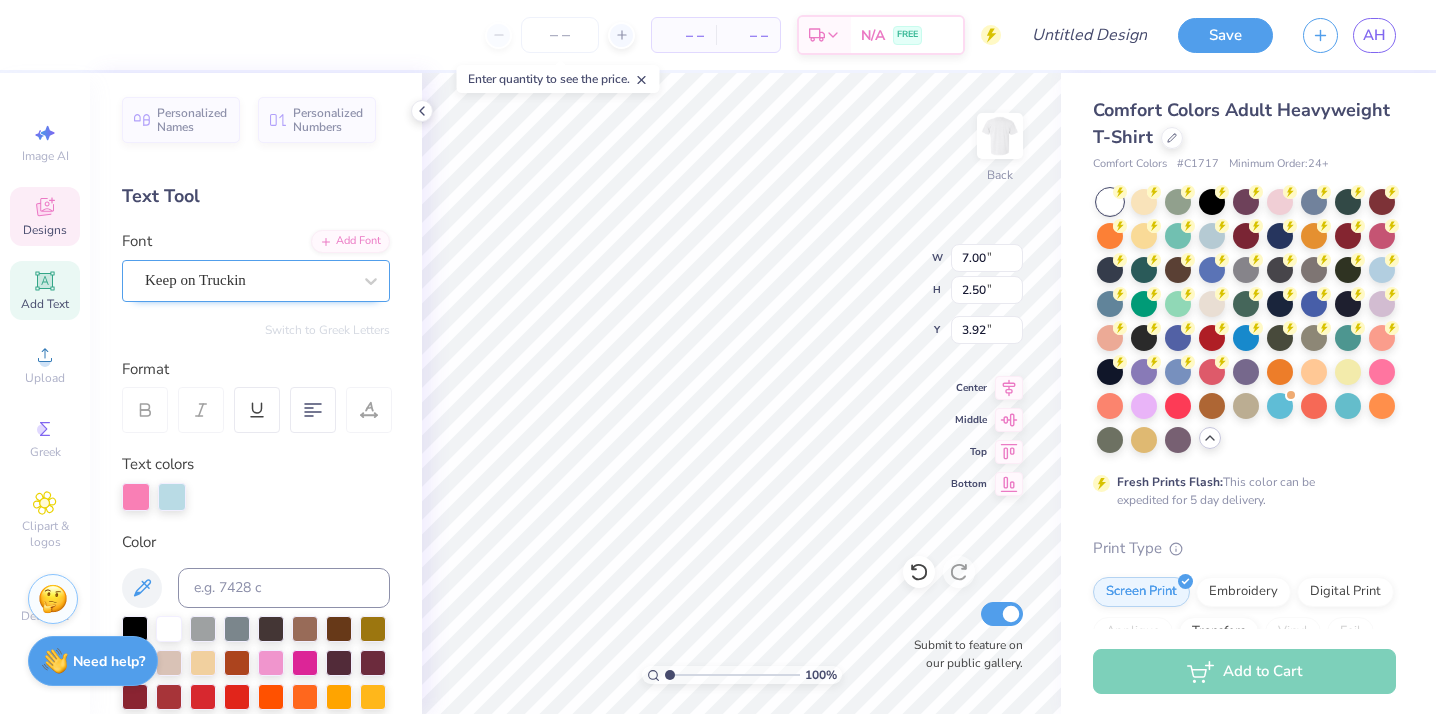 click on "Keep on Truckin" at bounding box center [248, 280] 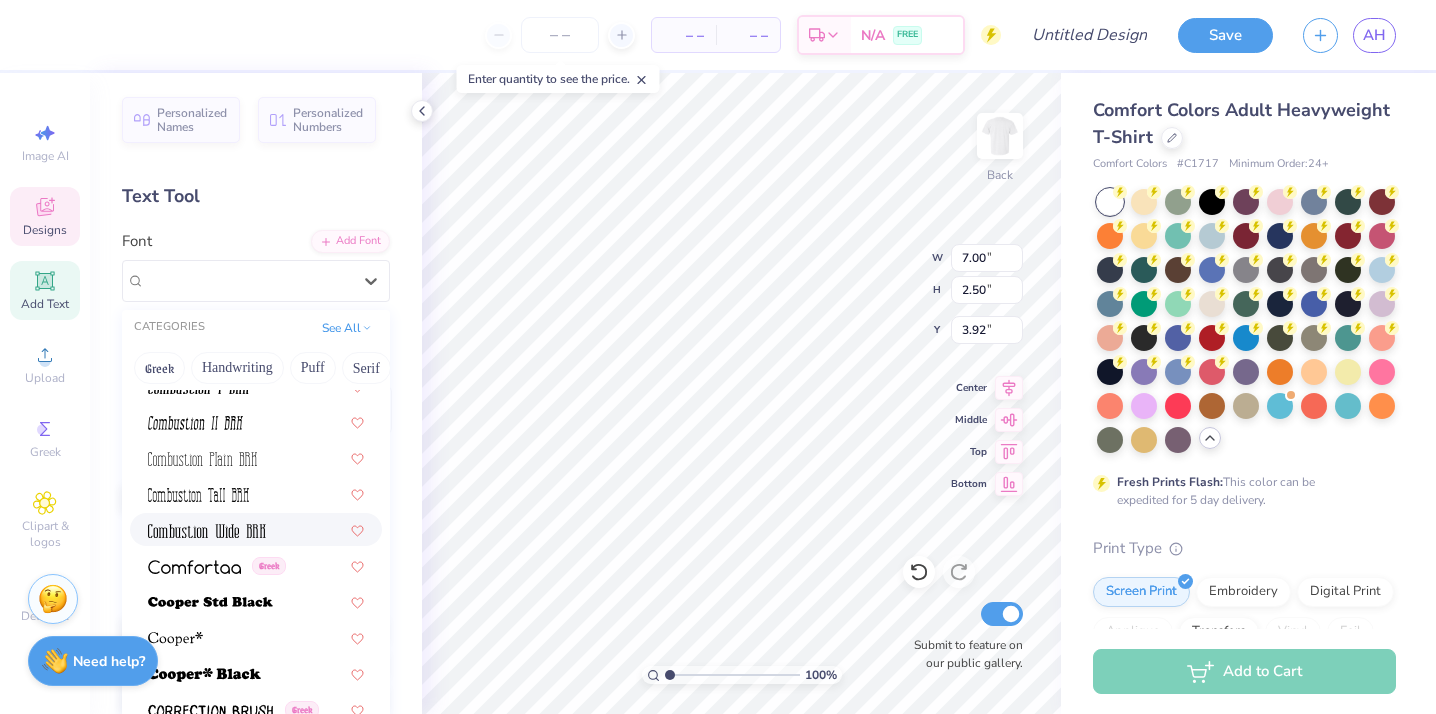 scroll, scrollTop: 3012, scrollLeft: 0, axis: vertical 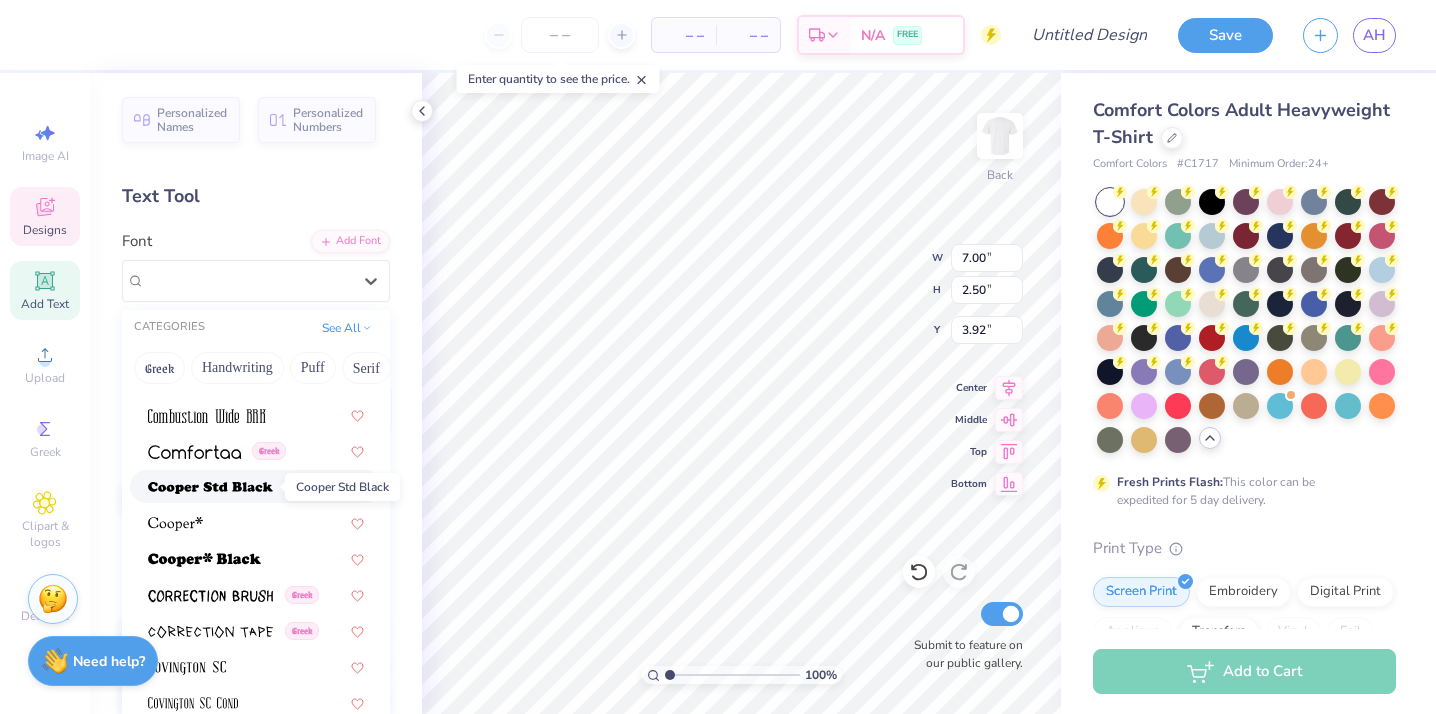click at bounding box center (210, 488) 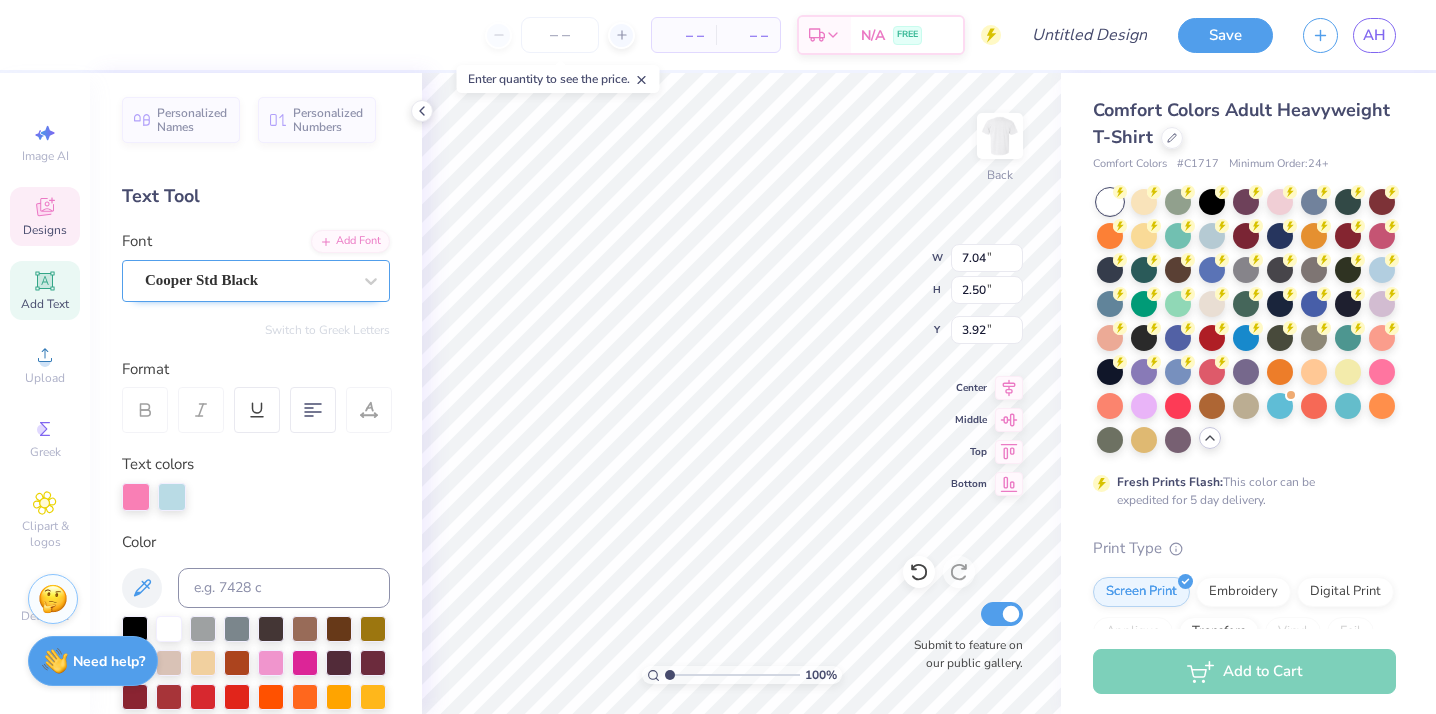 click at bounding box center (248, 280) 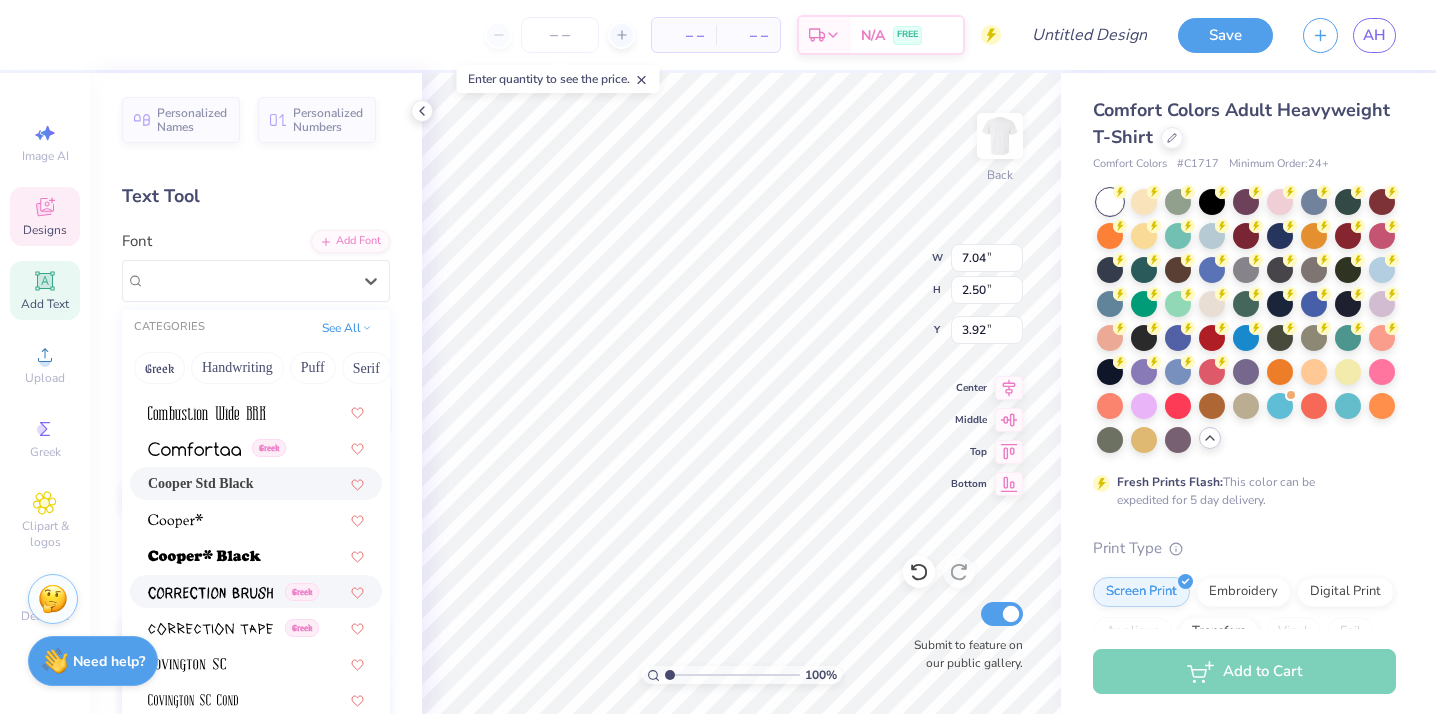 scroll, scrollTop: 3005, scrollLeft: 0, axis: vertical 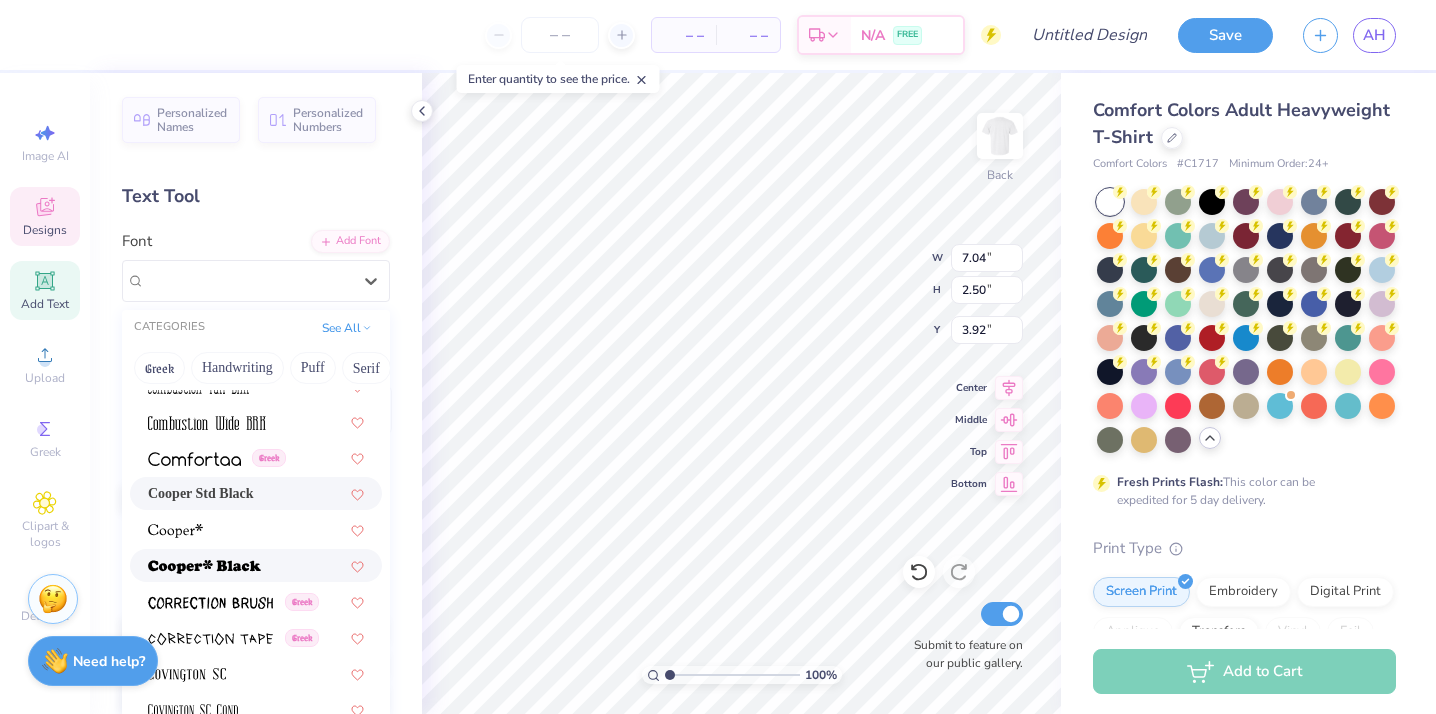 click at bounding box center [256, 565] 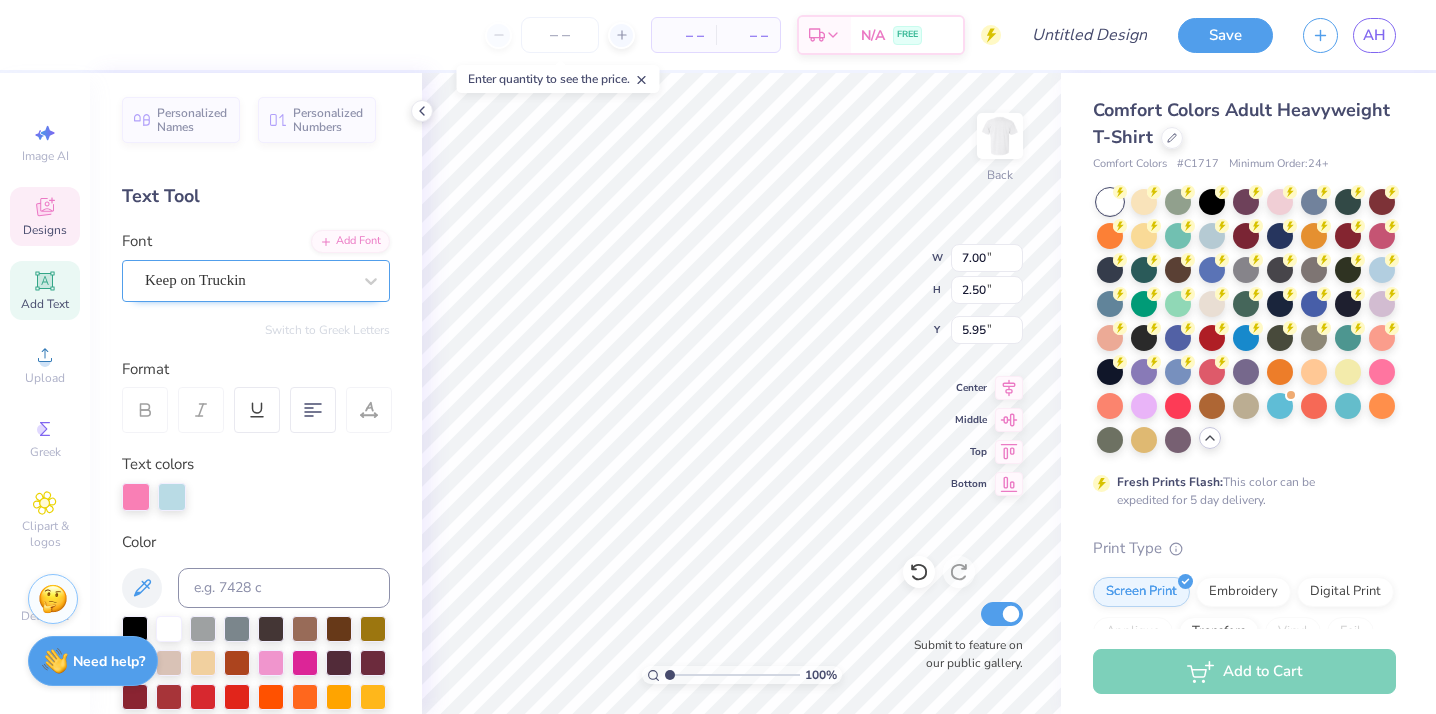 click on "Keep on Truckin" at bounding box center (248, 280) 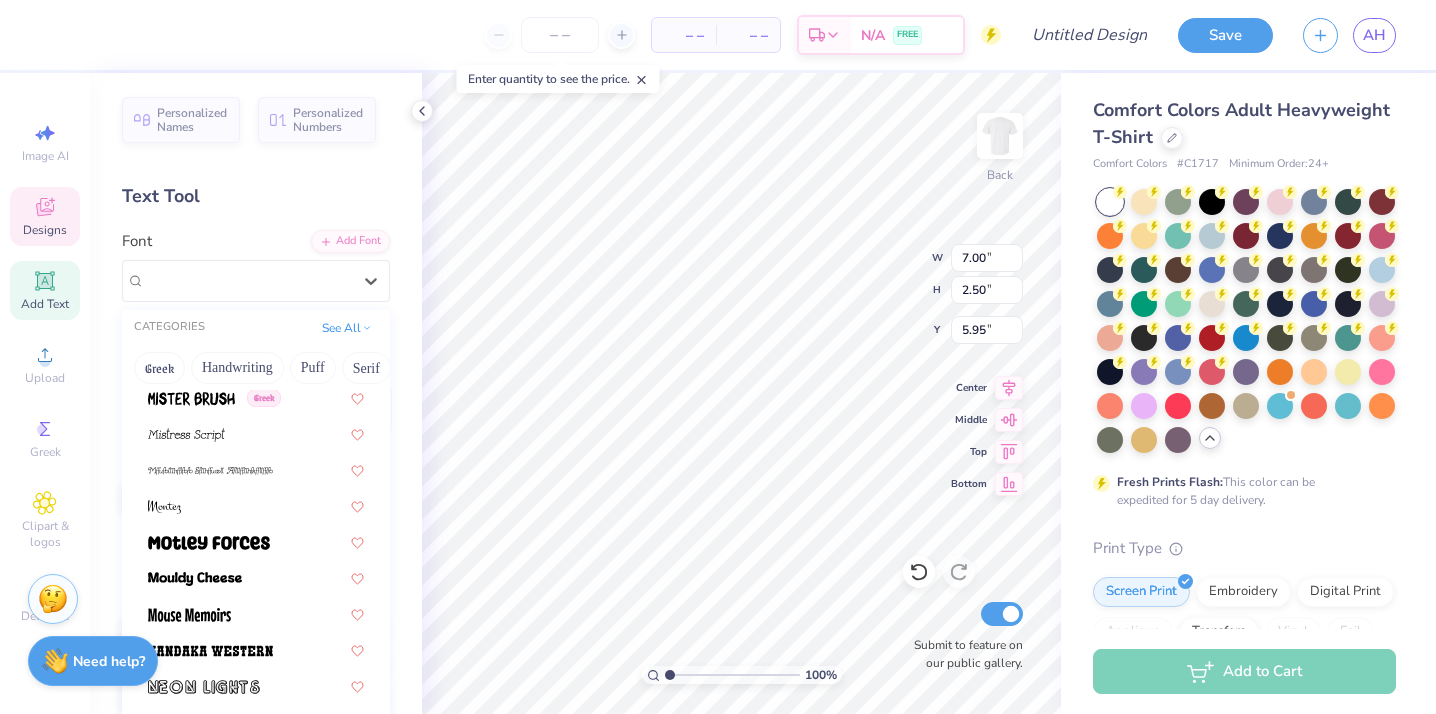 scroll, scrollTop: 7417, scrollLeft: 0, axis: vertical 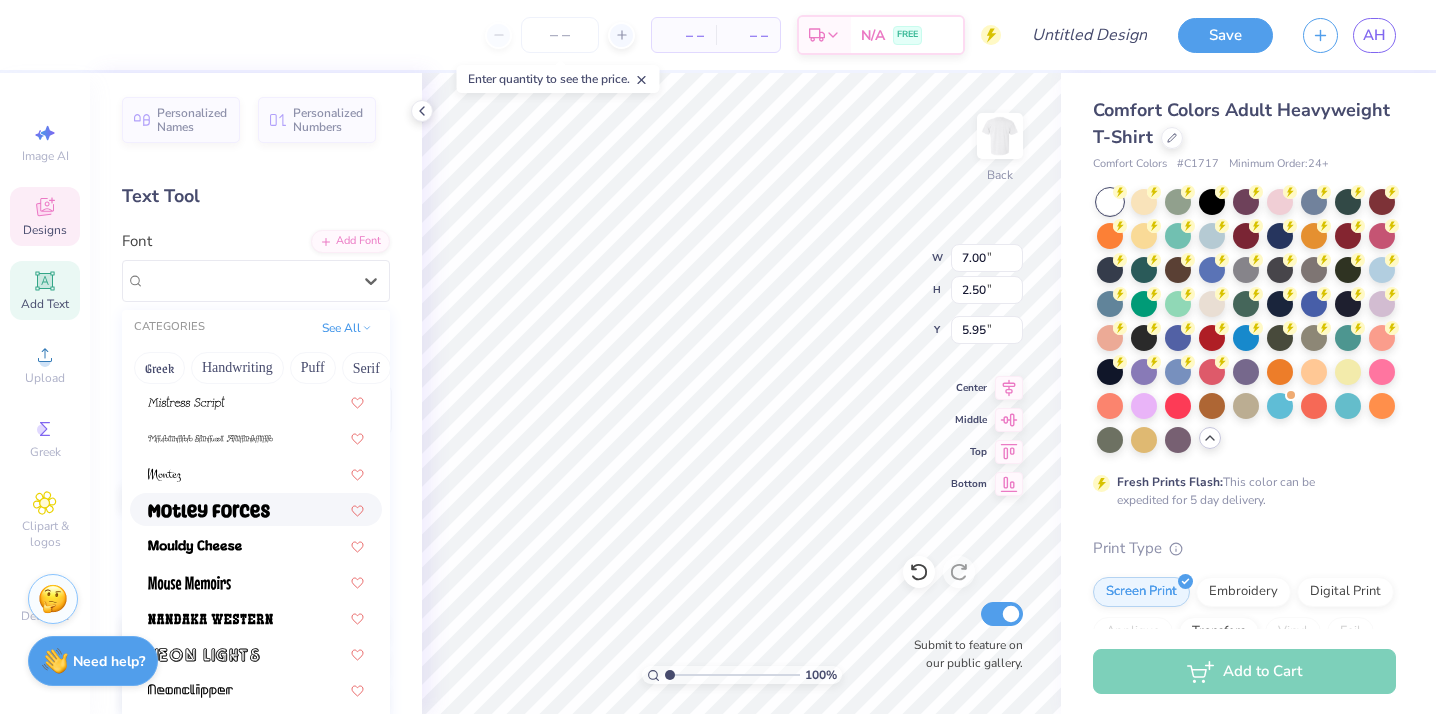 click at bounding box center (256, 509) 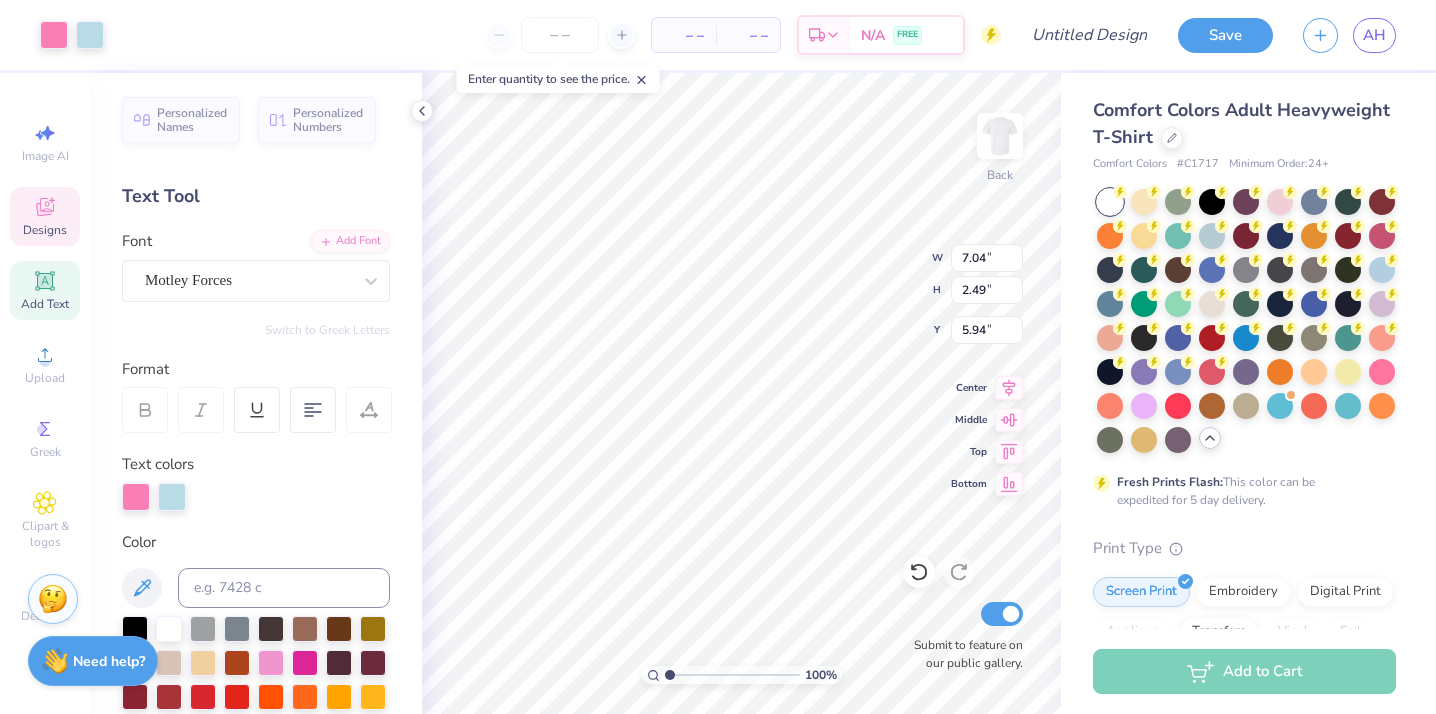 scroll, scrollTop: 0, scrollLeft: 0, axis: both 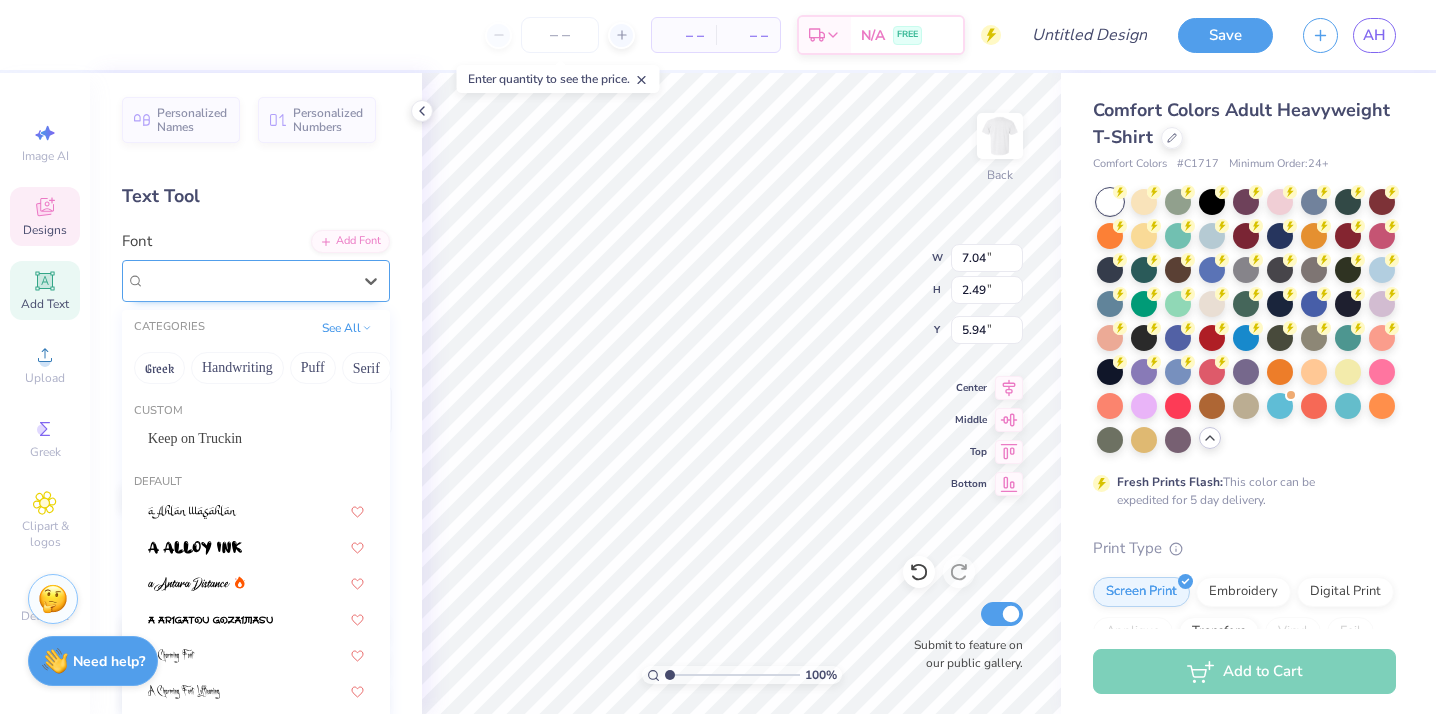 click on "Motley Forces" at bounding box center [248, 280] 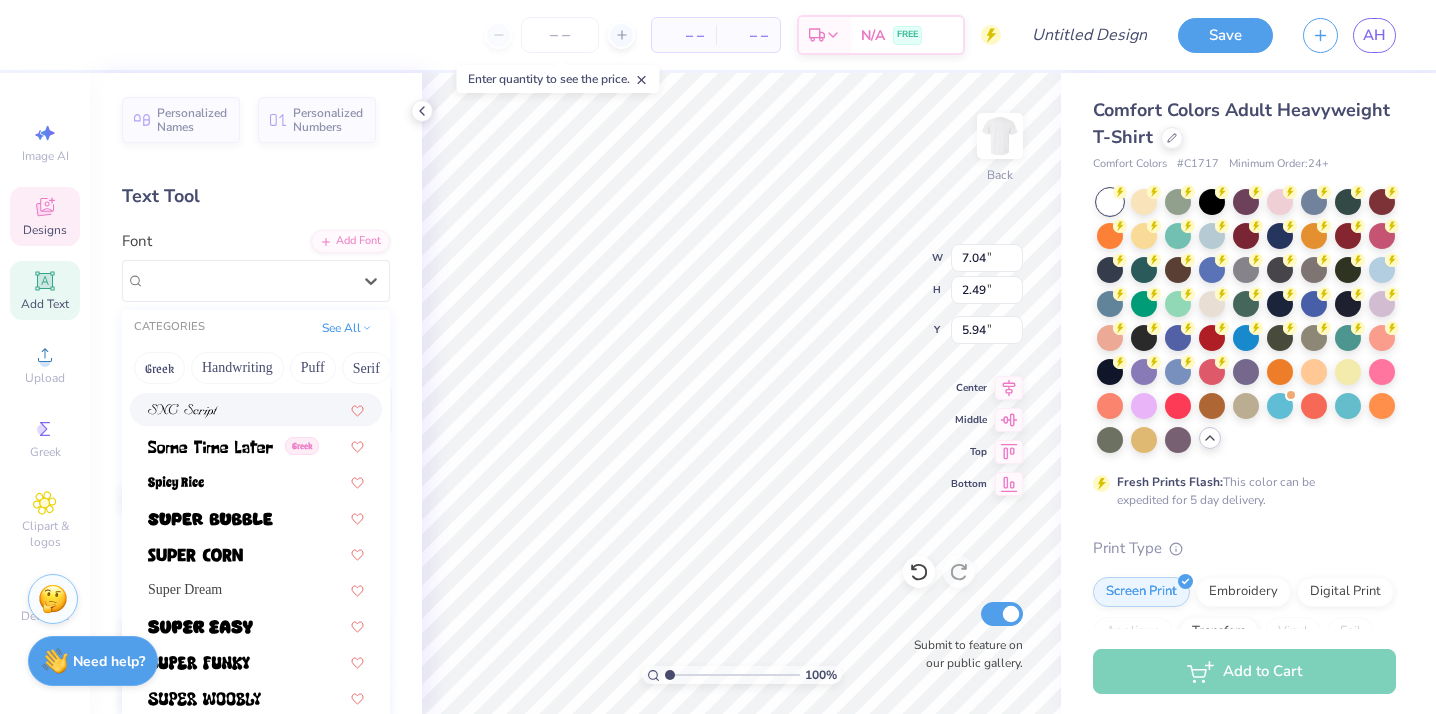 scroll, scrollTop: 9773, scrollLeft: 0, axis: vertical 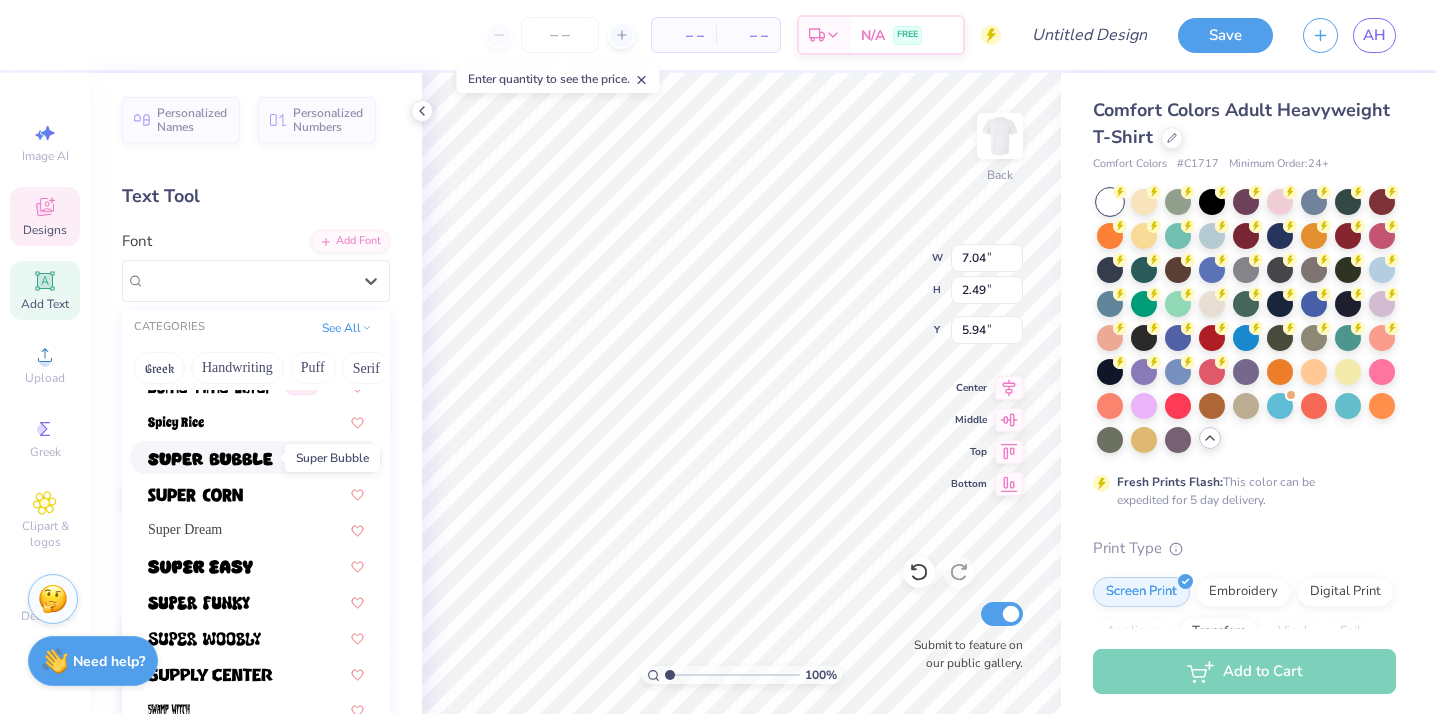 click at bounding box center [210, 459] 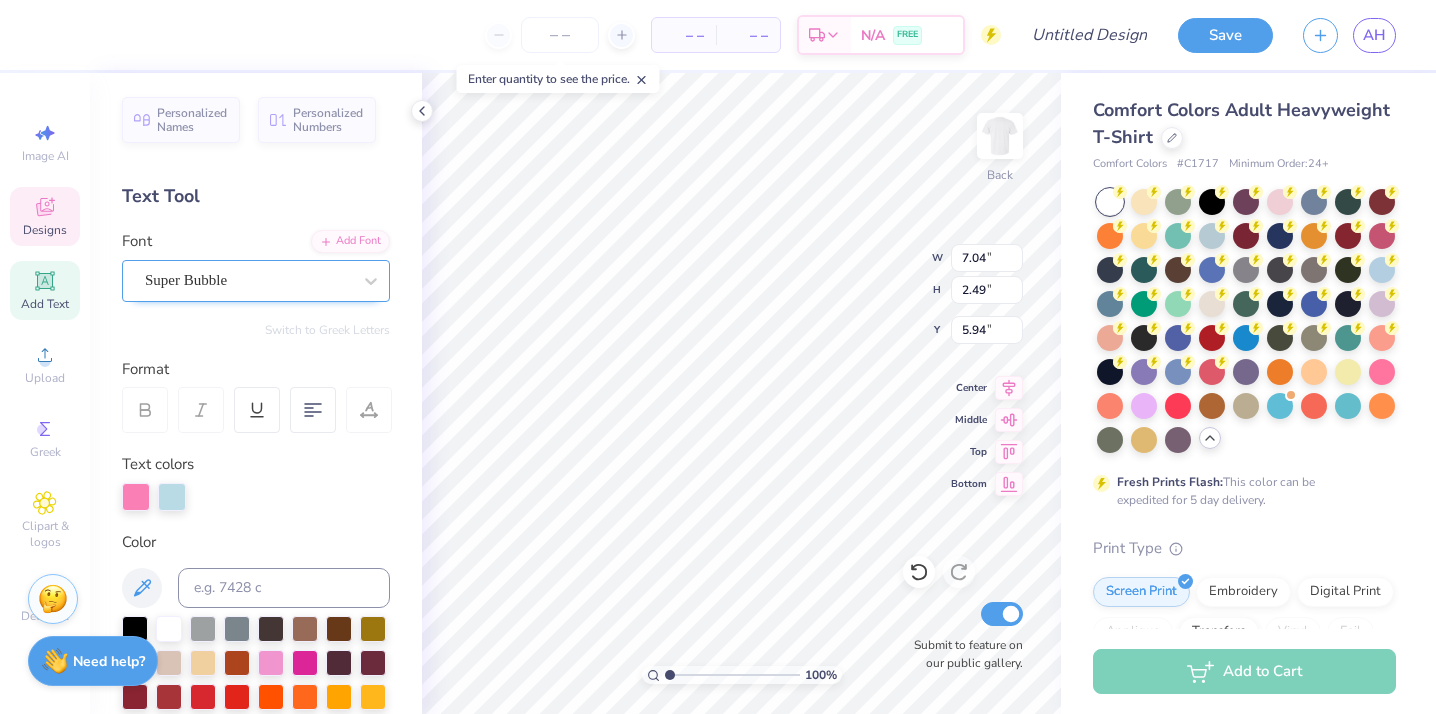 click on "Super Bubble" at bounding box center [248, 280] 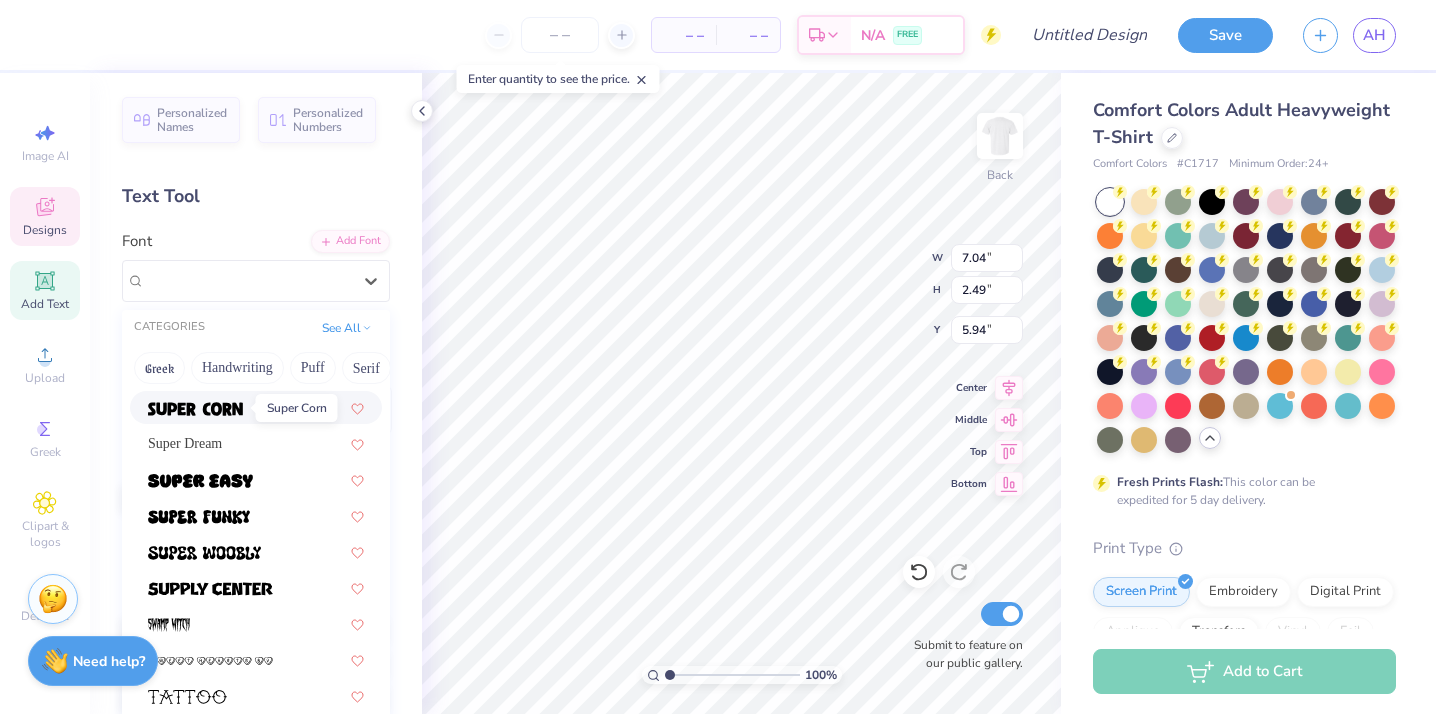 scroll, scrollTop: 9861, scrollLeft: 0, axis: vertical 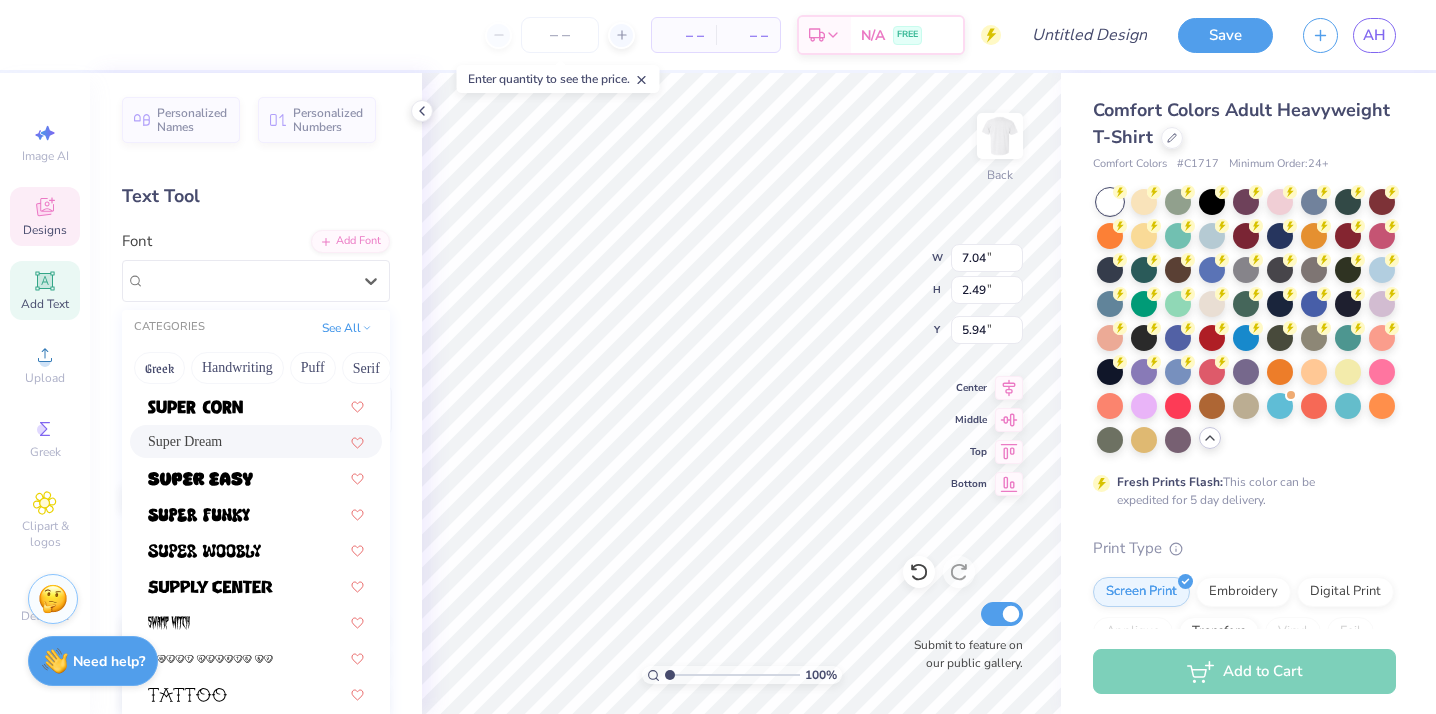 click on "Super Dream" at bounding box center [256, 441] 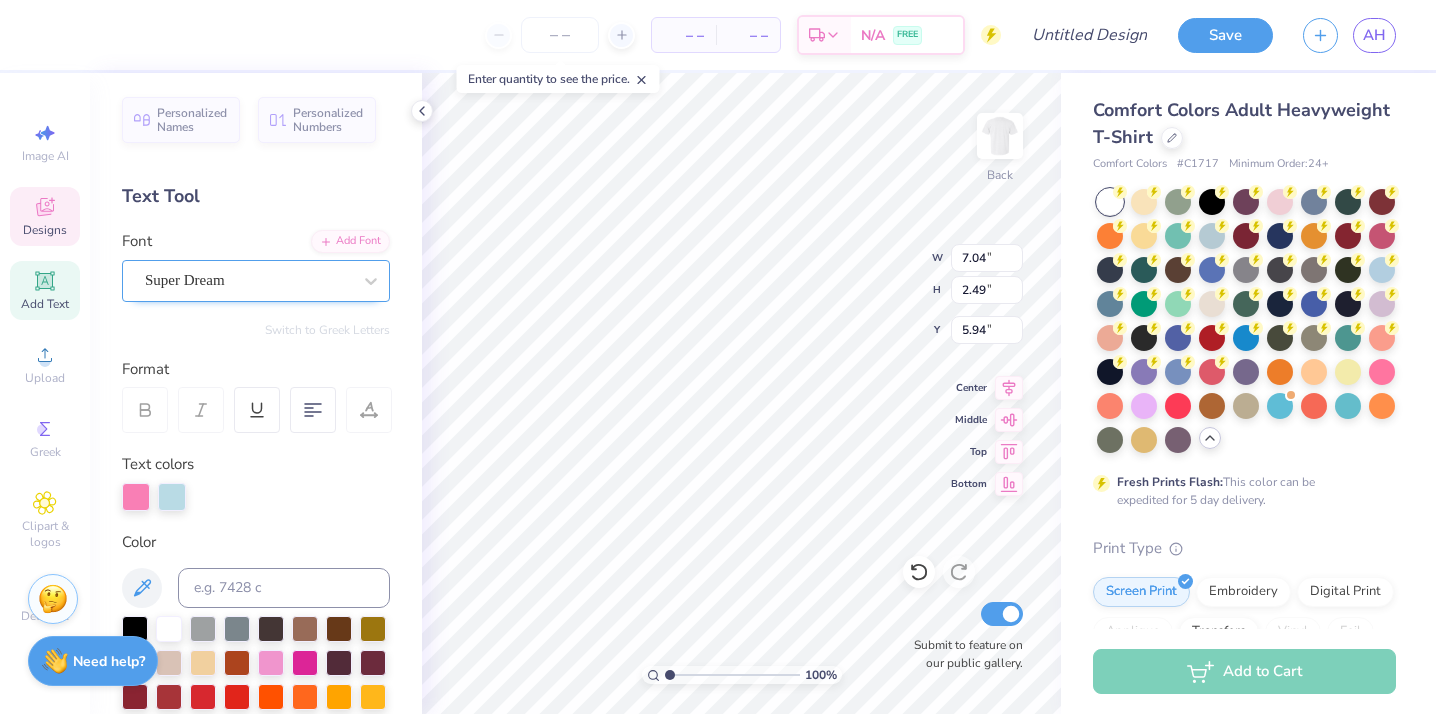 click on "Super Dream" at bounding box center [248, 280] 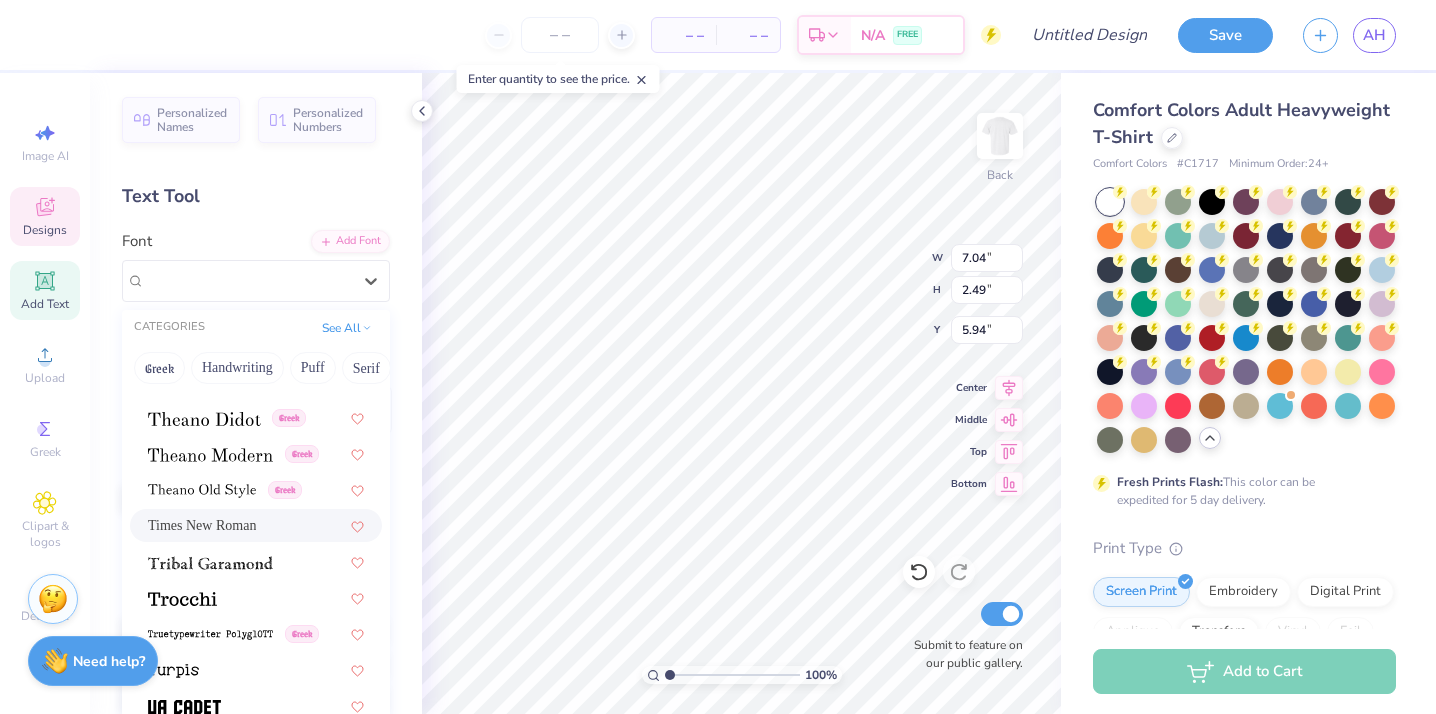 scroll, scrollTop: 10714, scrollLeft: 0, axis: vertical 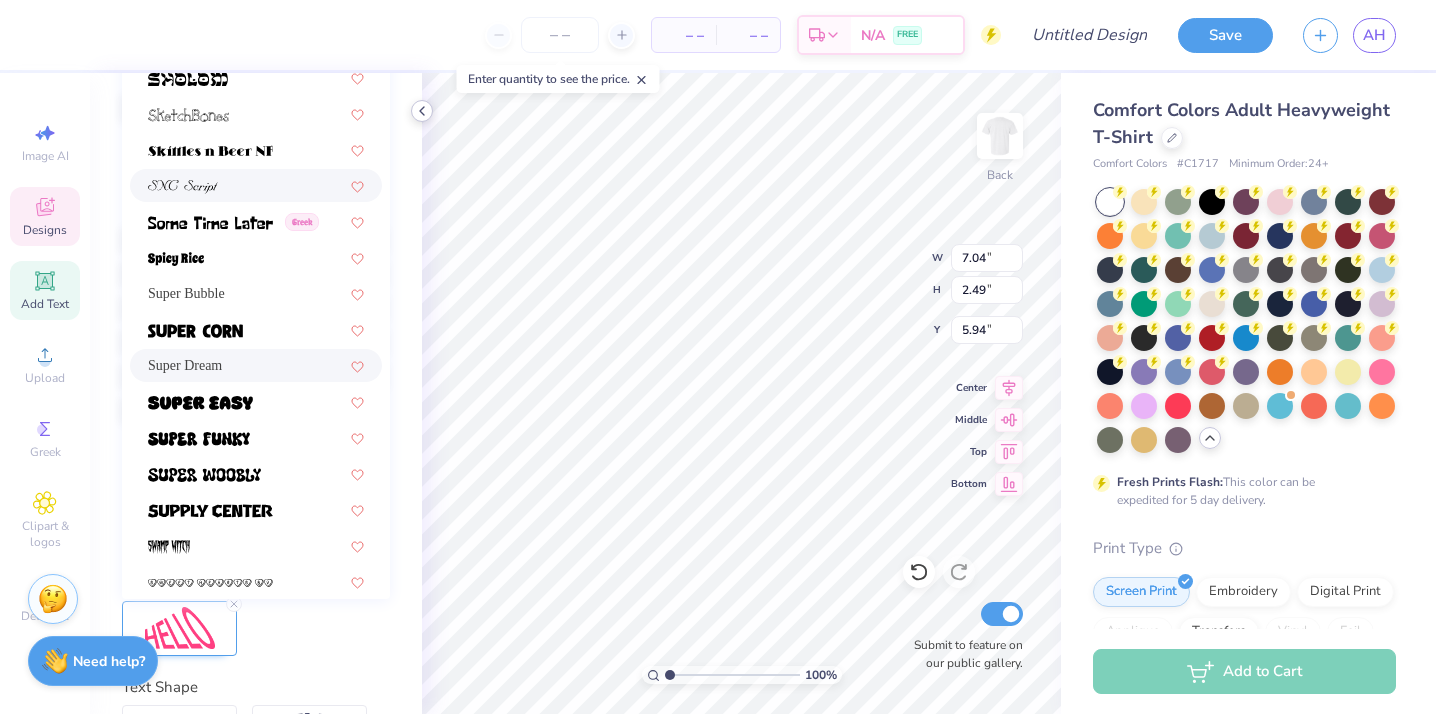 click 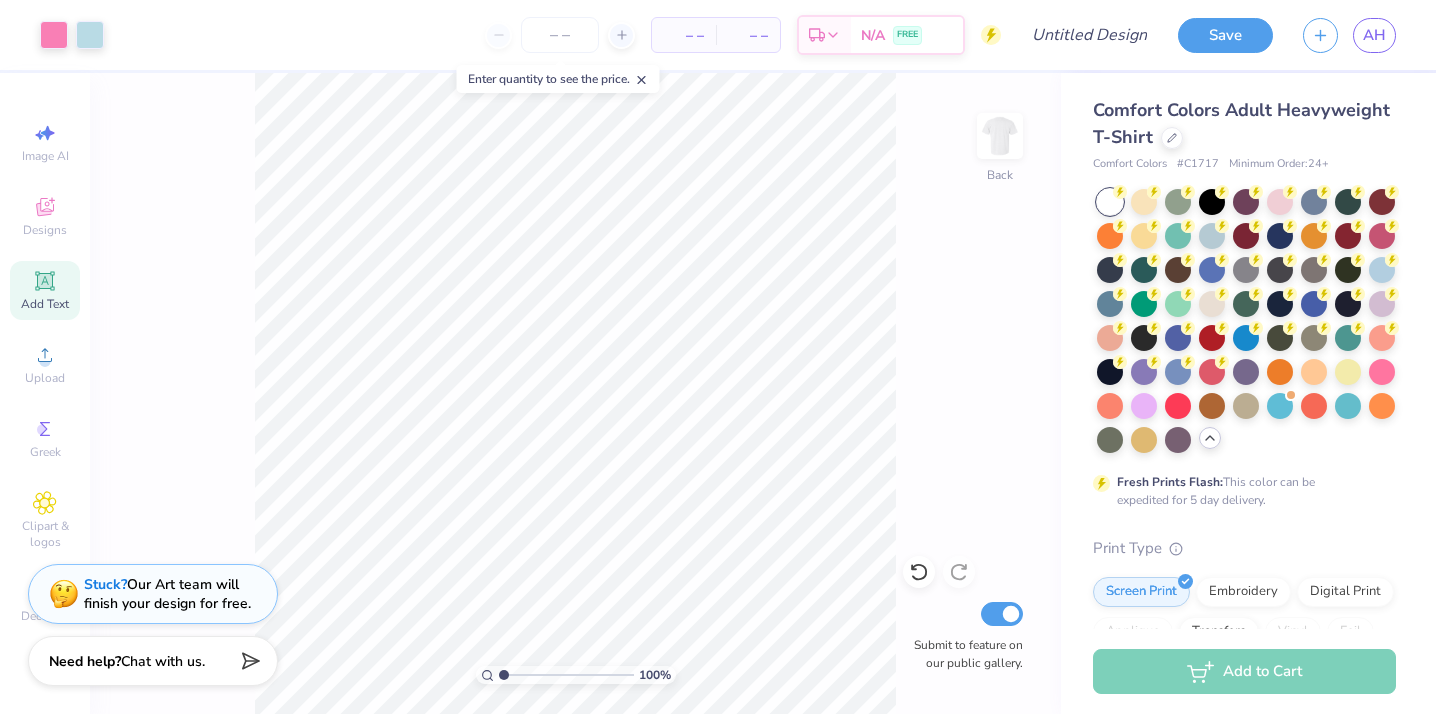 click 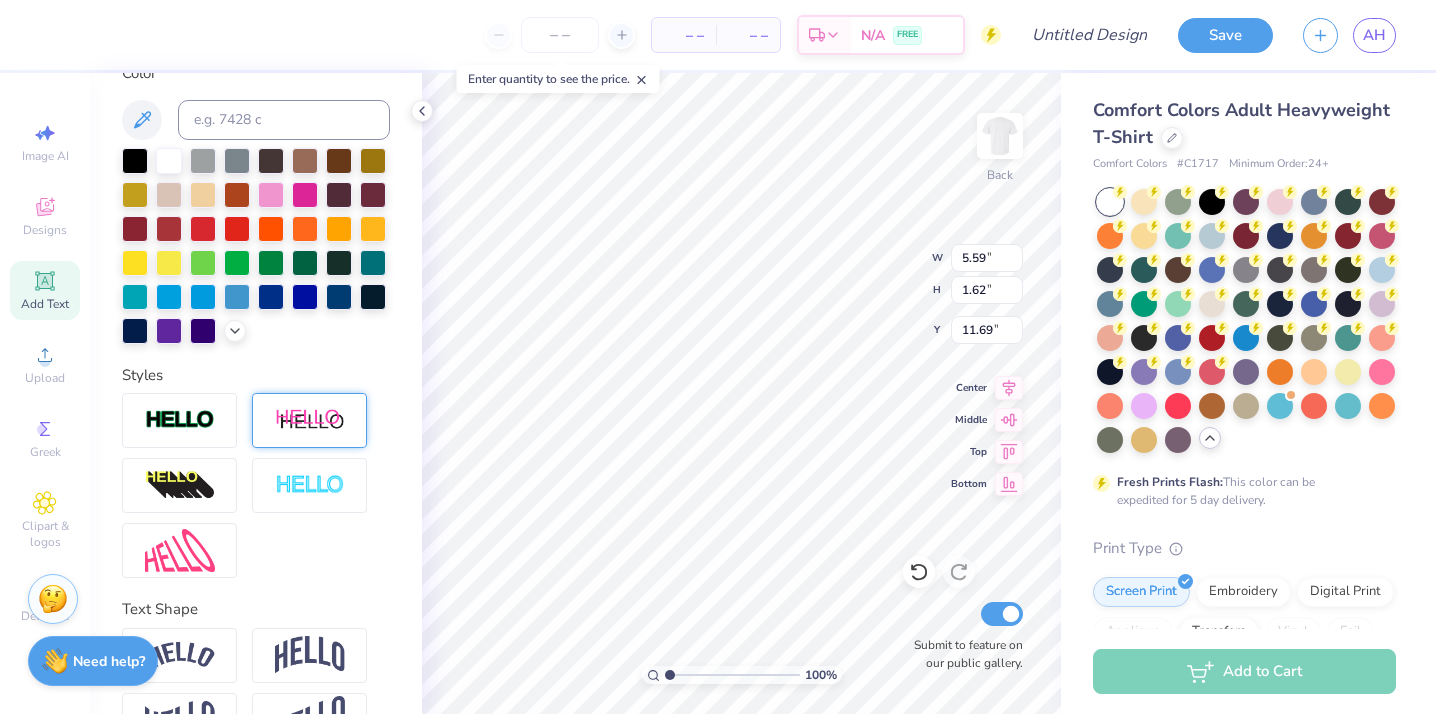 scroll, scrollTop: 0, scrollLeft: 0, axis: both 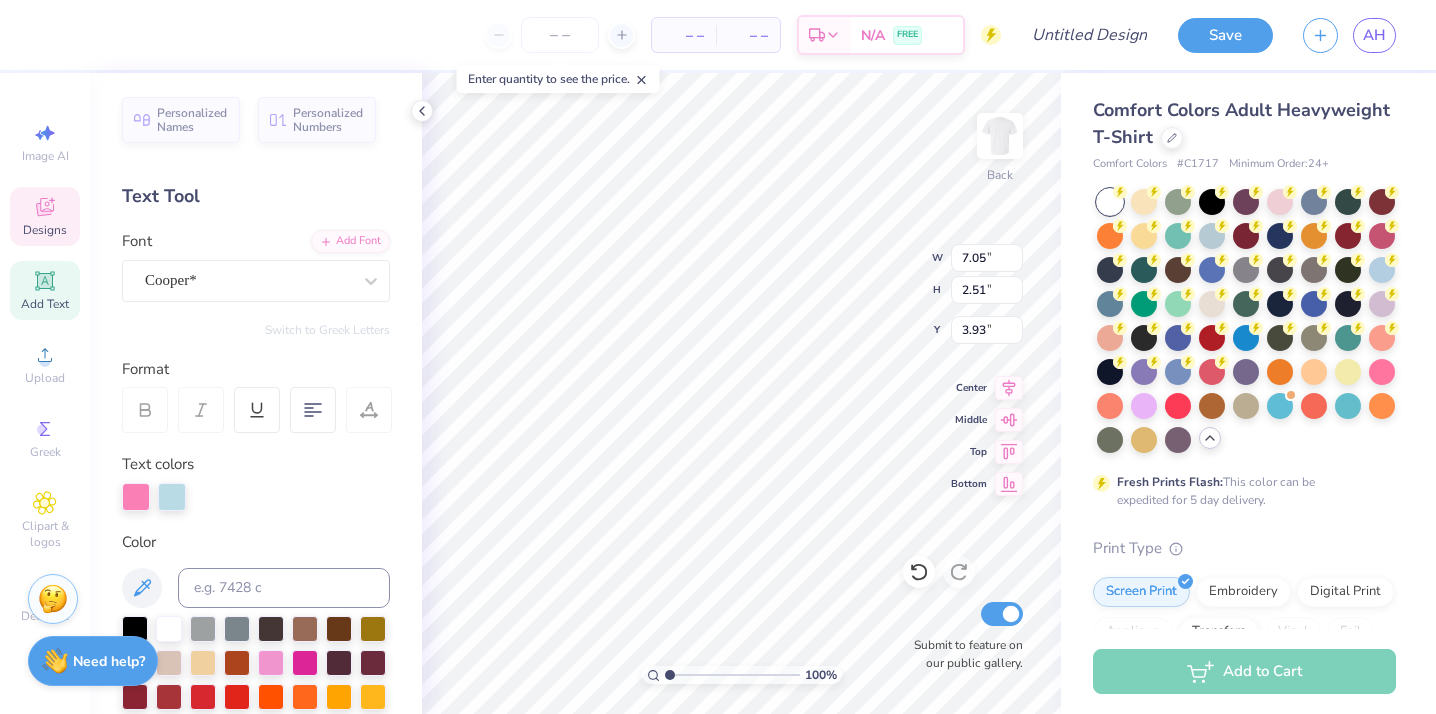type on "7.05" 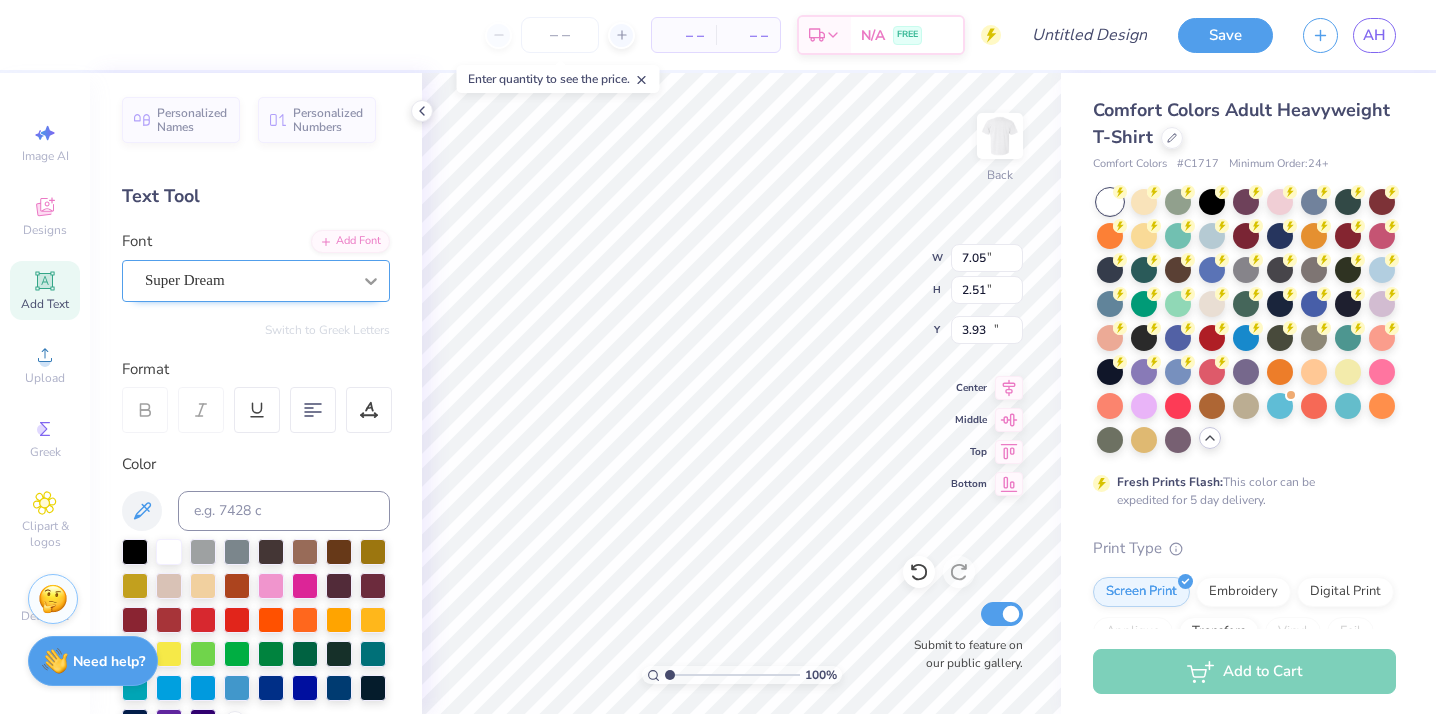 type on "5.59" 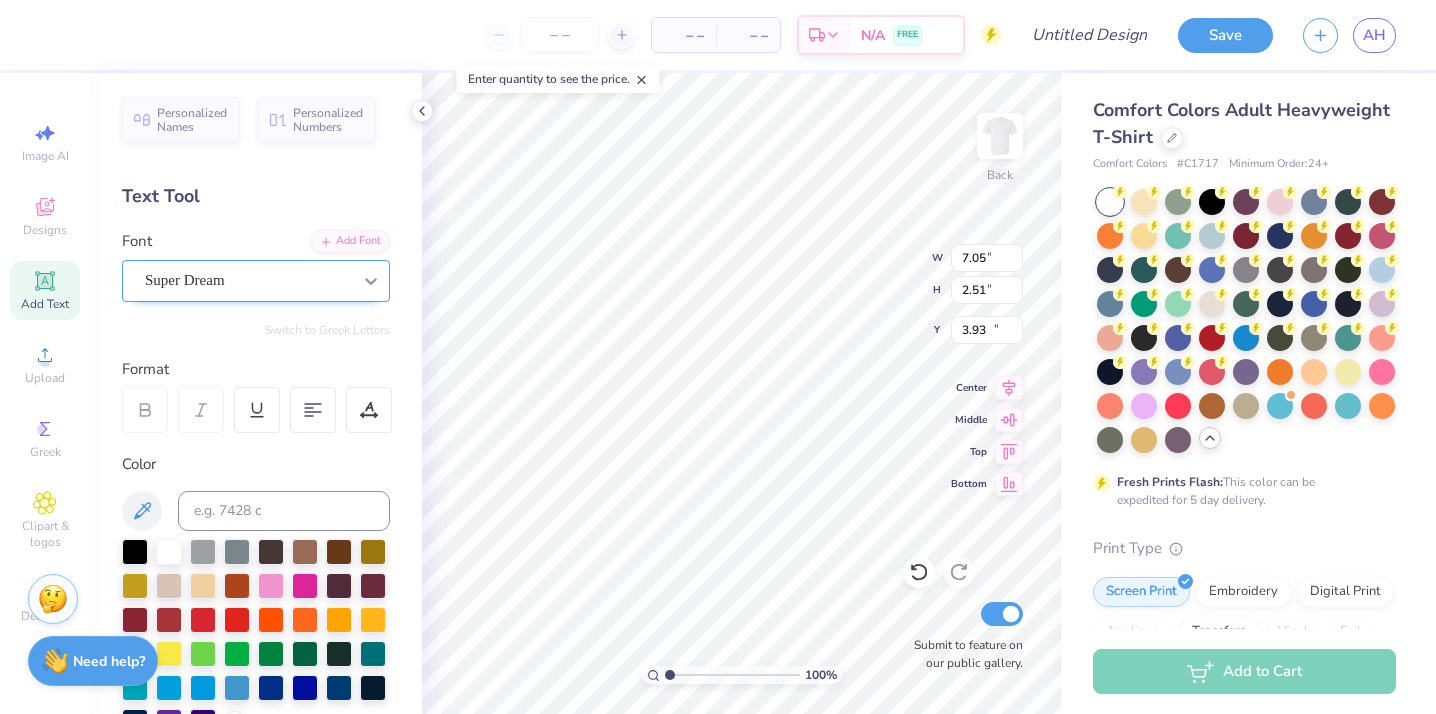 type on "1.62" 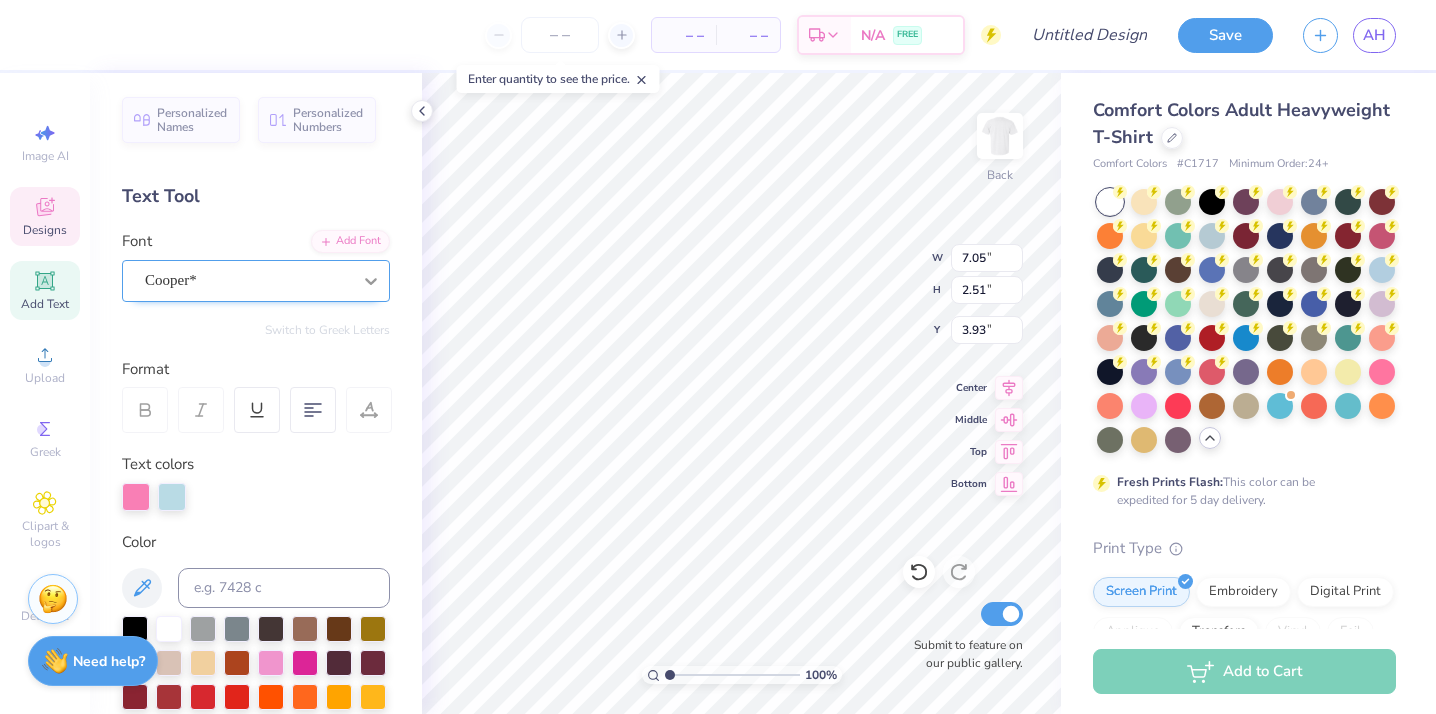 type on "h" 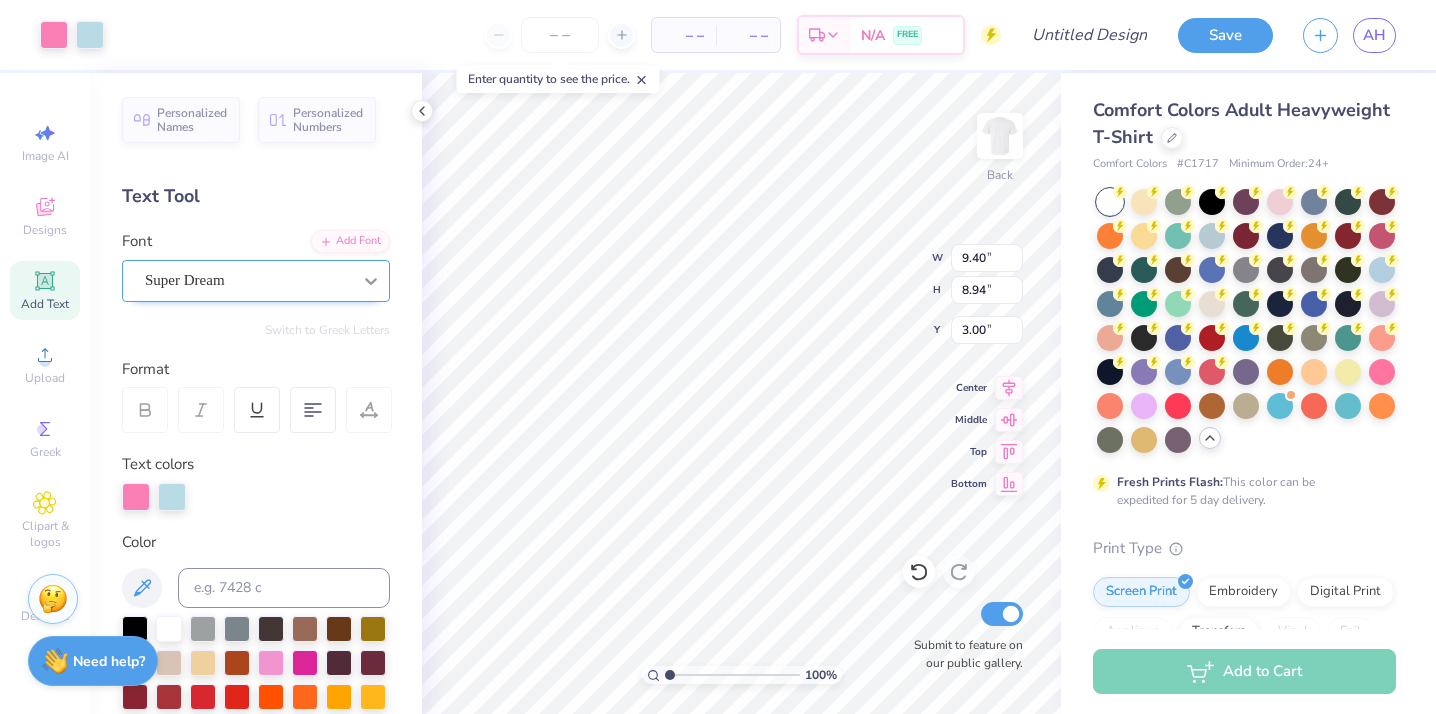 type on "11.74" 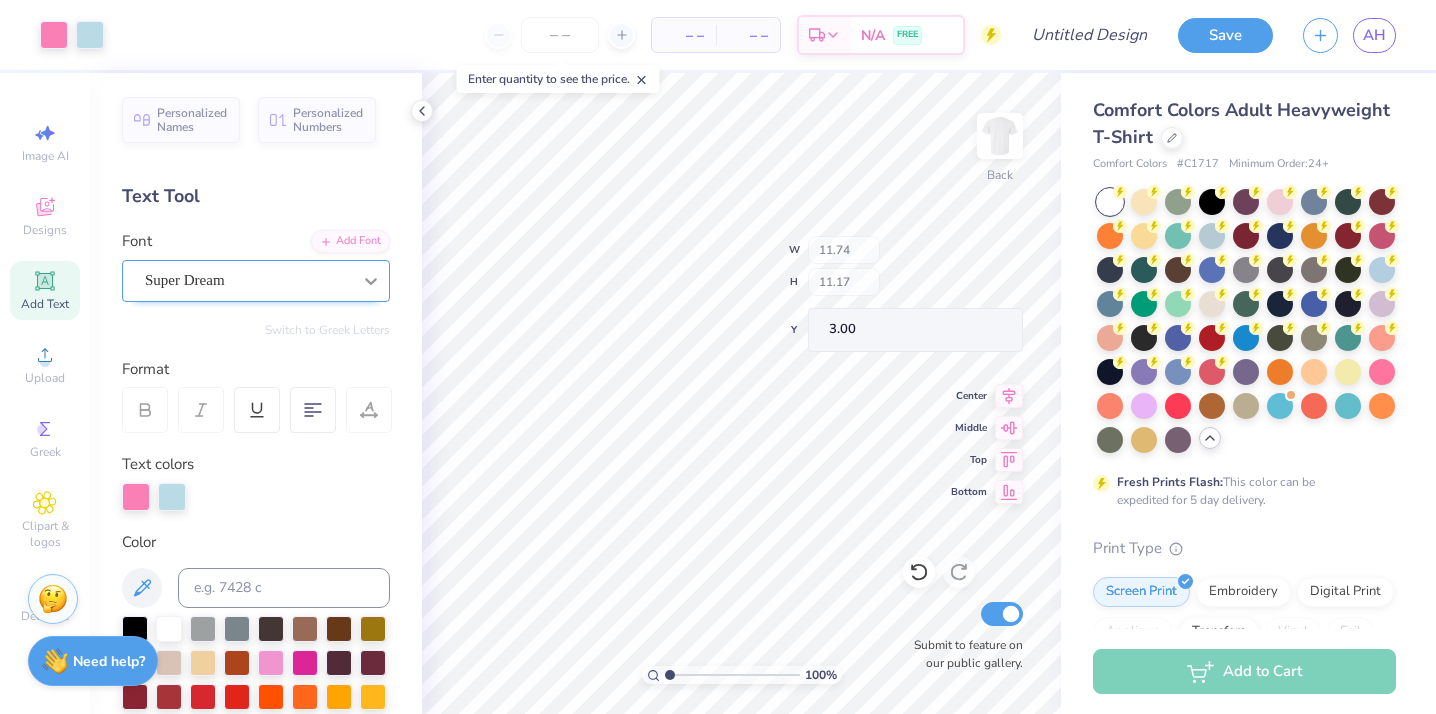 type on "14.09" 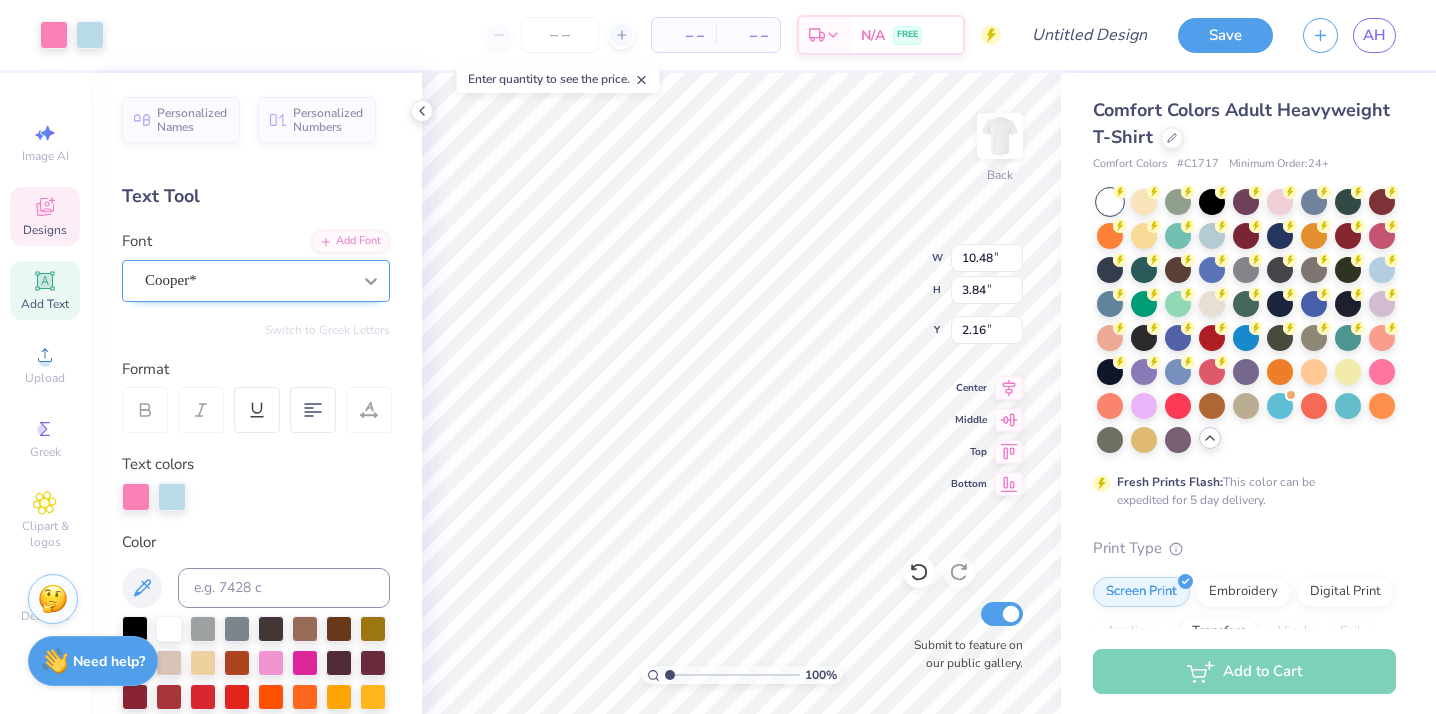 scroll, scrollTop: 0, scrollLeft: 1, axis: horizontal 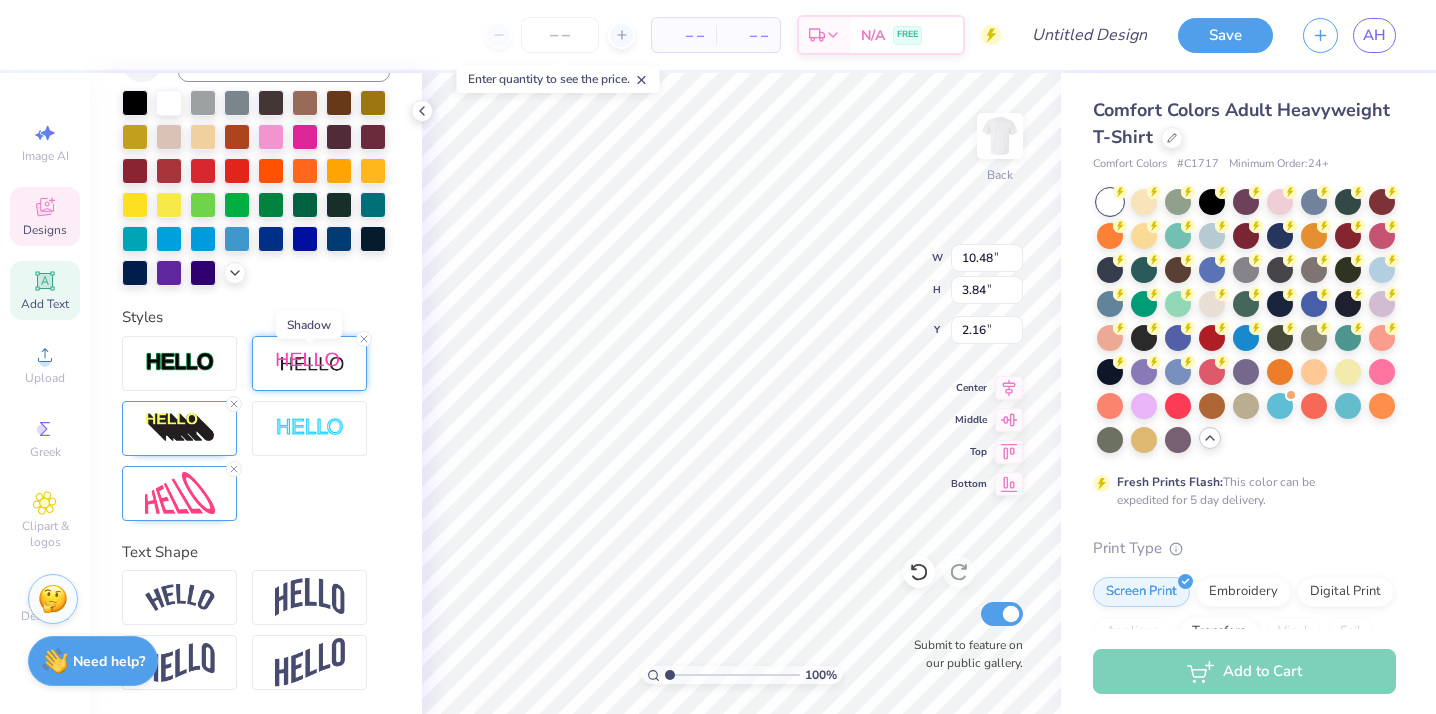 click at bounding box center [310, 363] 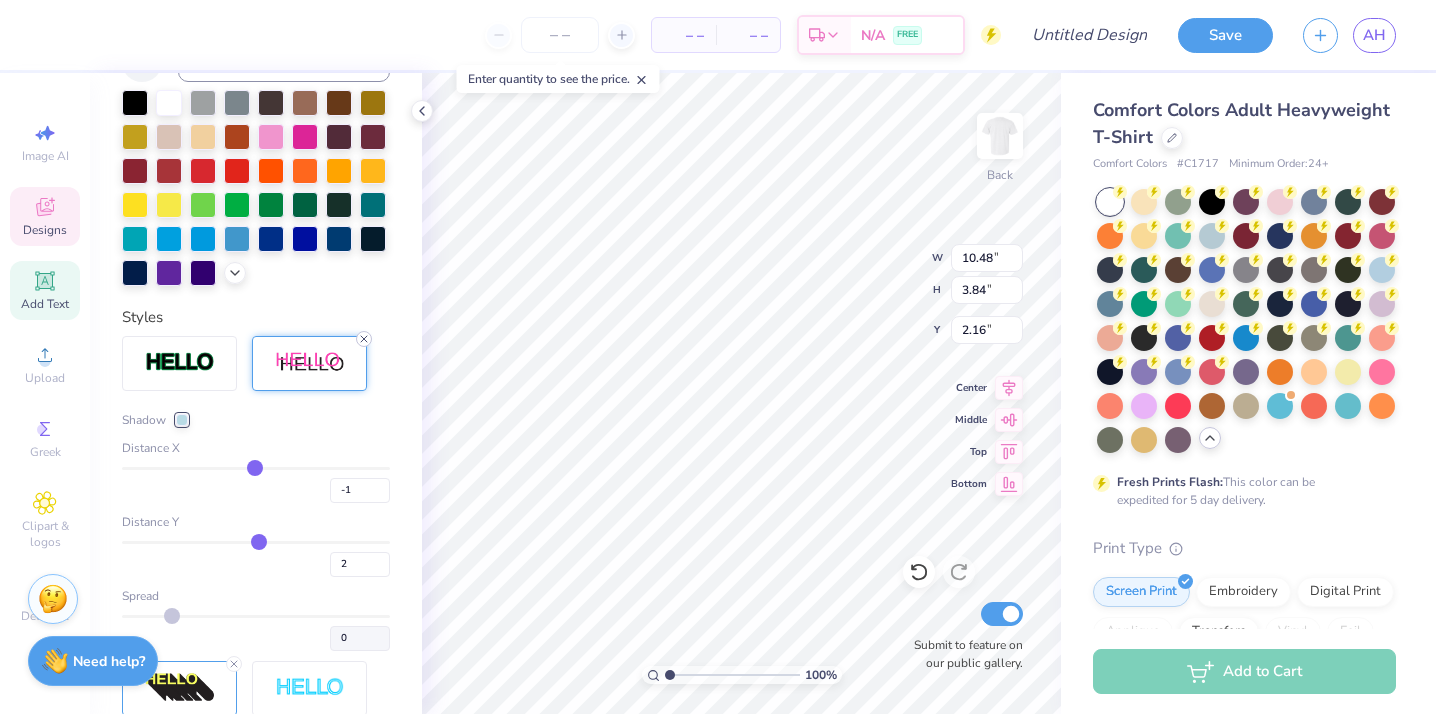 click 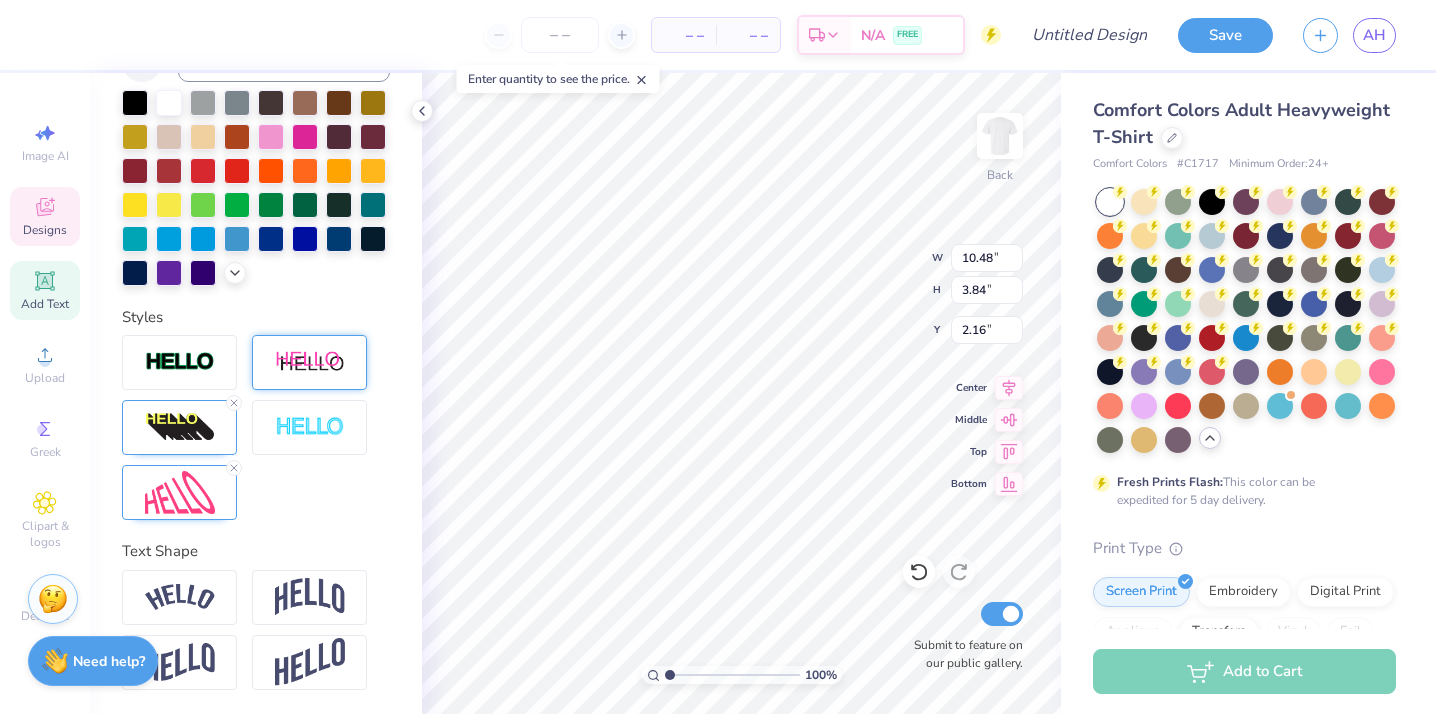 scroll, scrollTop: 448, scrollLeft: 0, axis: vertical 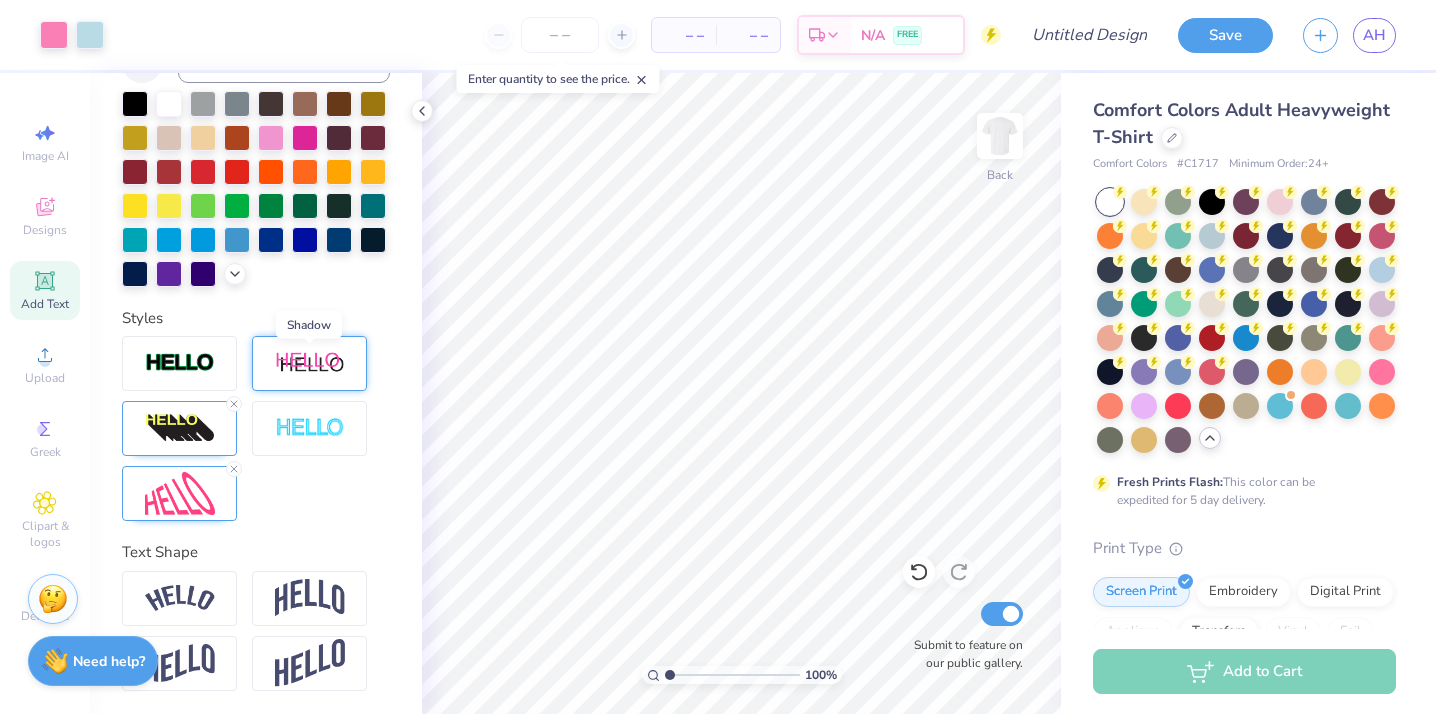 click at bounding box center (310, 363) 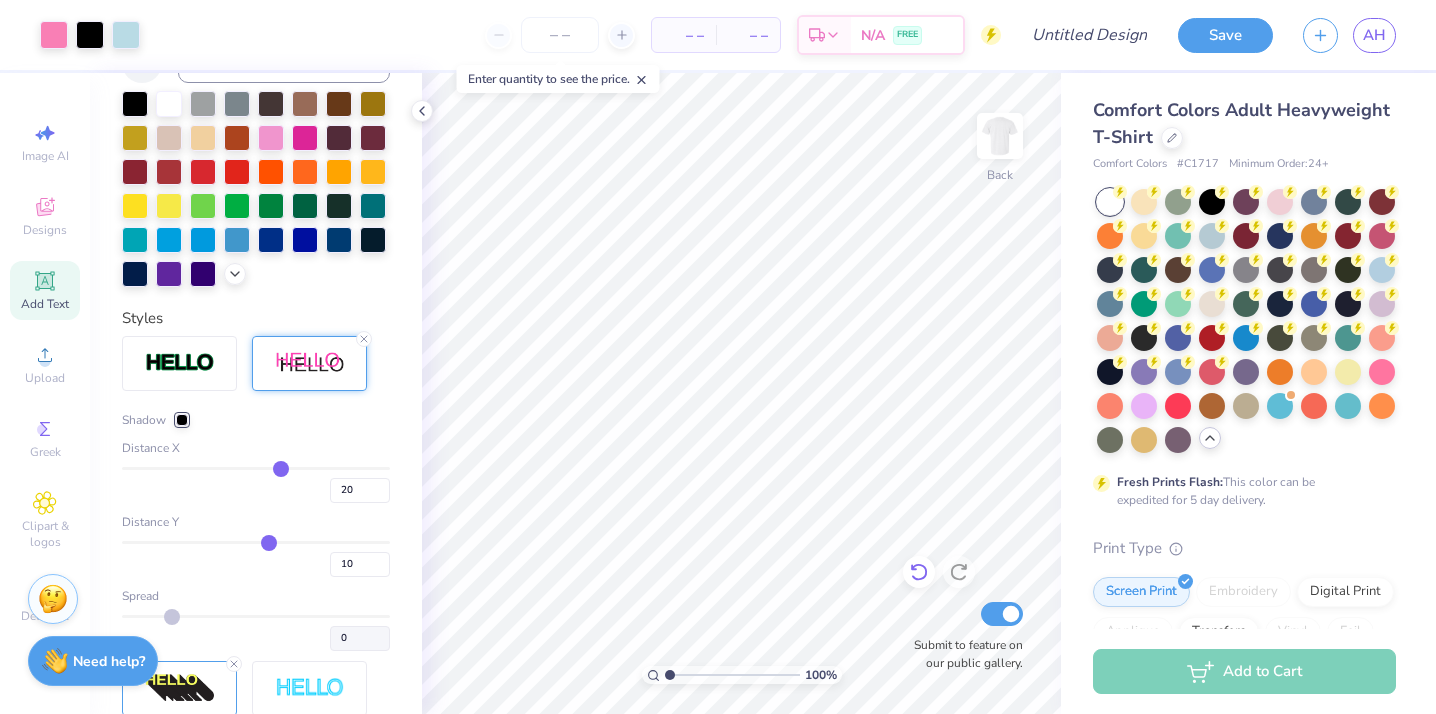 click 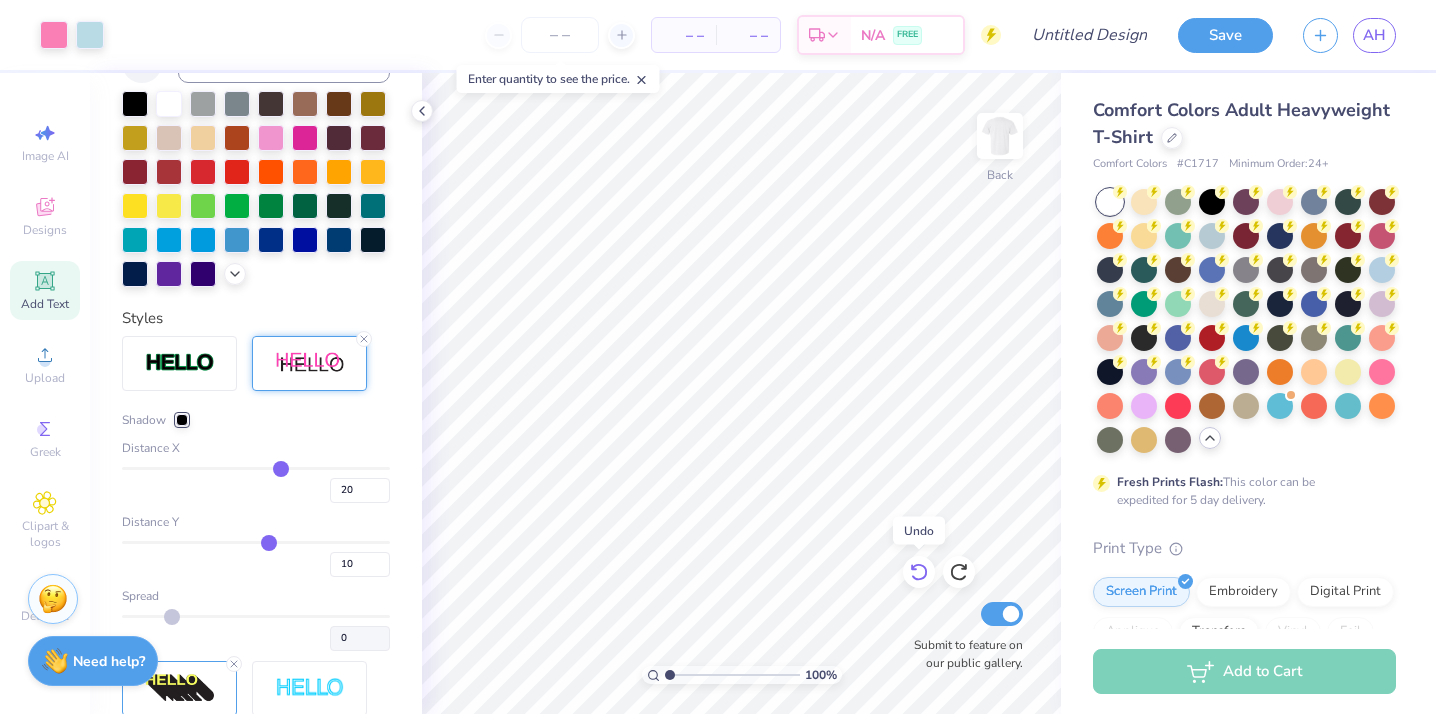 click 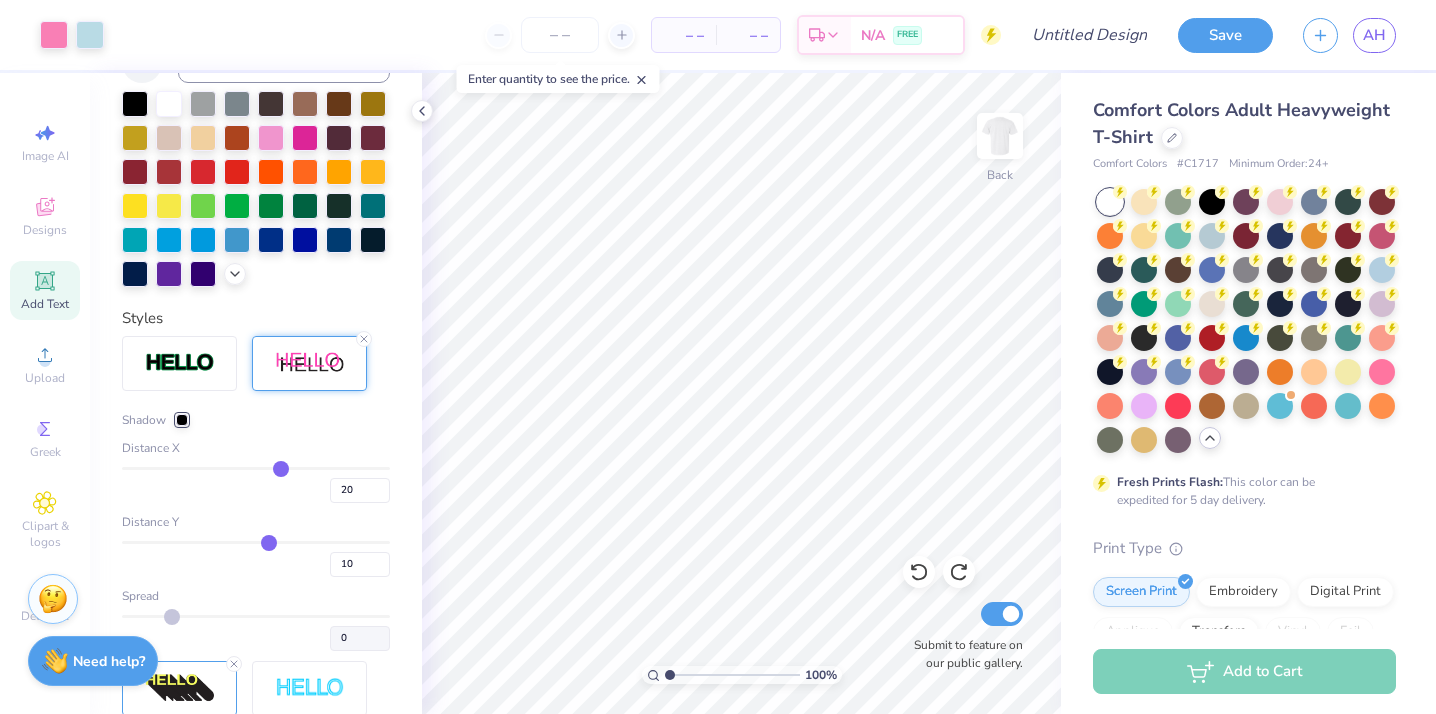 click on "Personalized Names Personalized Numbers Text Tool Add Font Font Cooper* Switch to Greek Letters Format Color Styles Shadow Distance X 20 Distance Y 10 Spread 0 Text Shape" at bounding box center (256, 393) 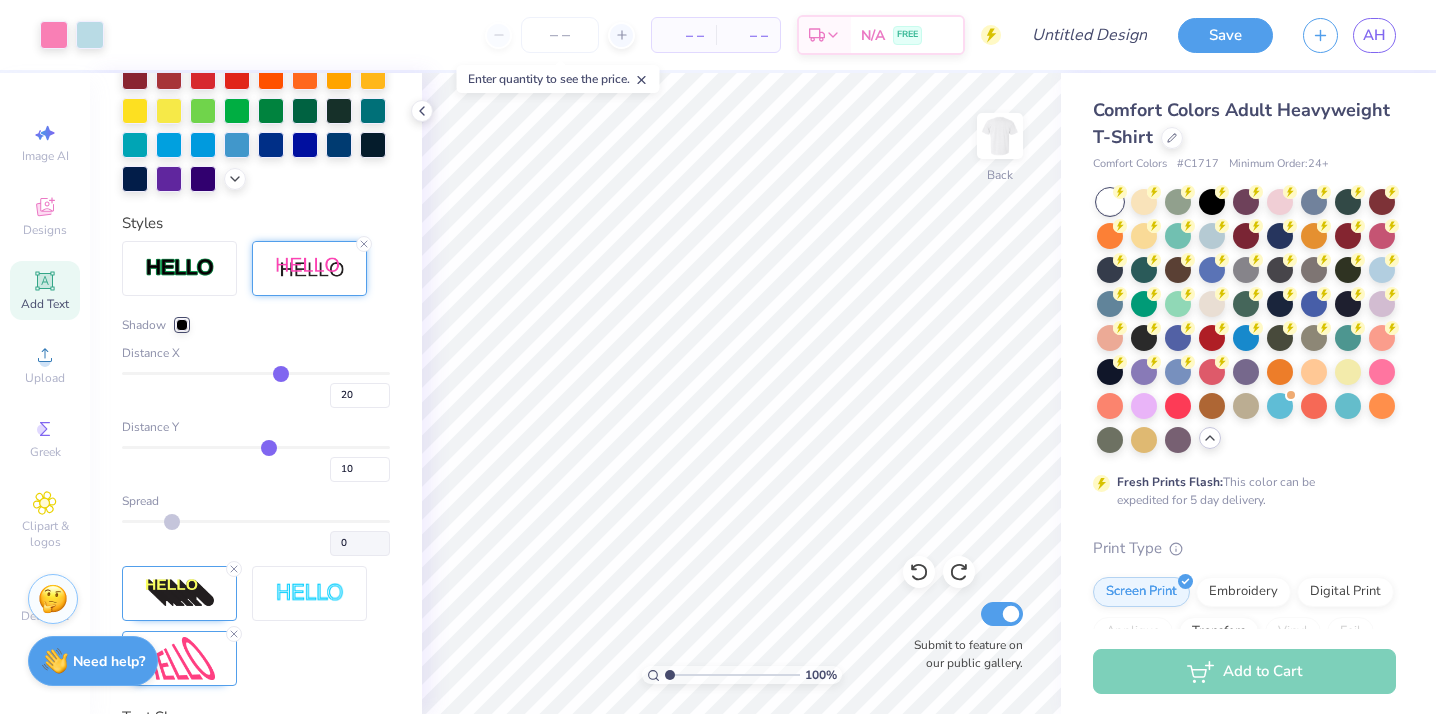 scroll, scrollTop: 555, scrollLeft: 0, axis: vertical 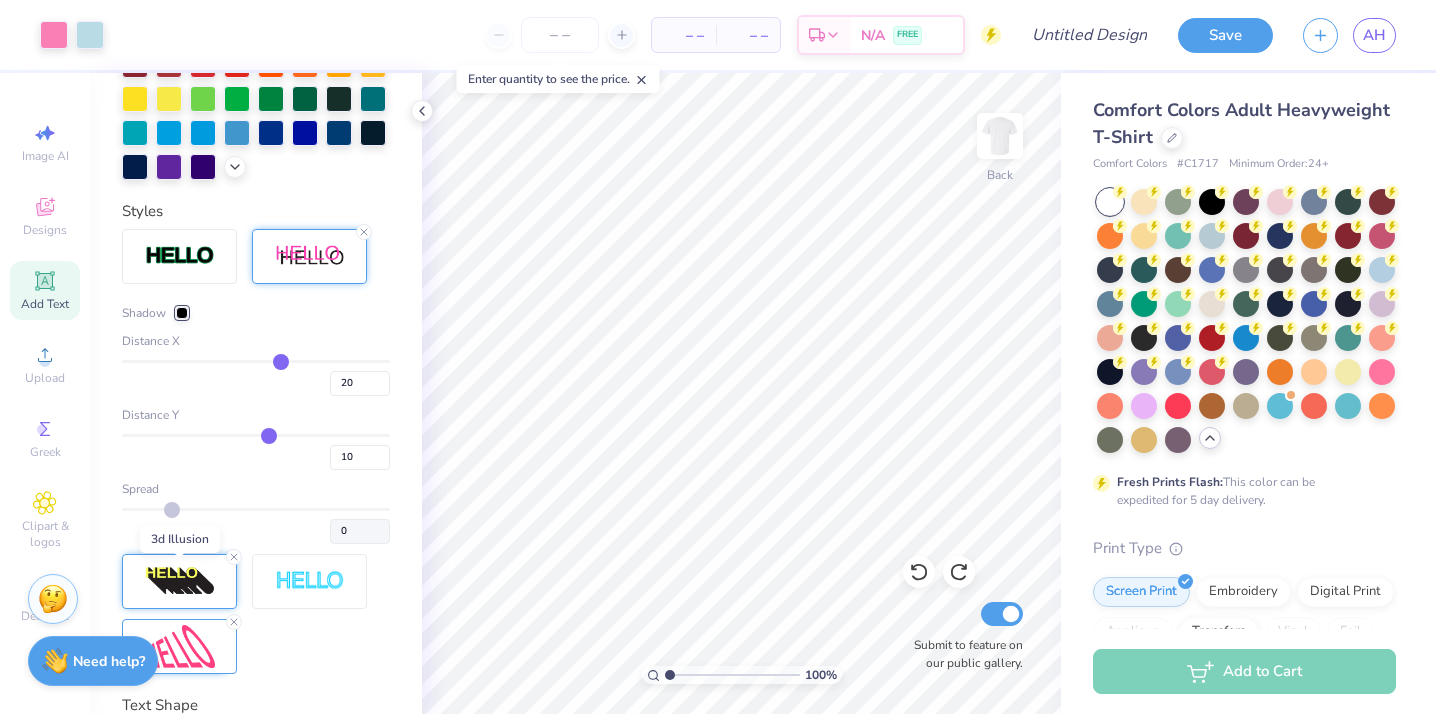 click at bounding box center [180, 582] 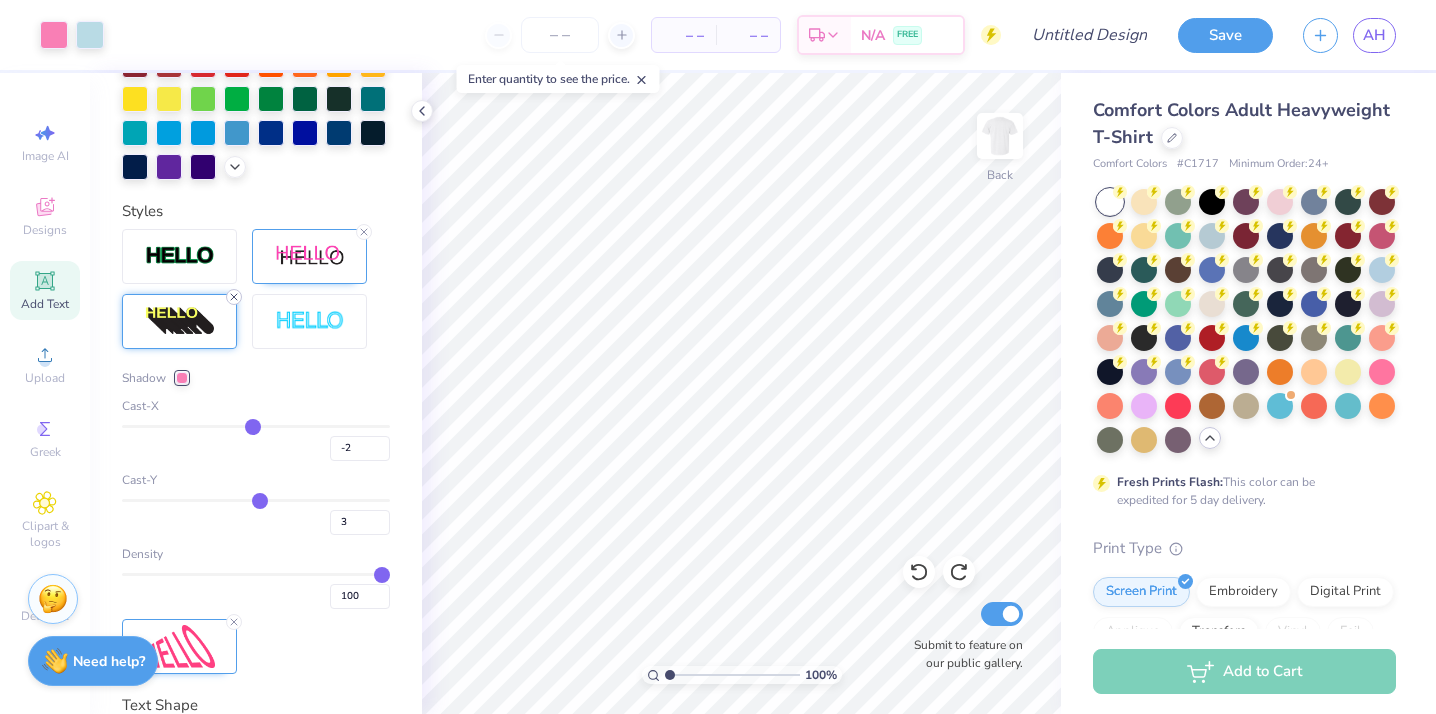 click 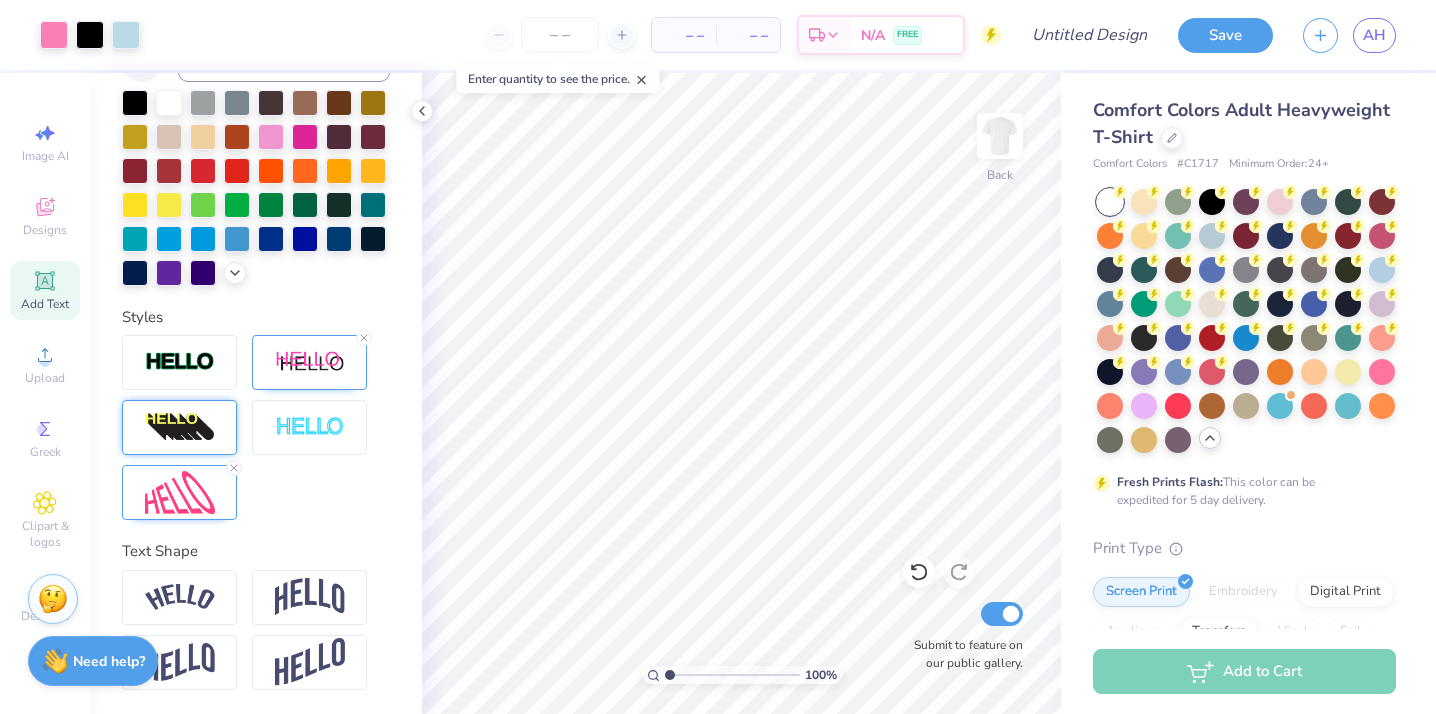 scroll, scrollTop: 448, scrollLeft: 0, axis: vertical 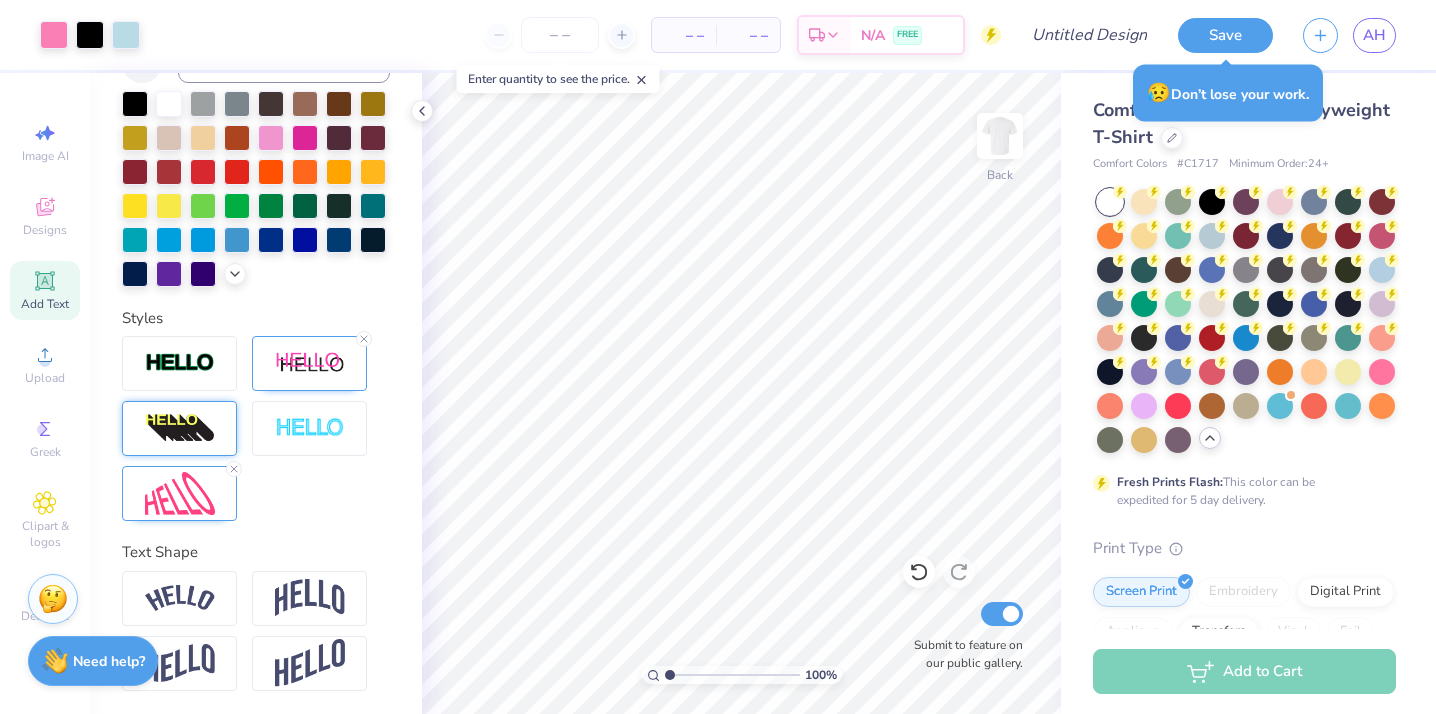 click at bounding box center (180, 429) 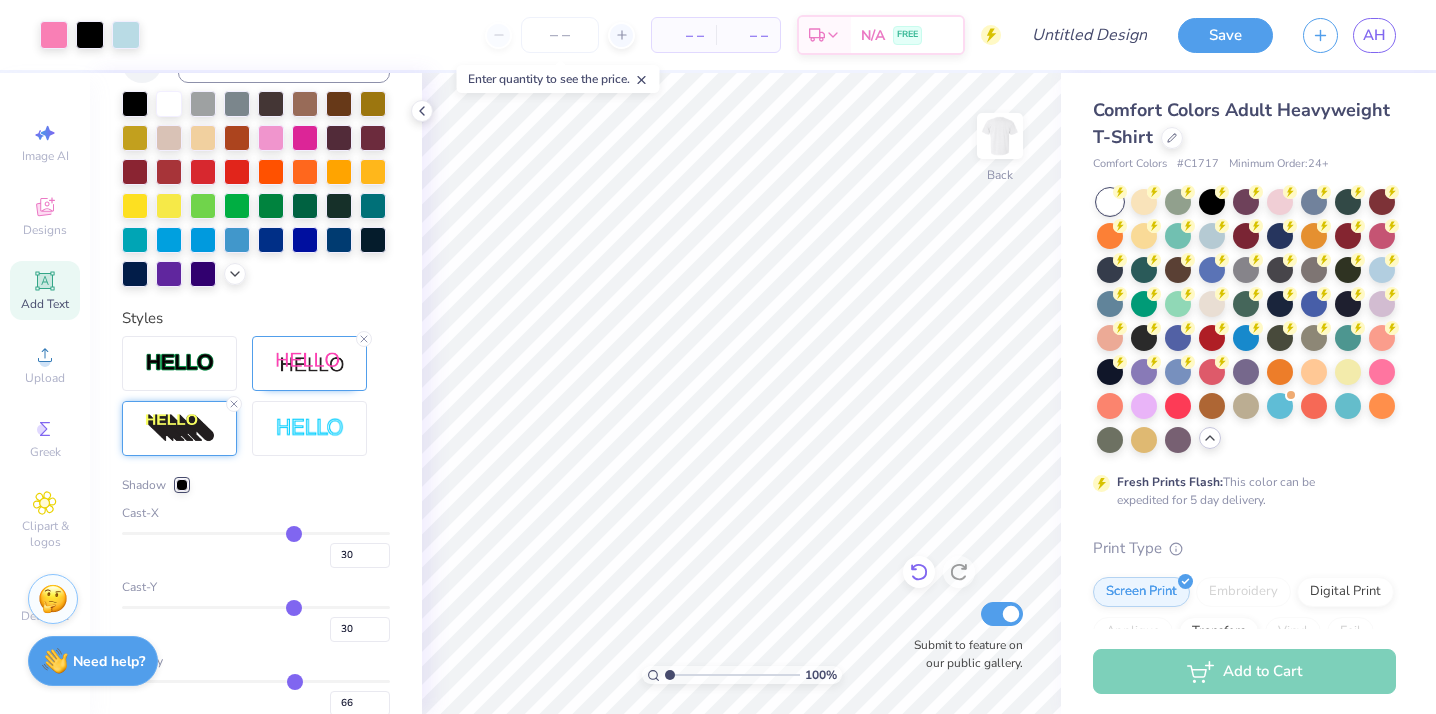 click 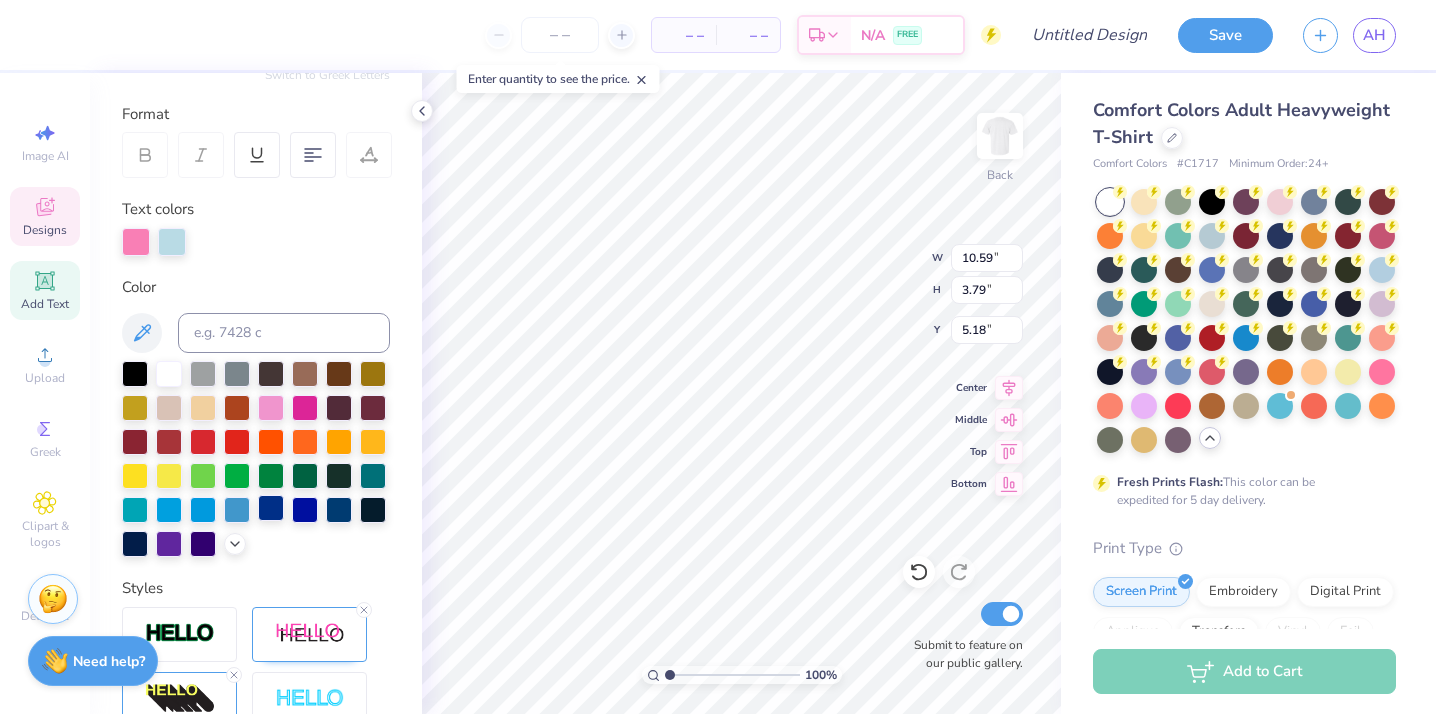 scroll, scrollTop: 0, scrollLeft: 0, axis: both 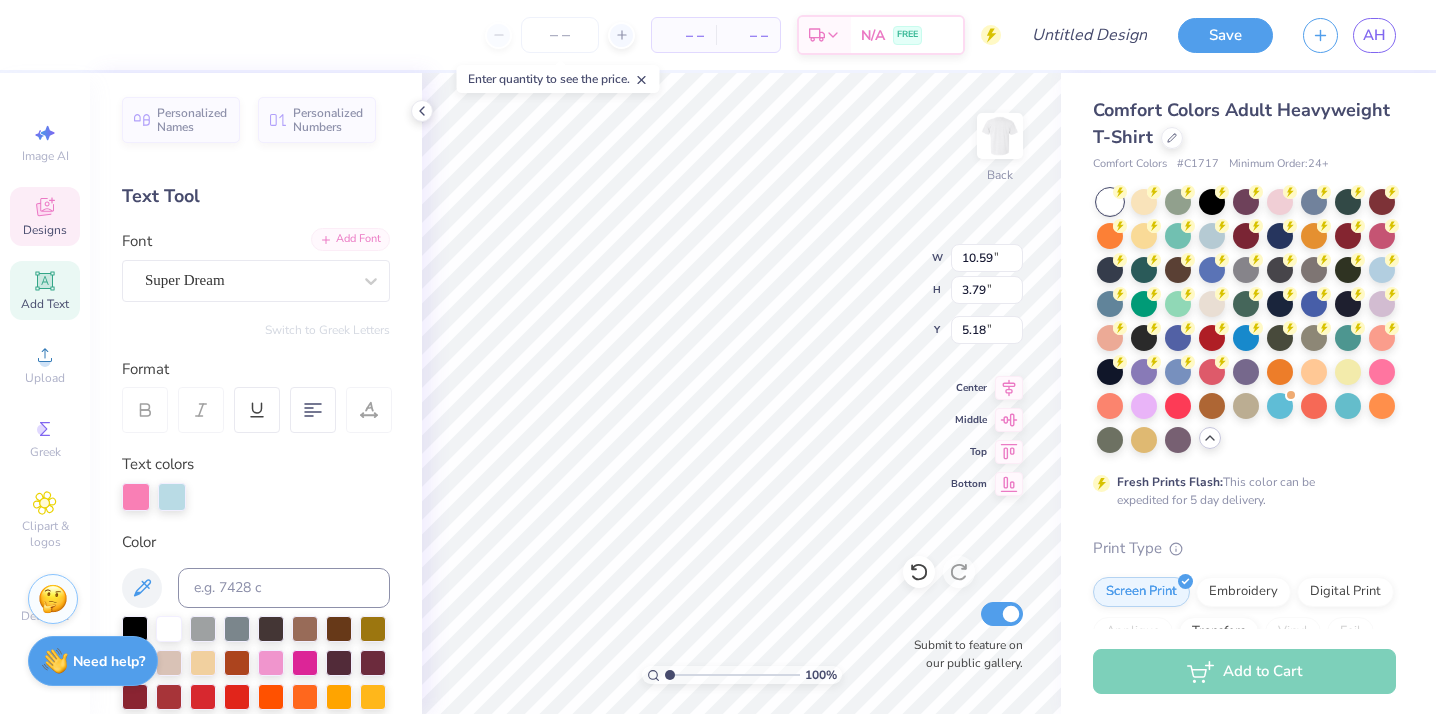 type on "VARSITY" 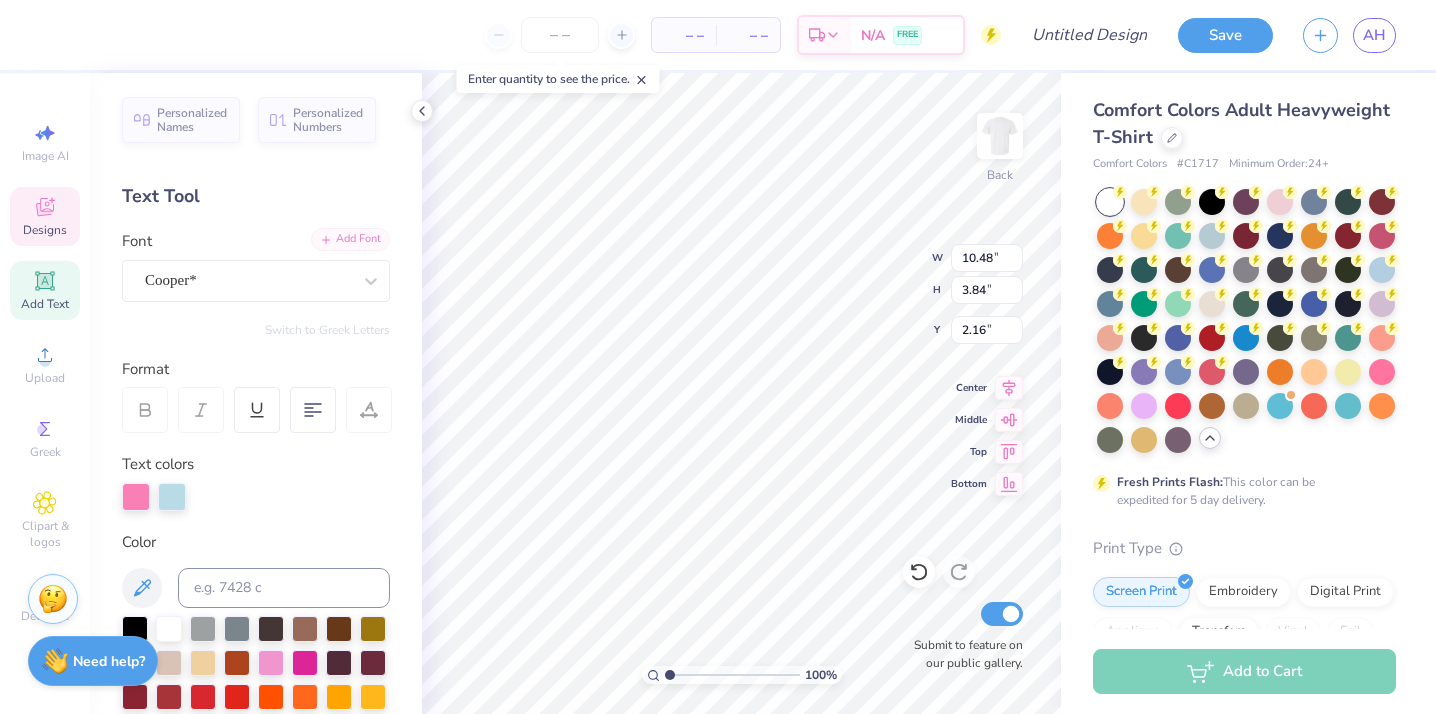 scroll, scrollTop: 0, scrollLeft: 1, axis: horizontal 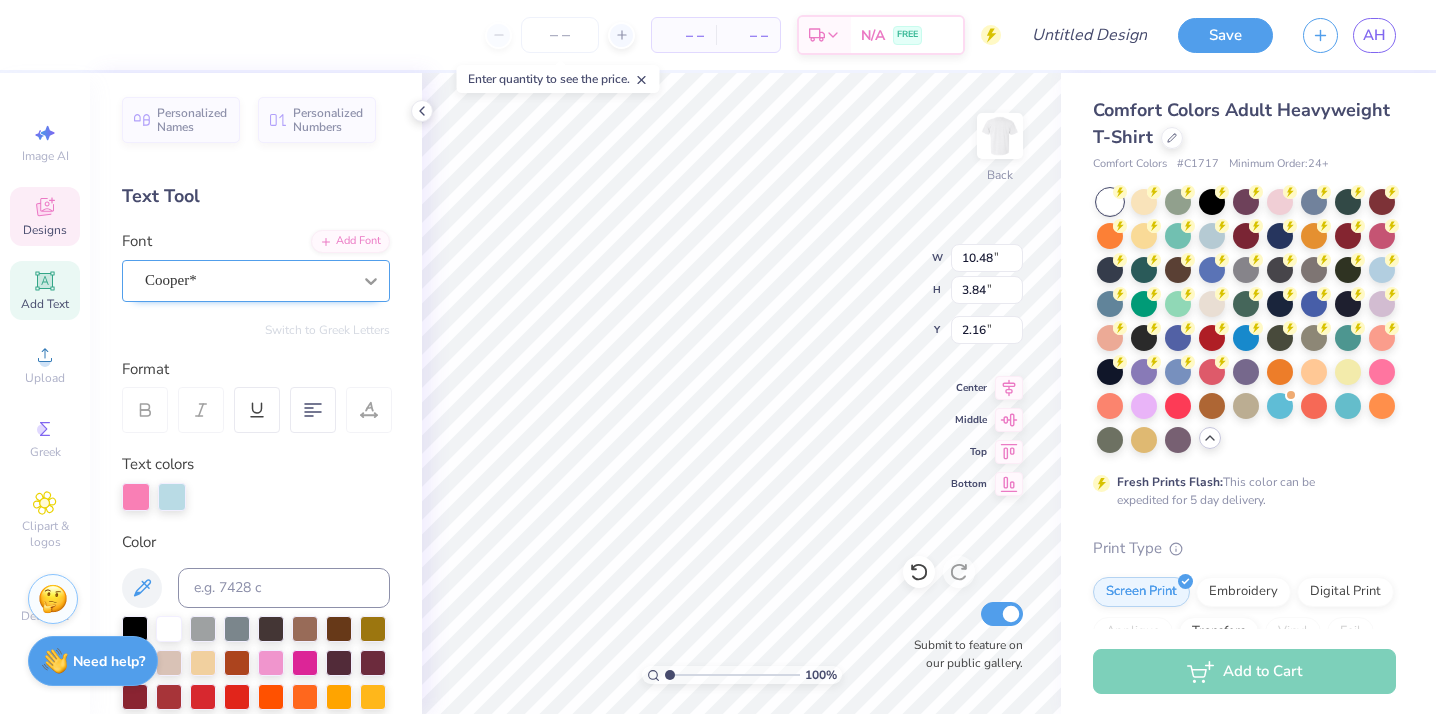 click on "Cooper*" at bounding box center (248, 280) 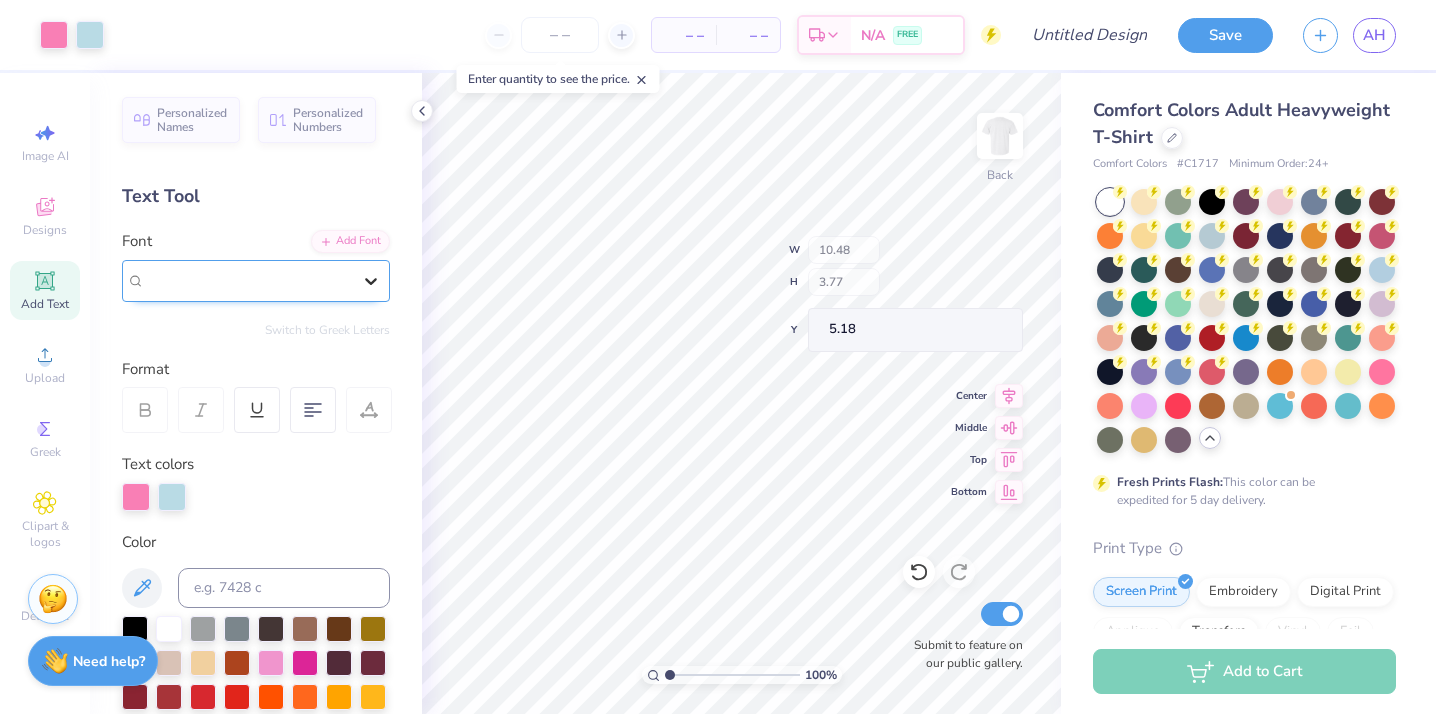 click 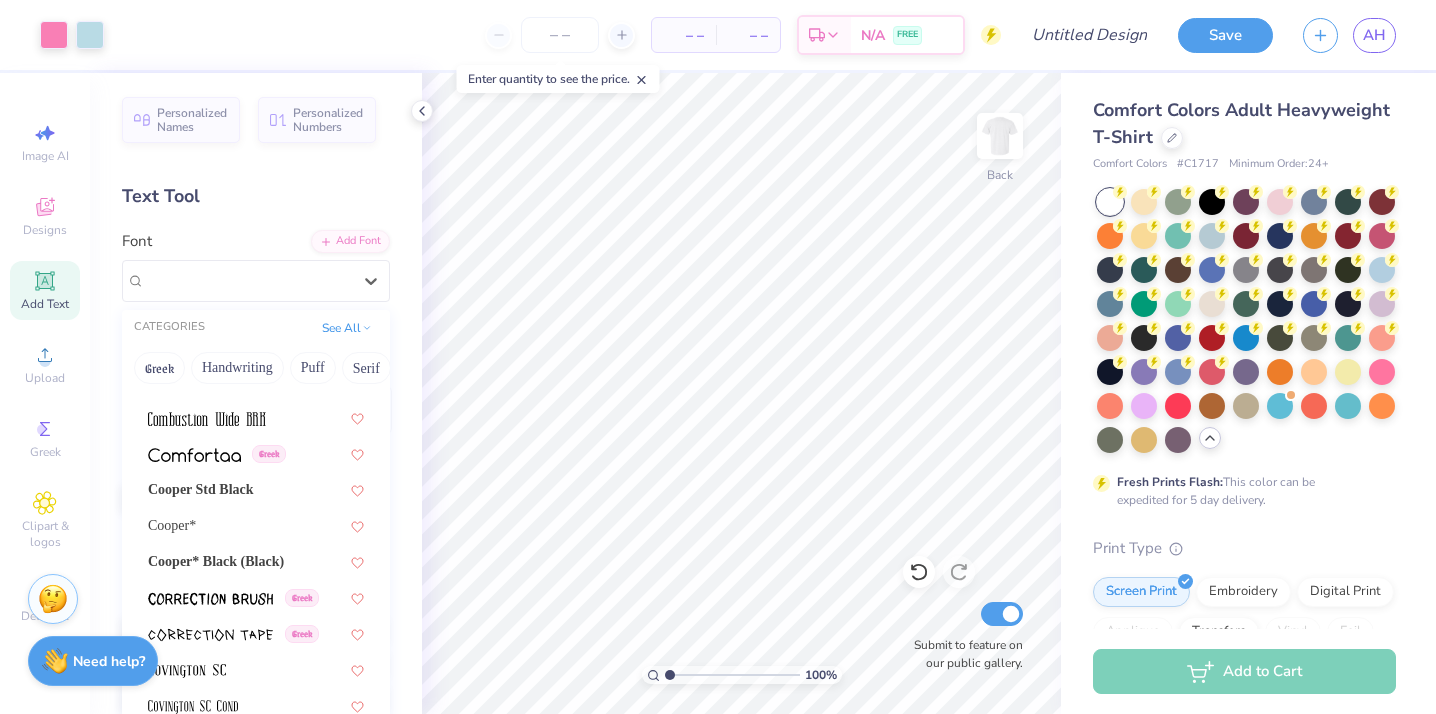 scroll, scrollTop: 3013, scrollLeft: 0, axis: vertical 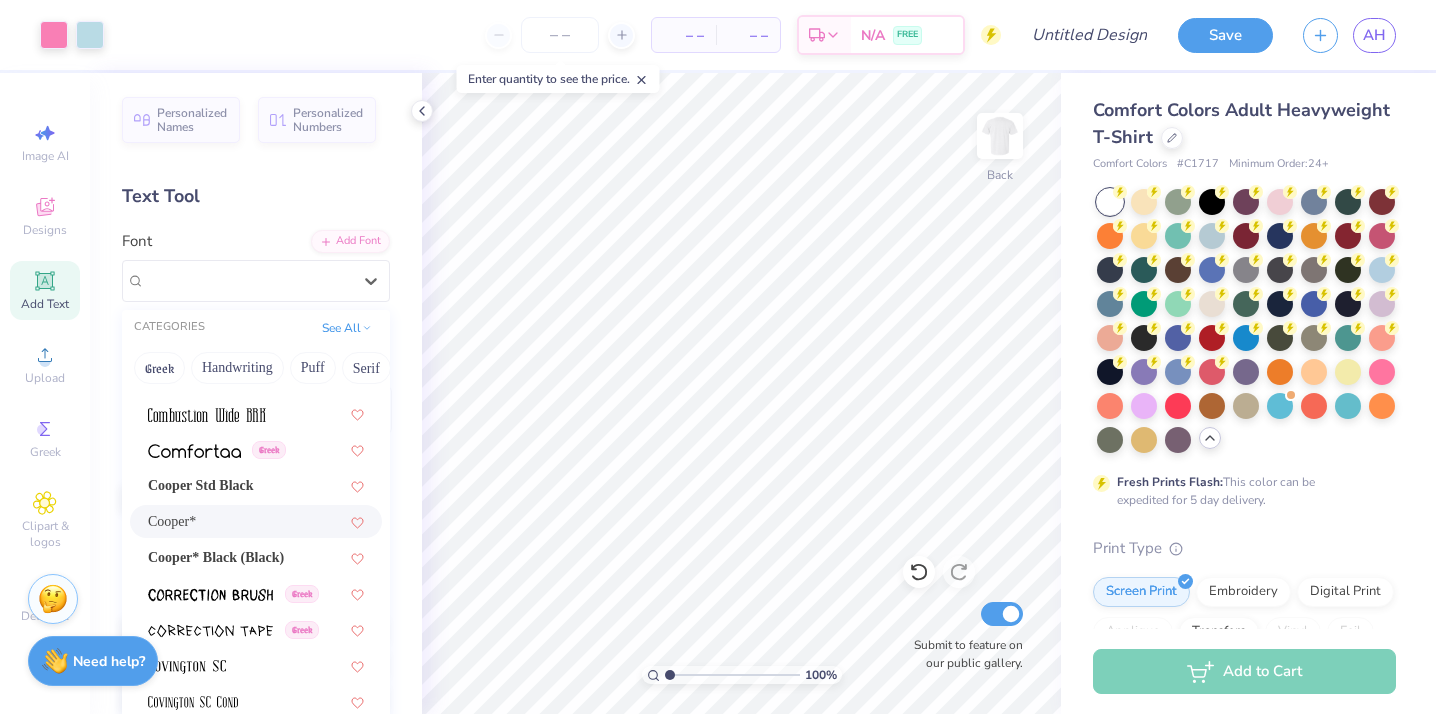 click on "Cooper*" at bounding box center [172, 521] 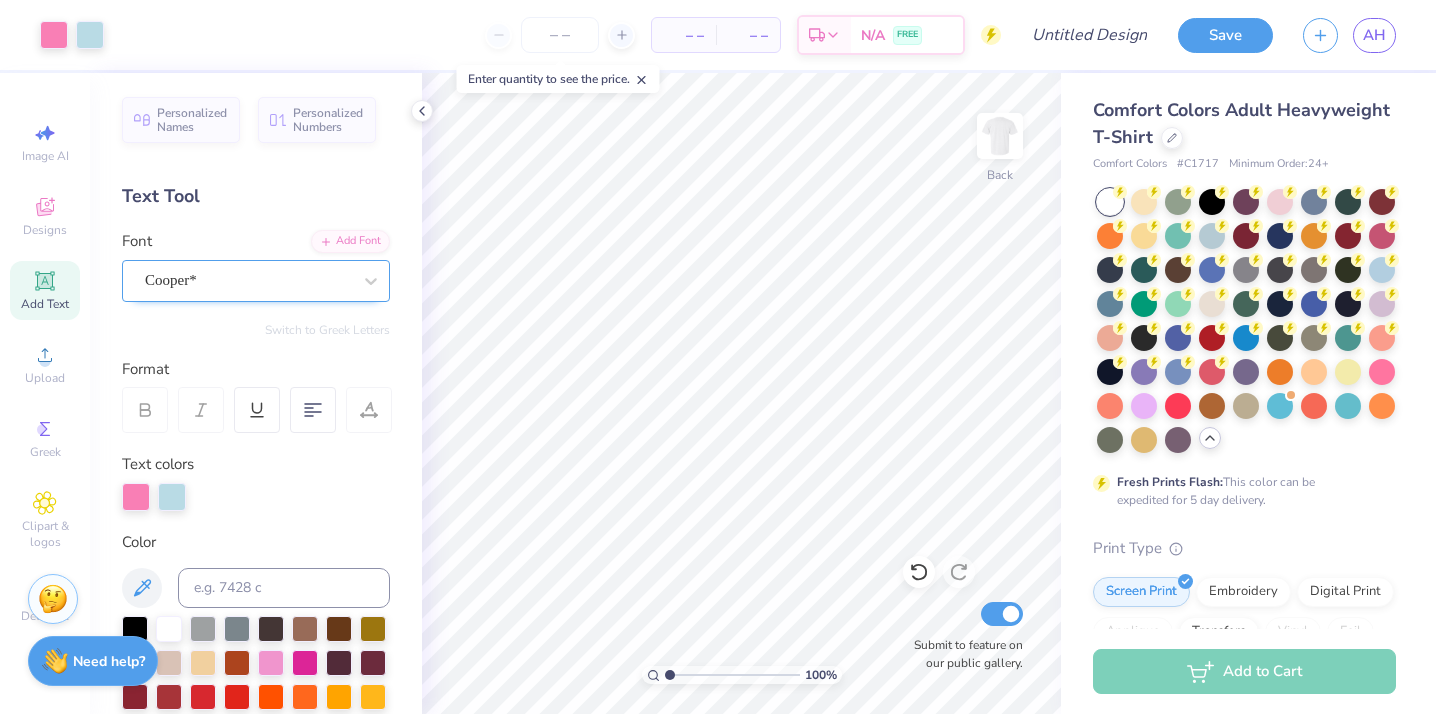 click on "Cooper*" at bounding box center [248, 280] 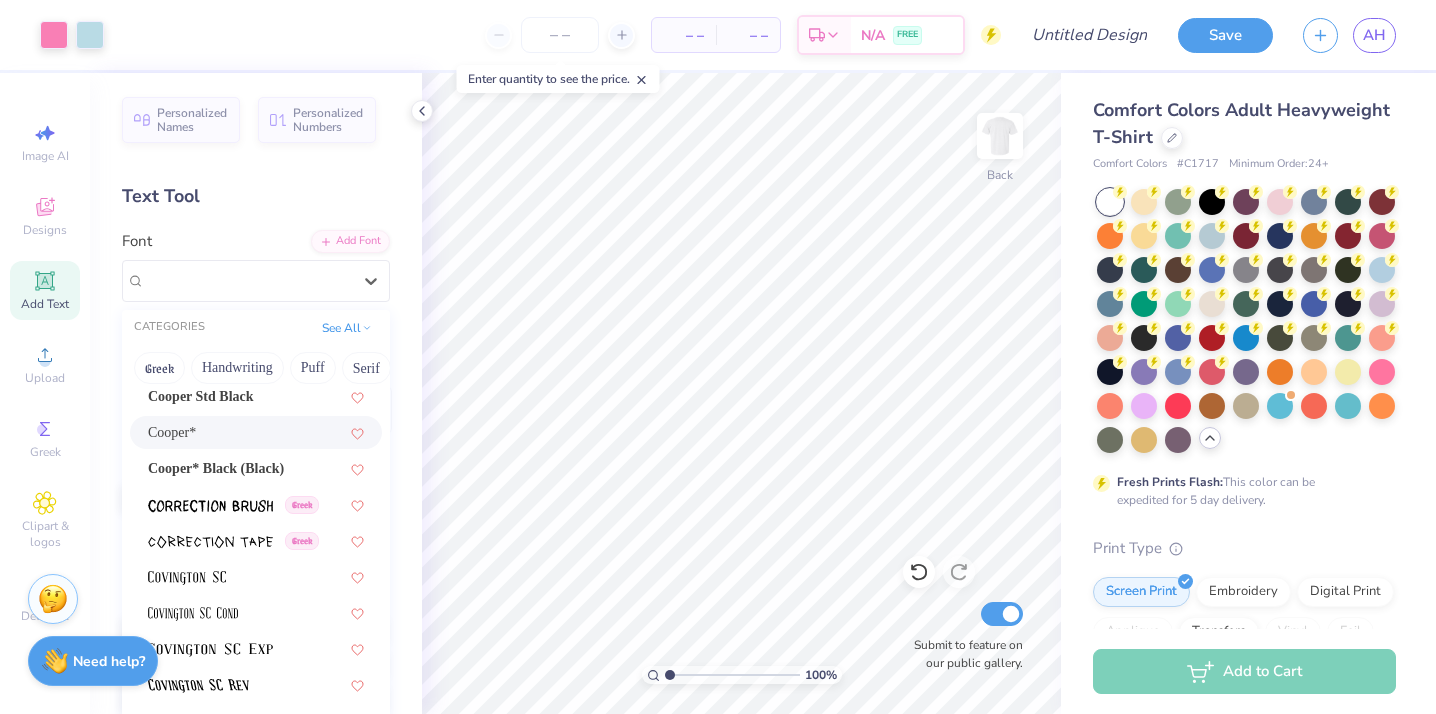 scroll, scrollTop: 3110, scrollLeft: 0, axis: vertical 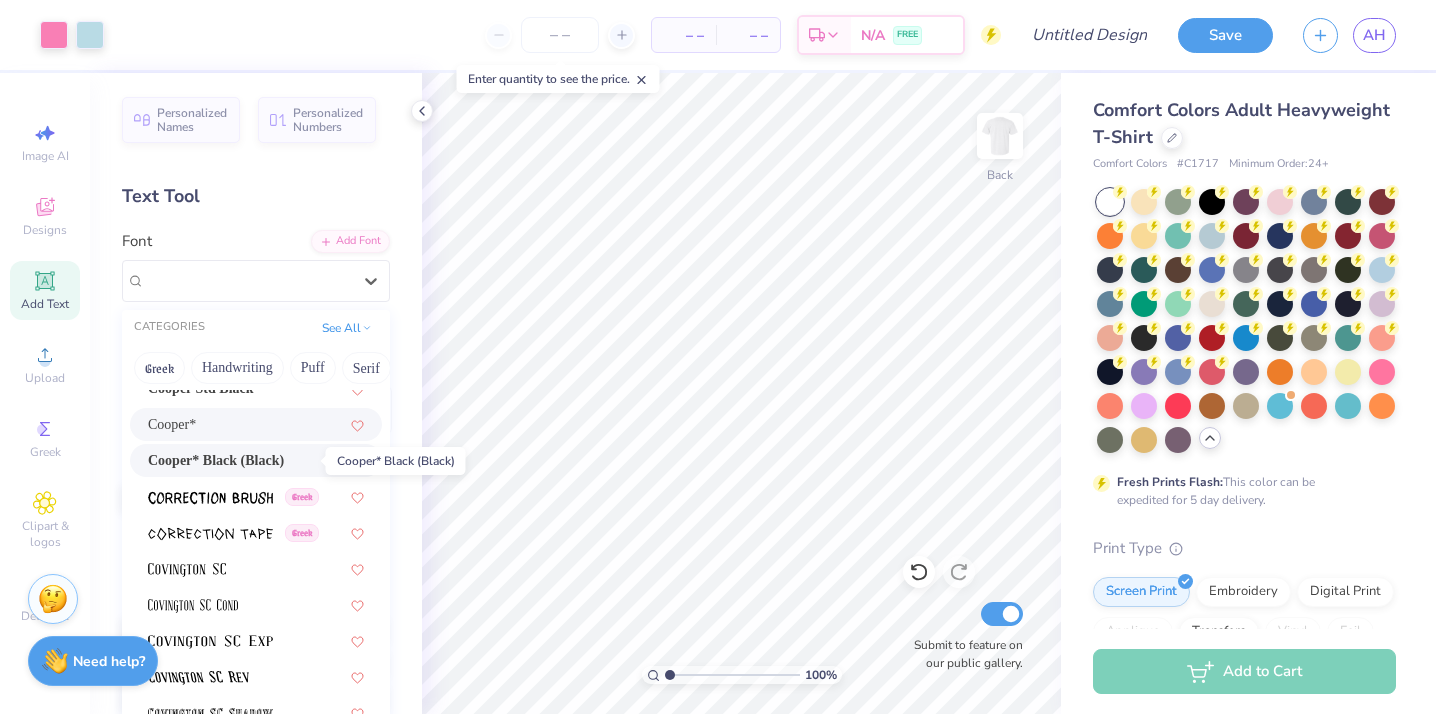 click on "Cooper* Black (Black)" at bounding box center (216, 460) 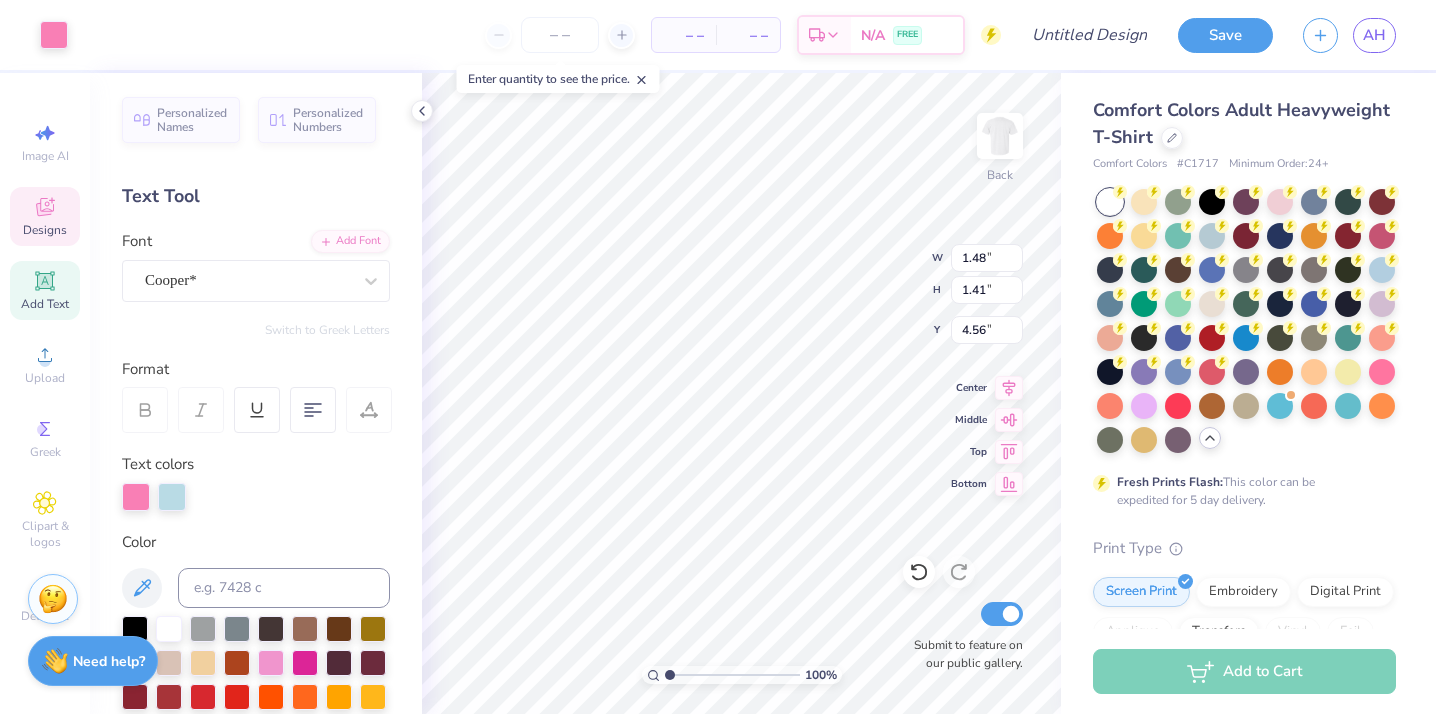 type on "3.74" 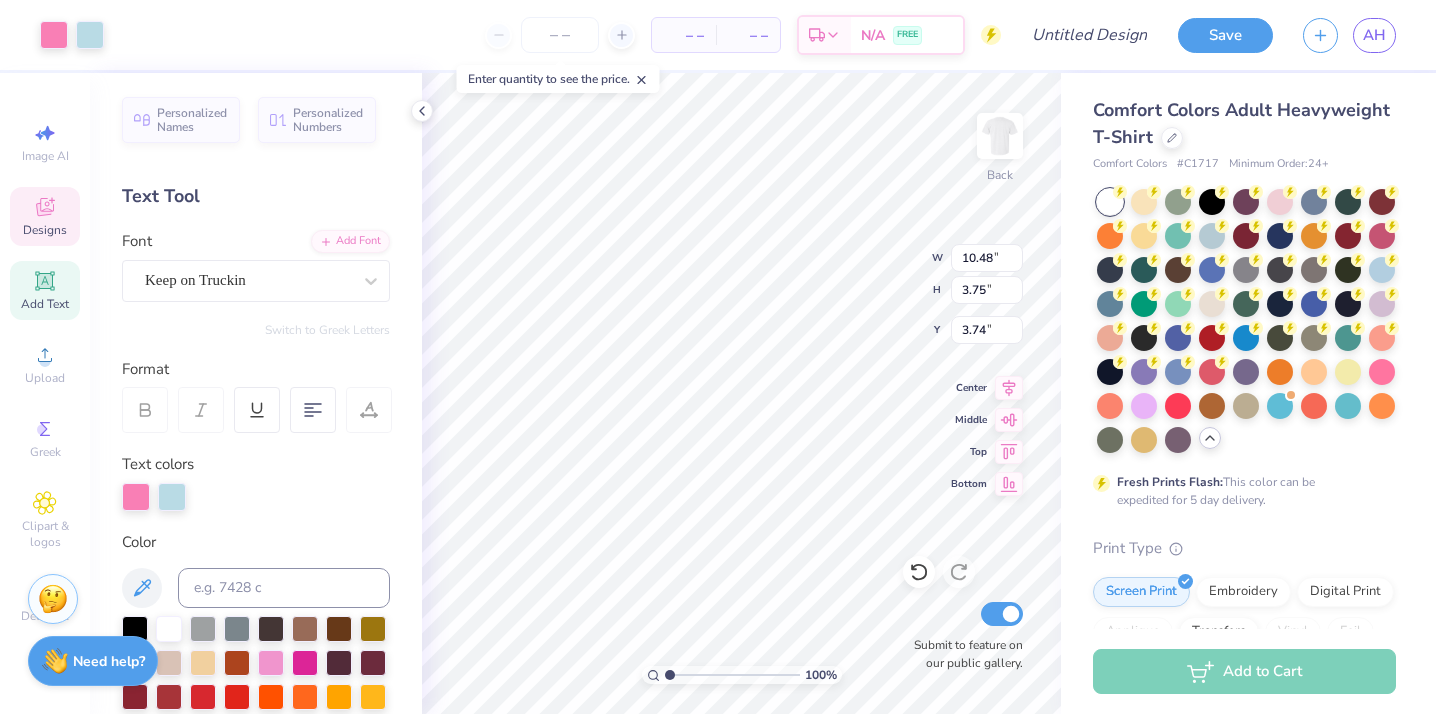 type on "10.48" 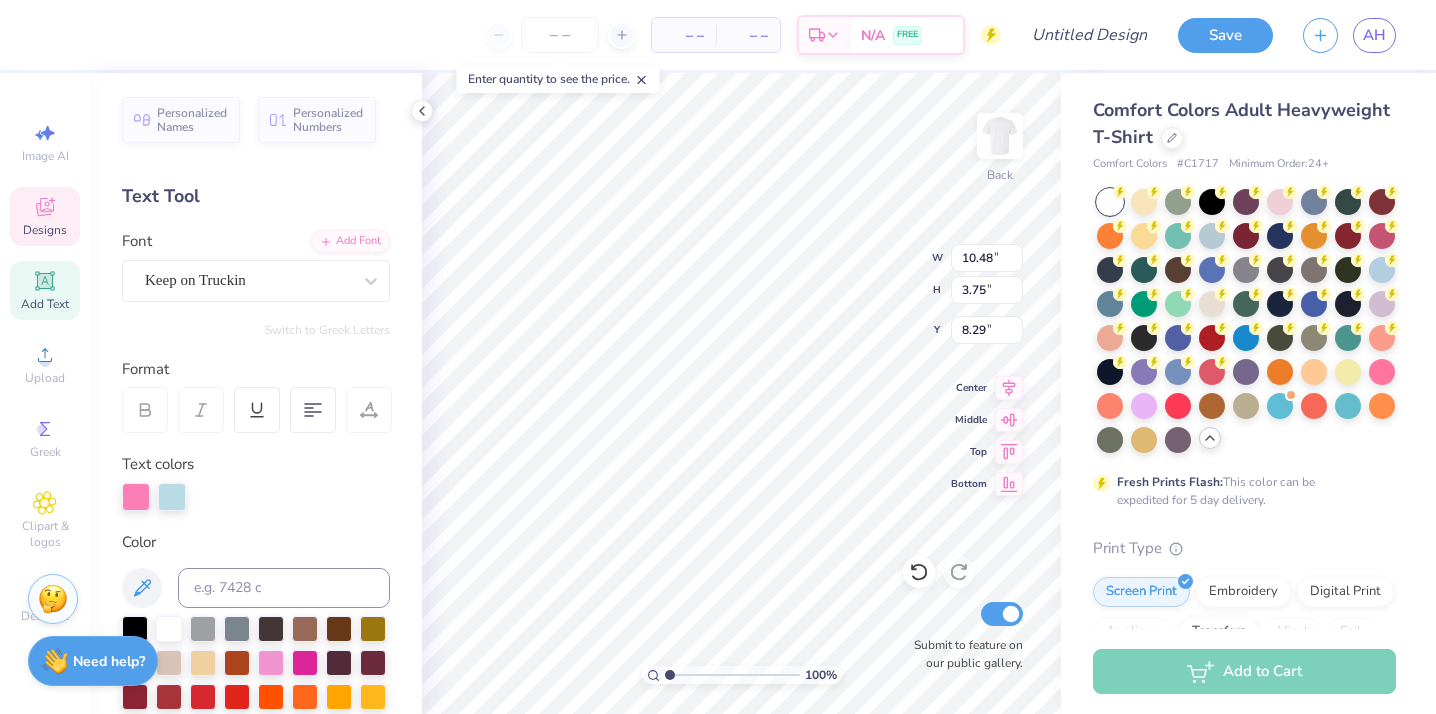 type on "v" 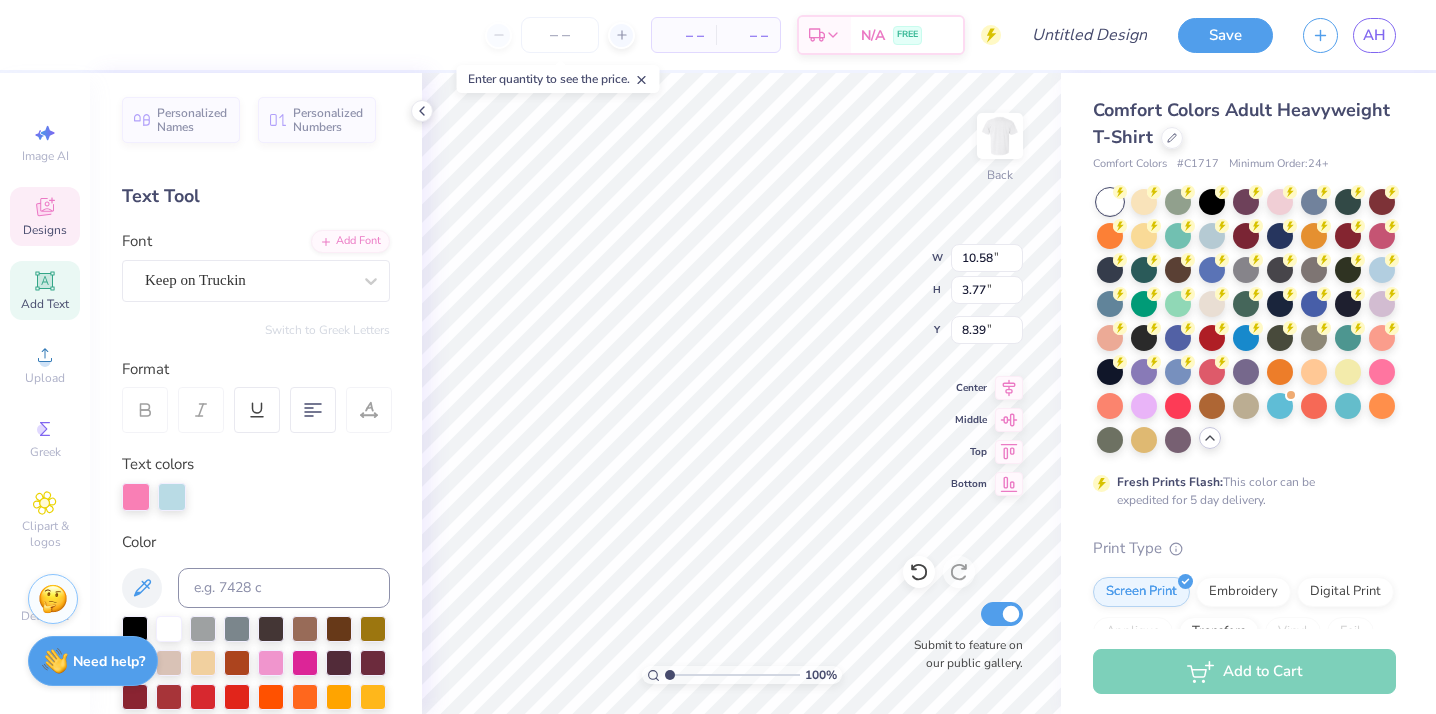 type on "10.58" 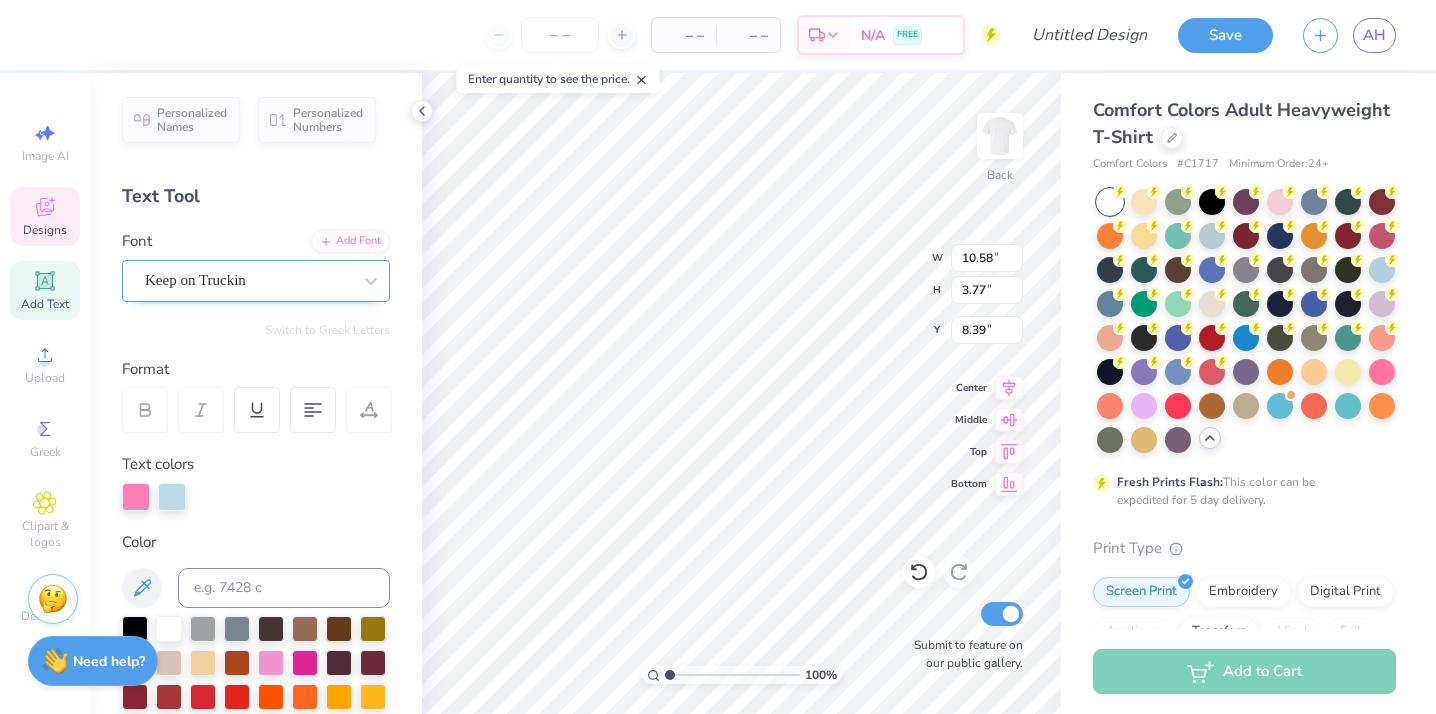 click on "Keep on Truckin" at bounding box center (248, 280) 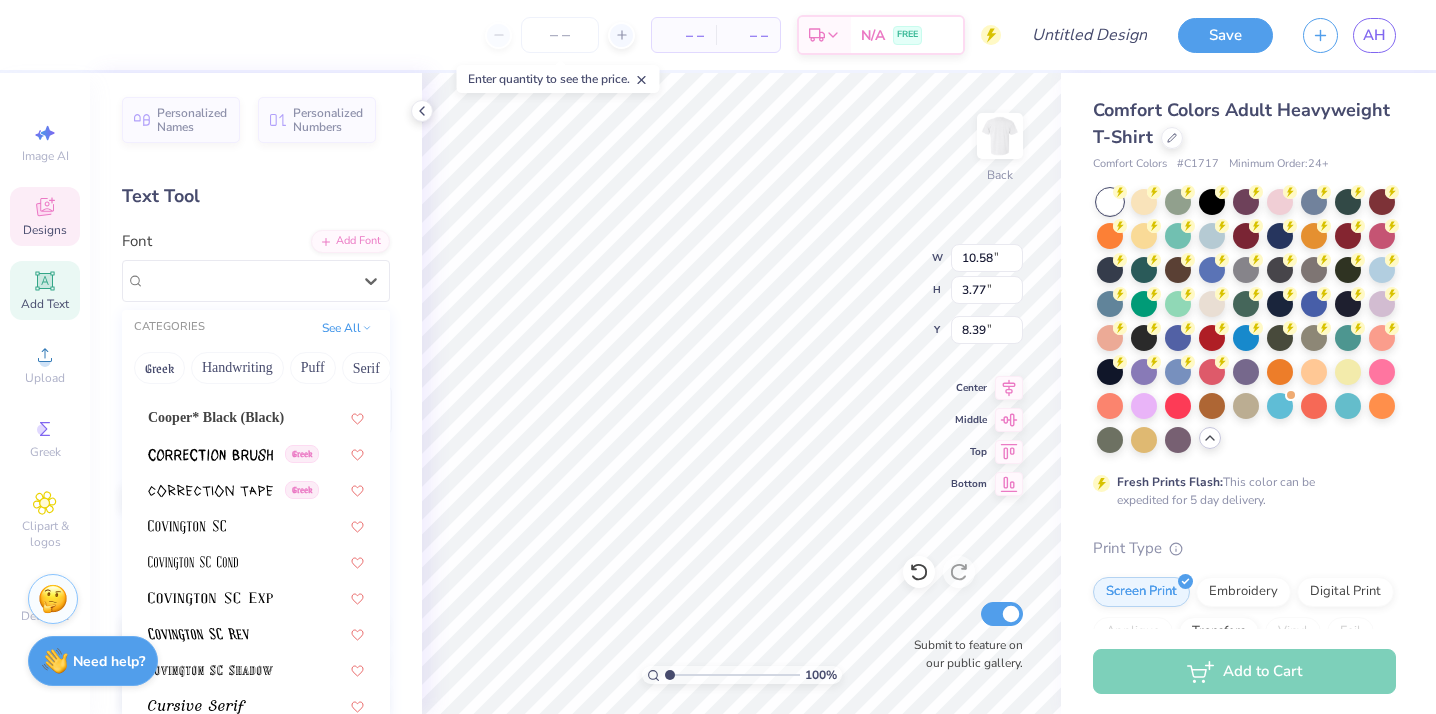 scroll, scrollTop: 3155, scrollLeft: 0, axis: vertical 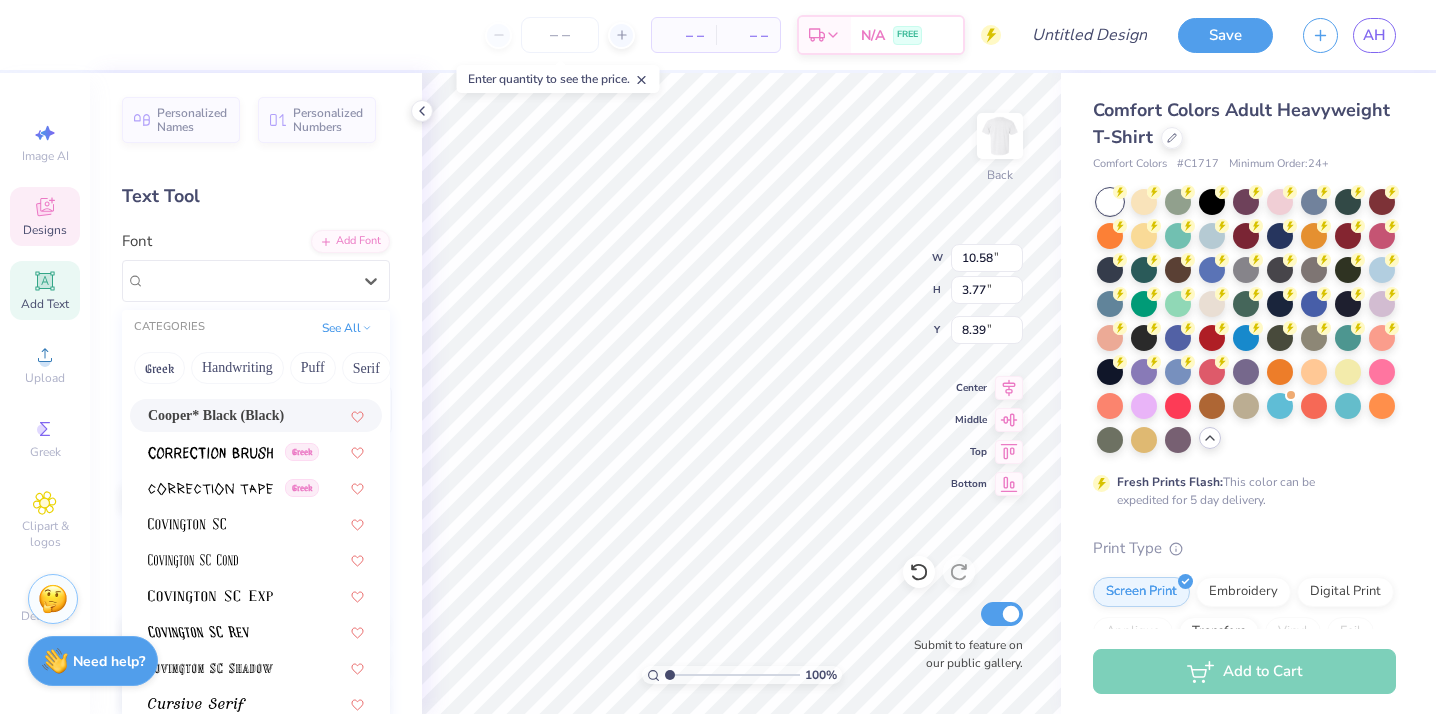 click on "Cooper* Black (Black)" at bounding box center (216, 415) 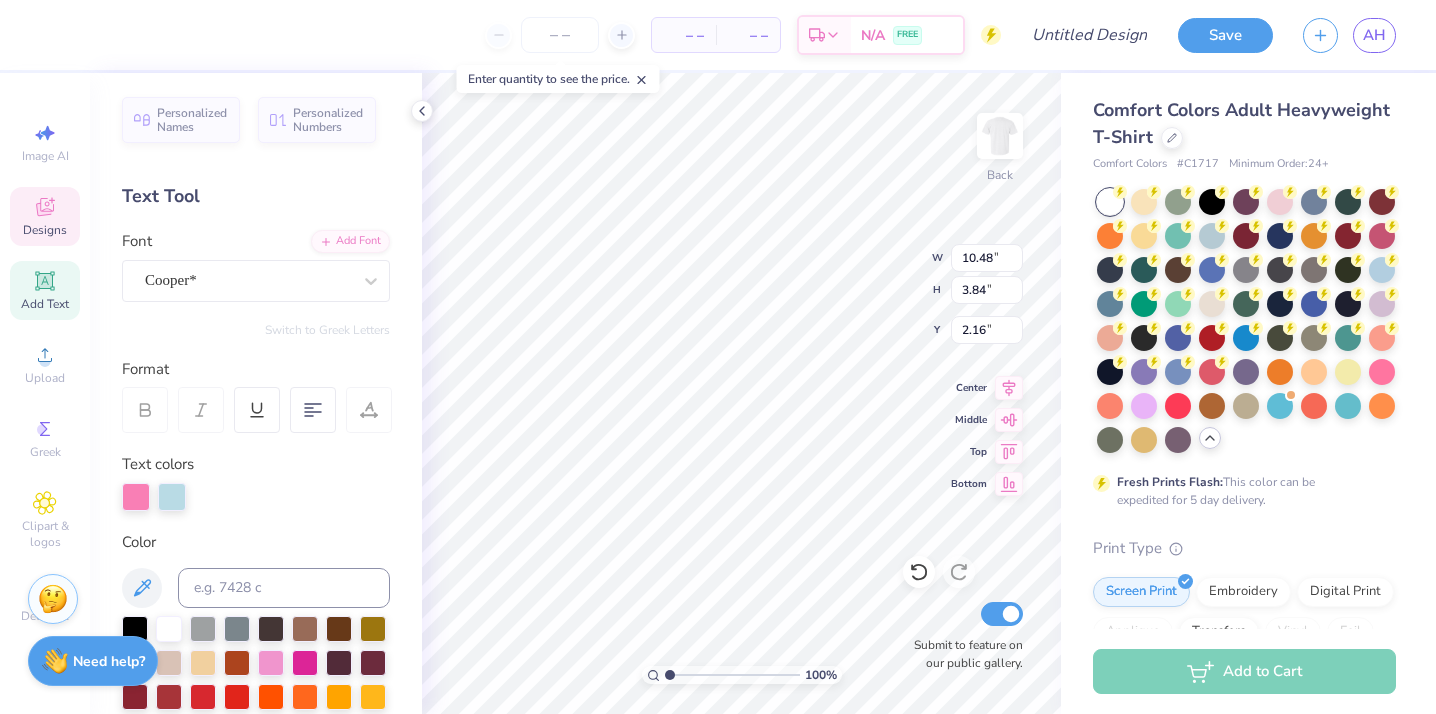 scroll, scrollTop: 0, scrollLeft: 1, axis: horizontal 